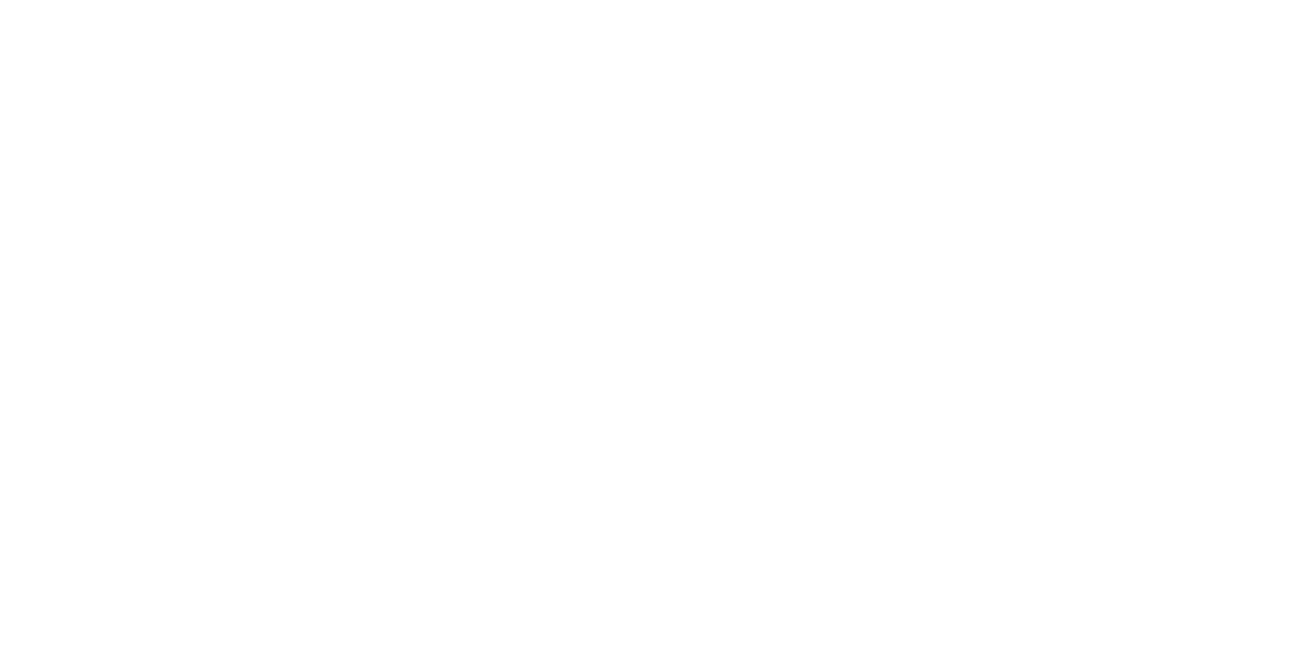 scroll, scrollTop: 0, scrollLeft: 0, axis: both 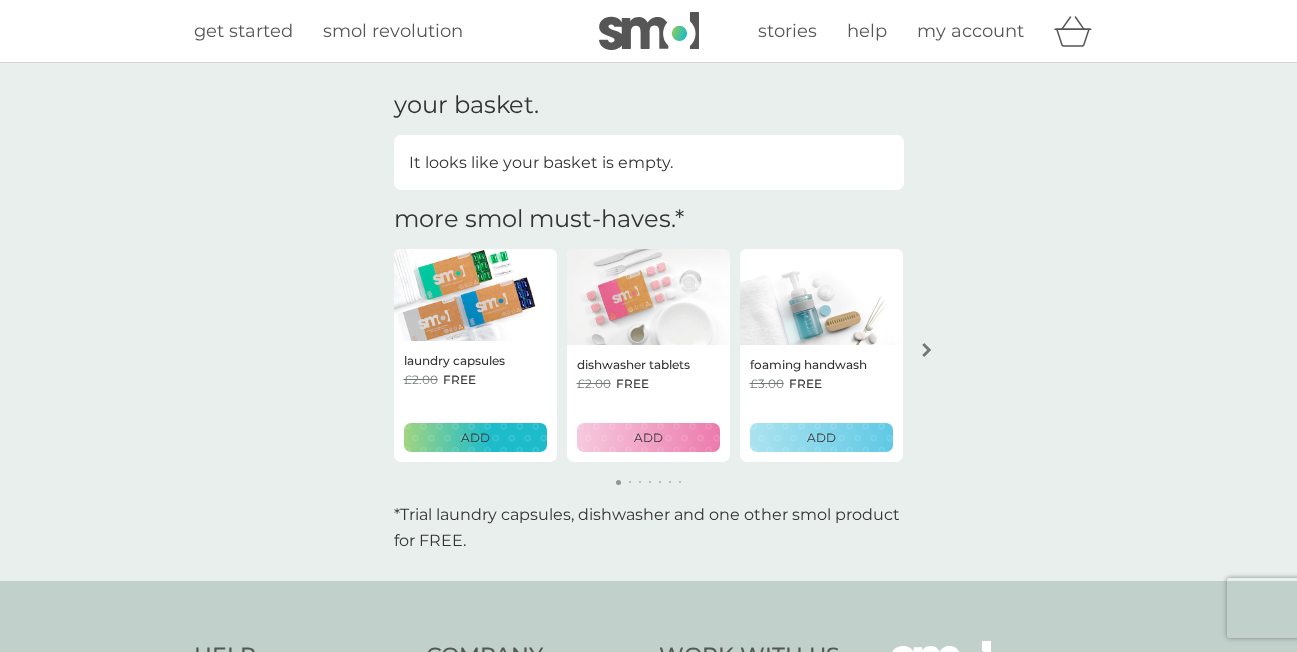 click on "my account" at bounding box center [970, 31] 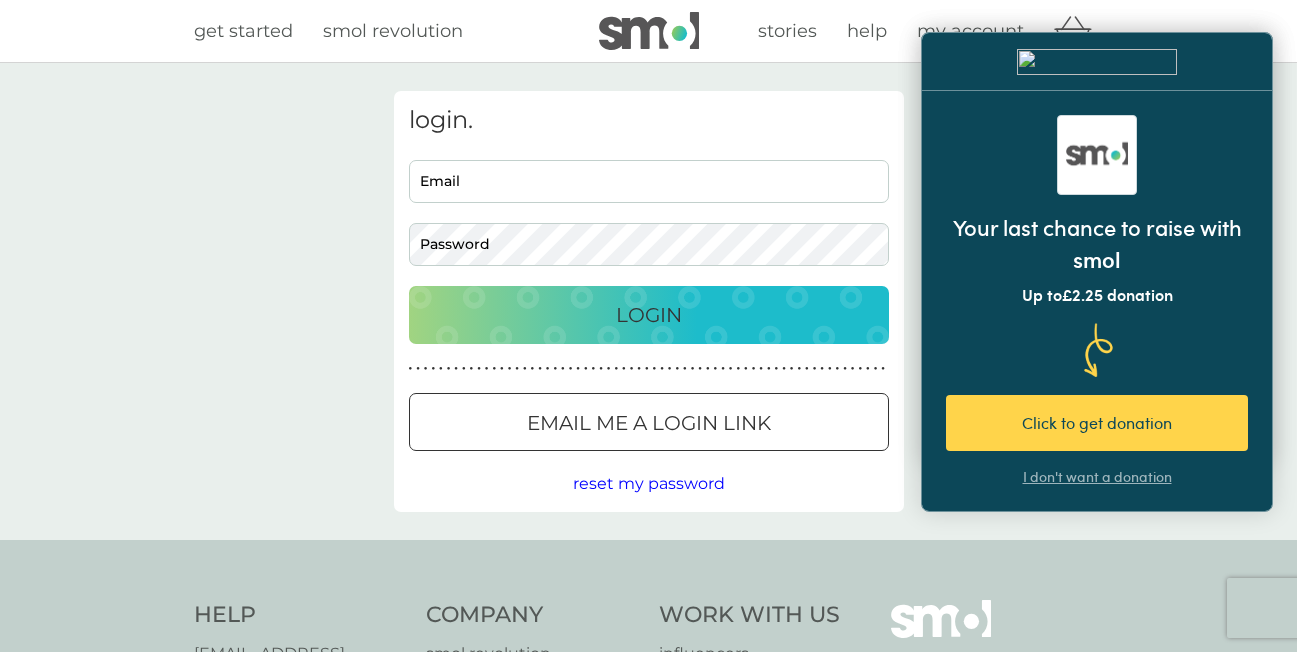 click on "I don't want a donation" at bounding box center (1097, 429) 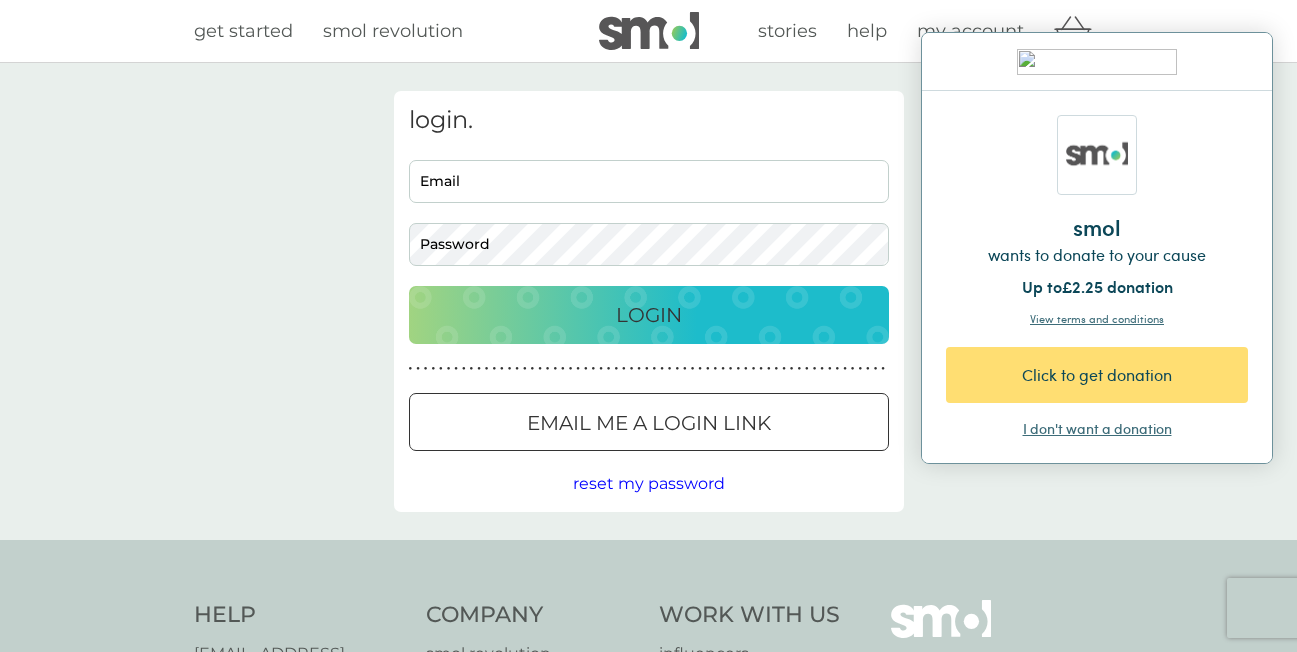 click on "Click to get donation" at bounding box center (1097, 375) 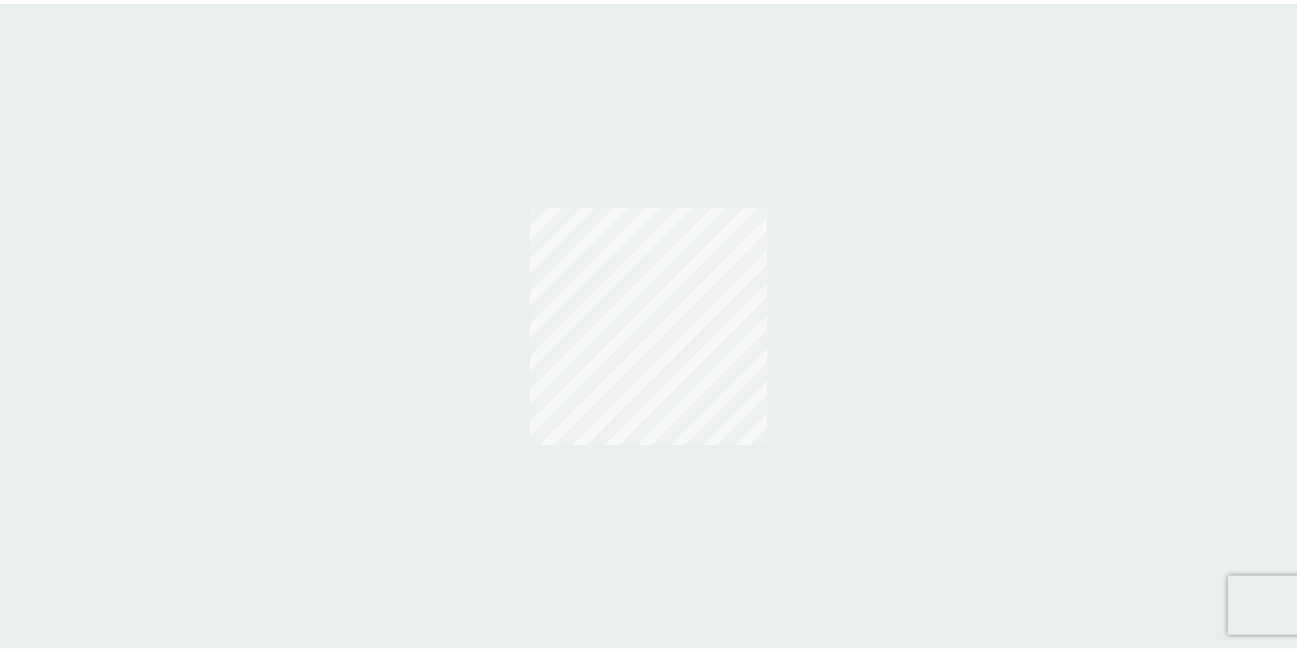 scroll, scrollTop: 0, scrollLeft: 0, axis: both 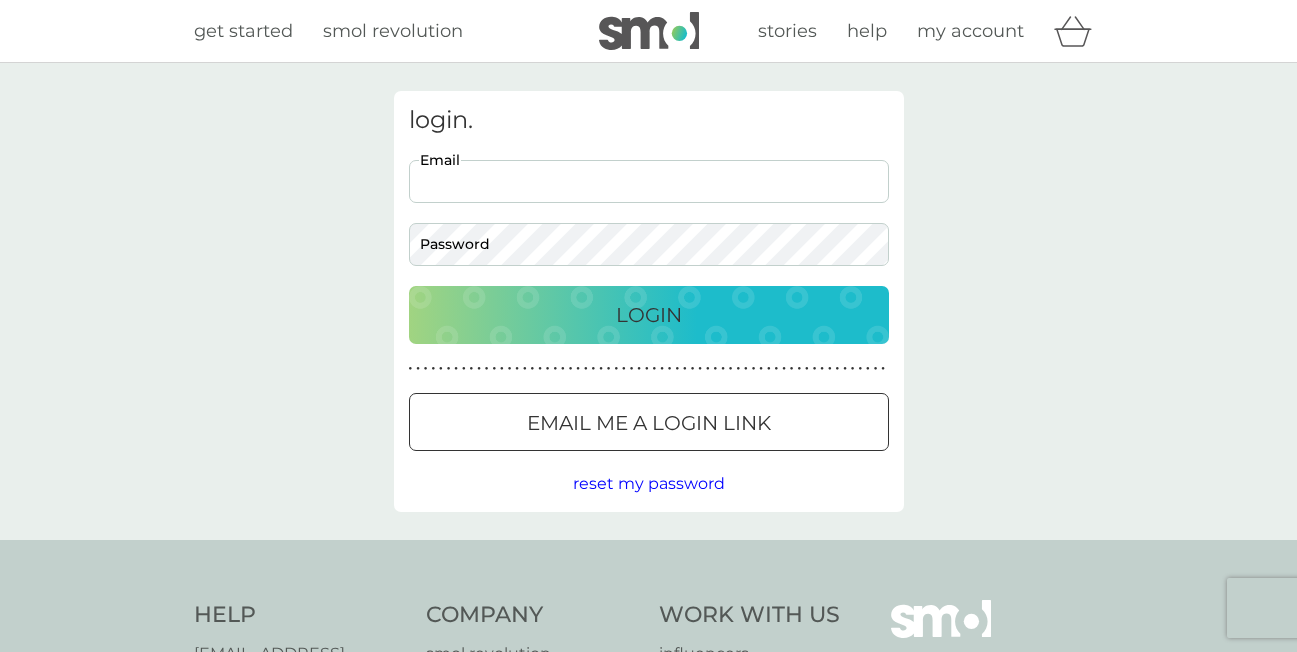click on "Email" at bounding box center (649, 181) 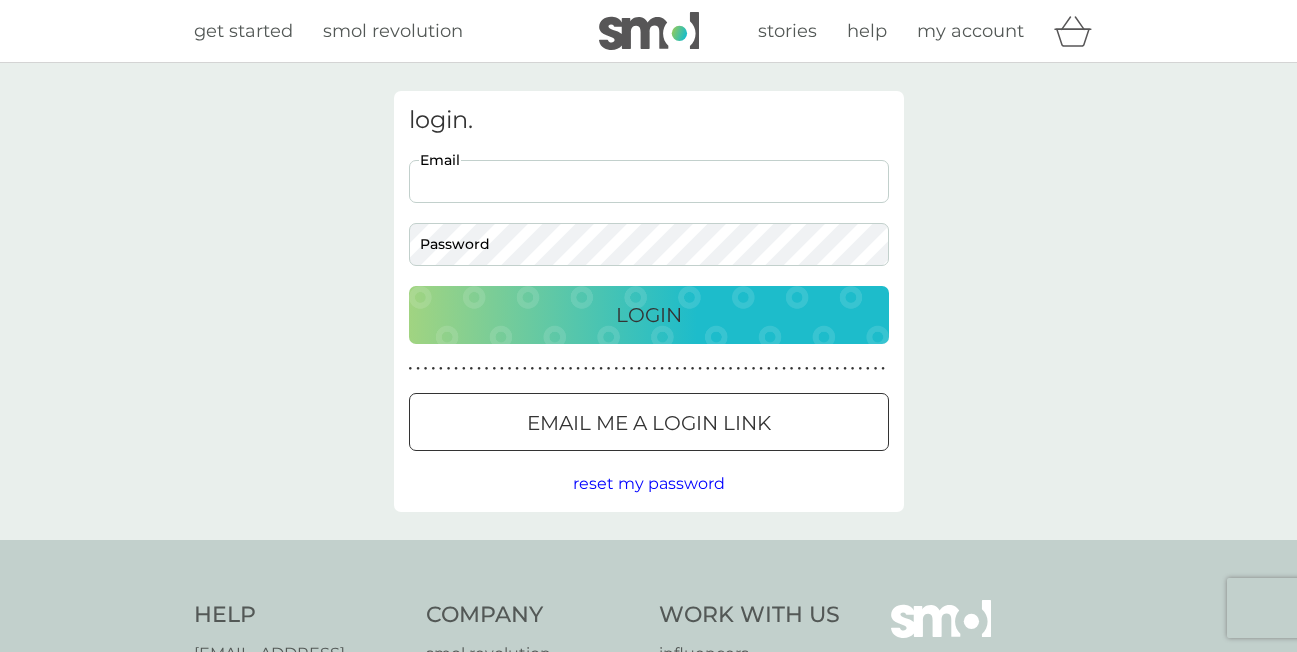 type on "old.sailor@gkwk.co.uk" 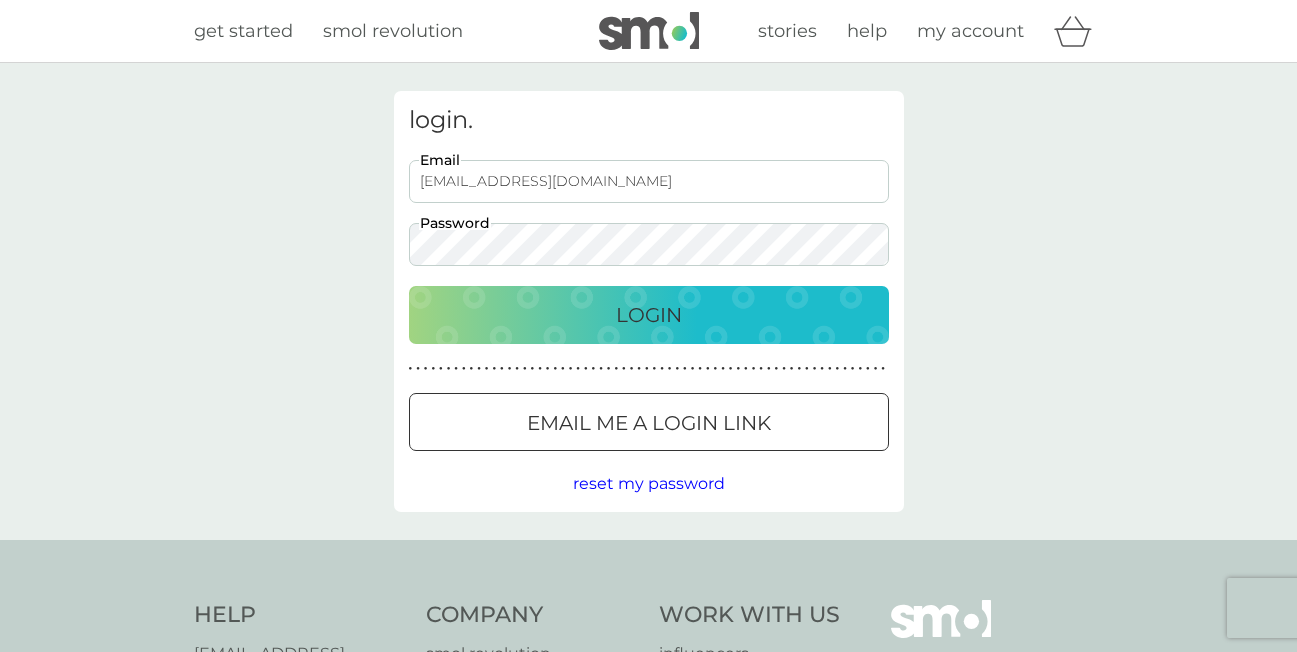 click on "Login" at bounding box center [649, 315] 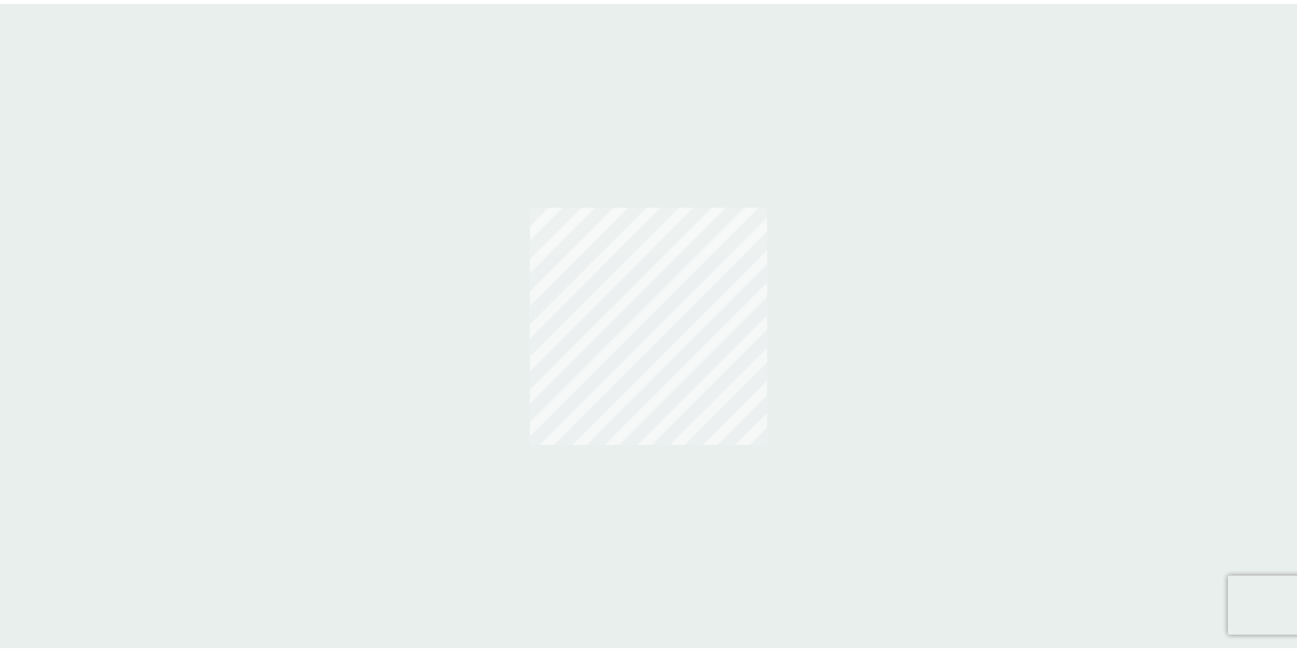 scroll, scrollTop: 0, scrollLeft: 0, axis: both 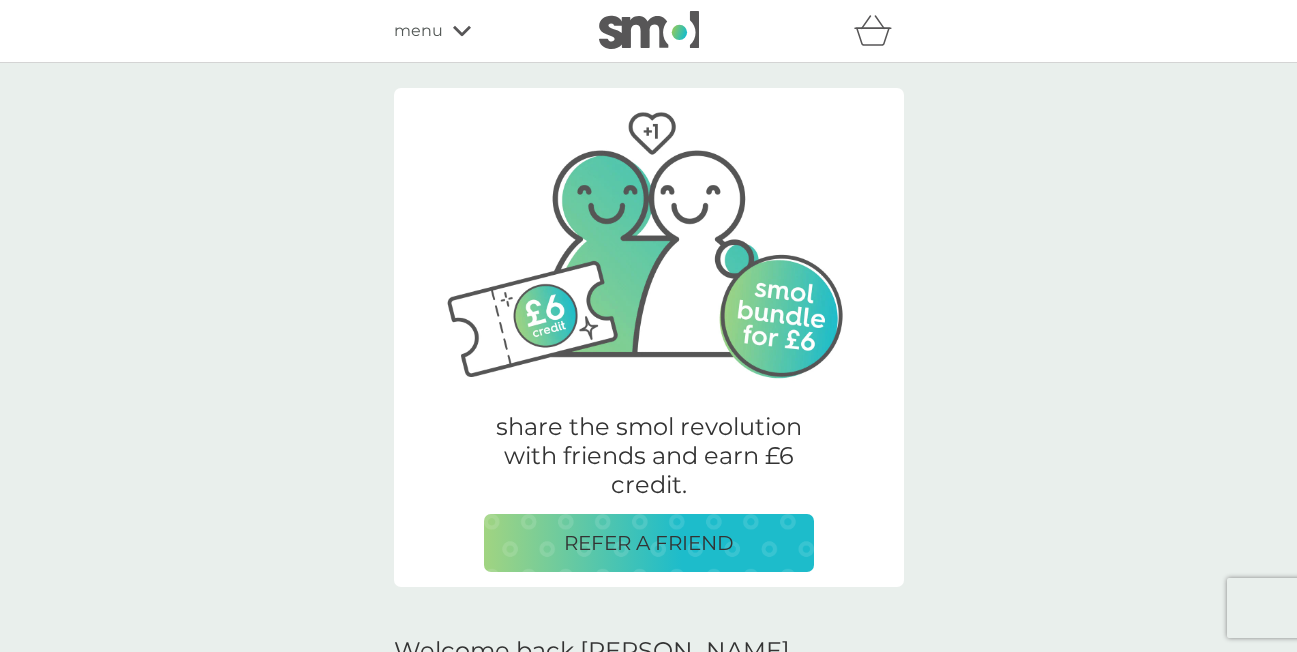 click on "menu" at bounding box center (418, 31) 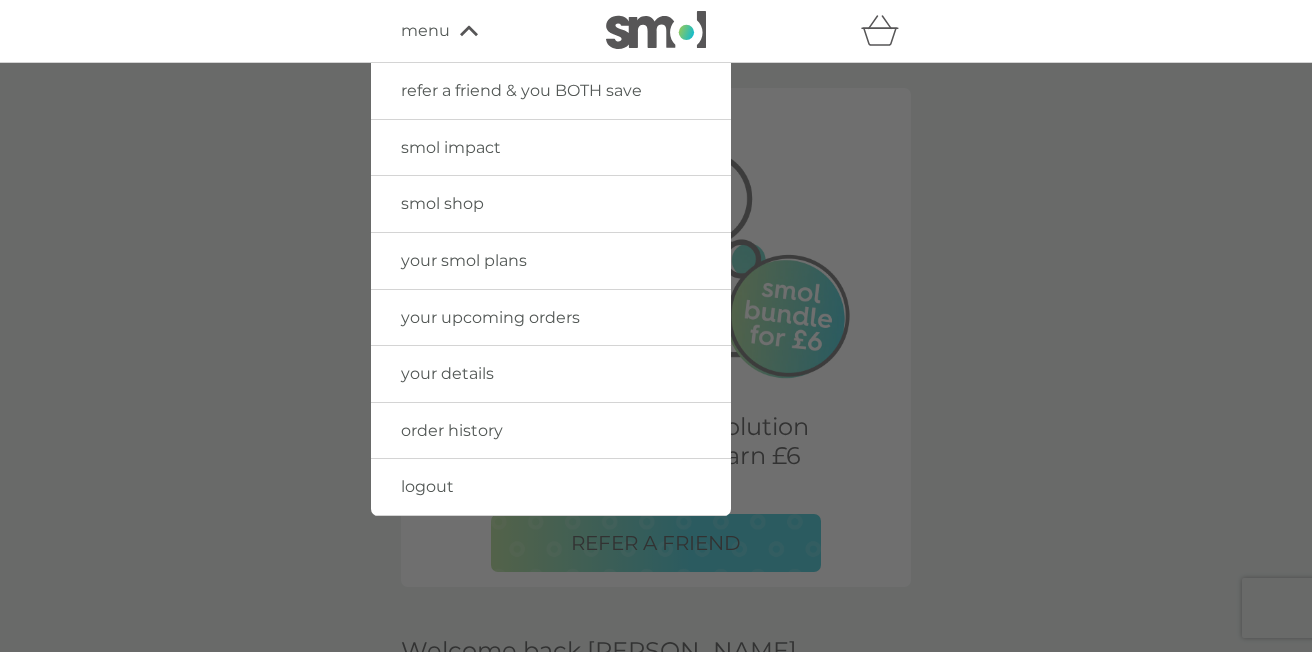 click on "smol shop" at bounding box center [442, 203] 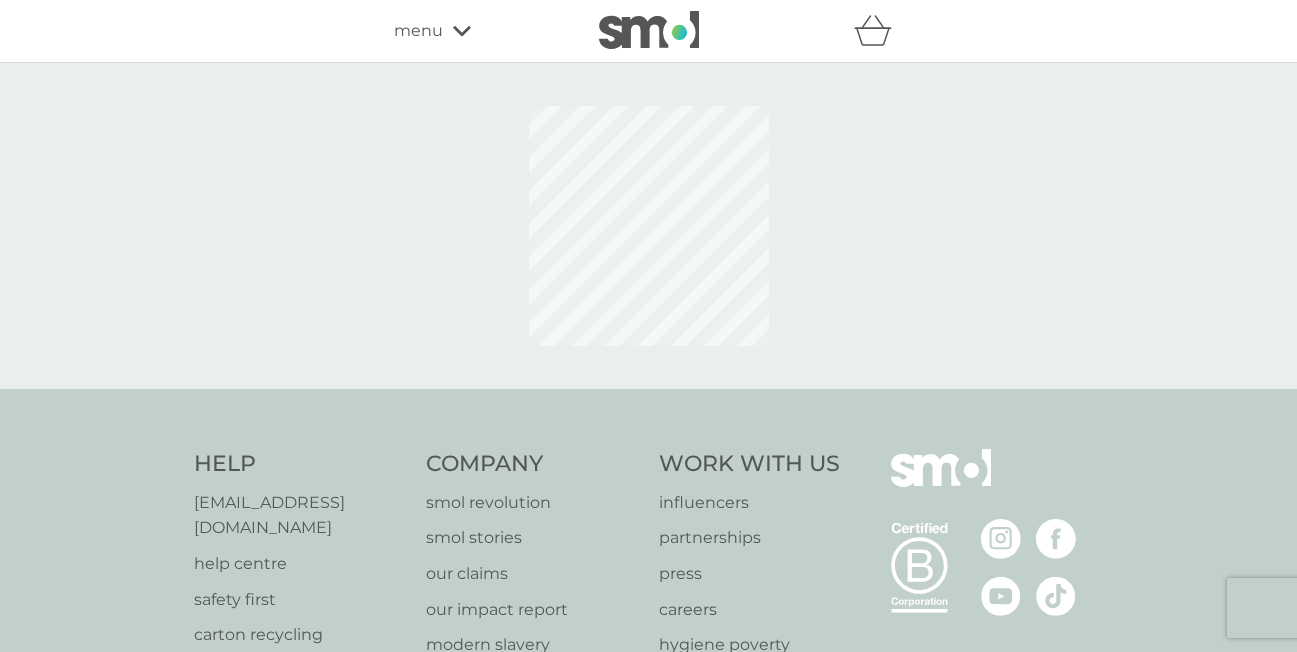 click at bounding box center (649, 226) 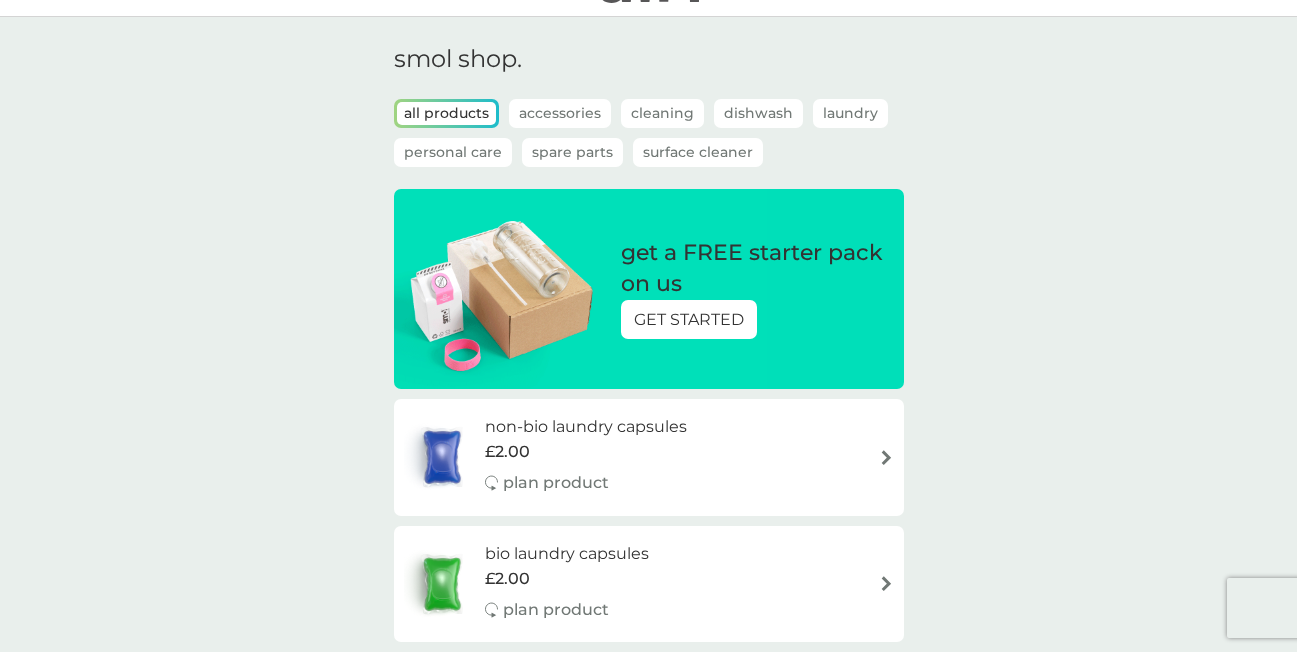 scroll, scrollTop: 150, scrollLeft: 0, axis: vertical 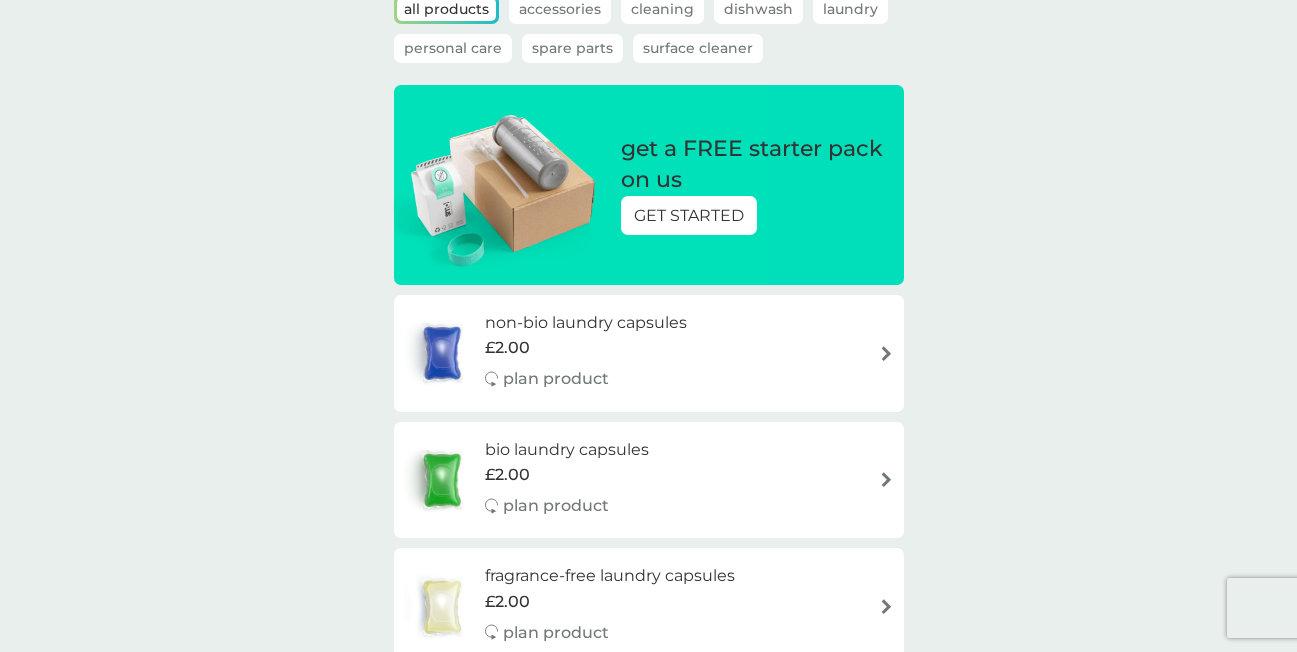 click on "GET STARTED" at bounding box center [689, 216] 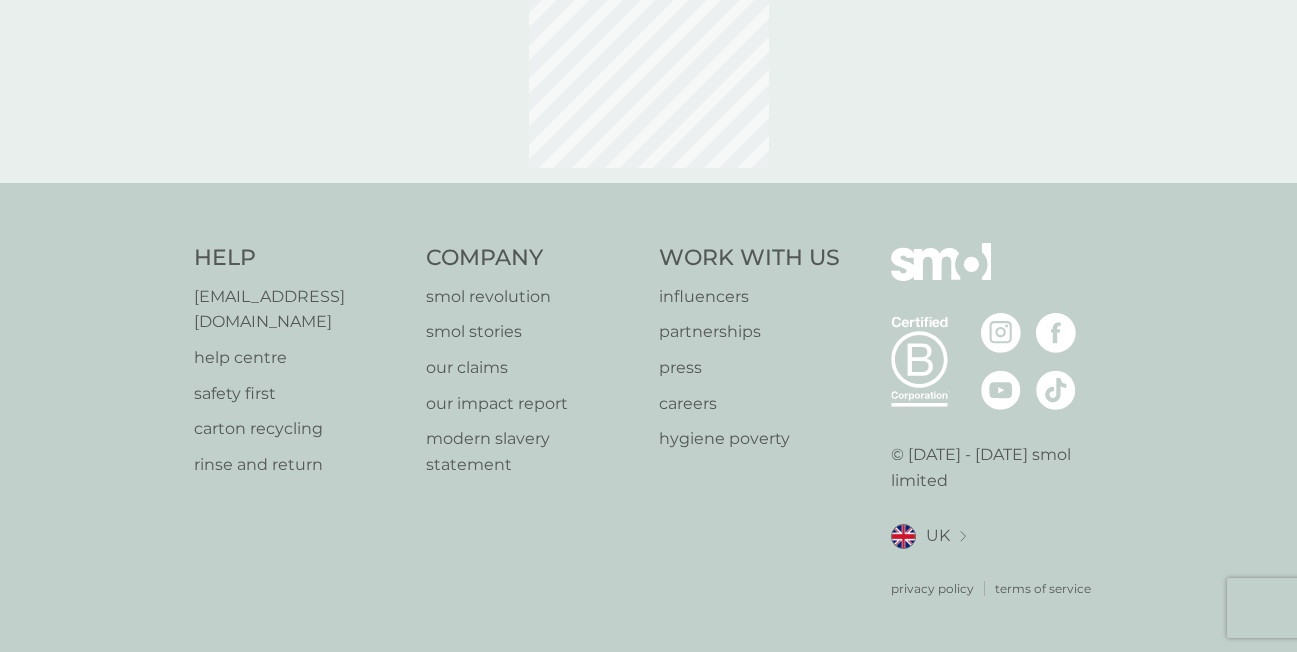 scroll, scrollTop: 0, scrollLeft: 0, axis: both 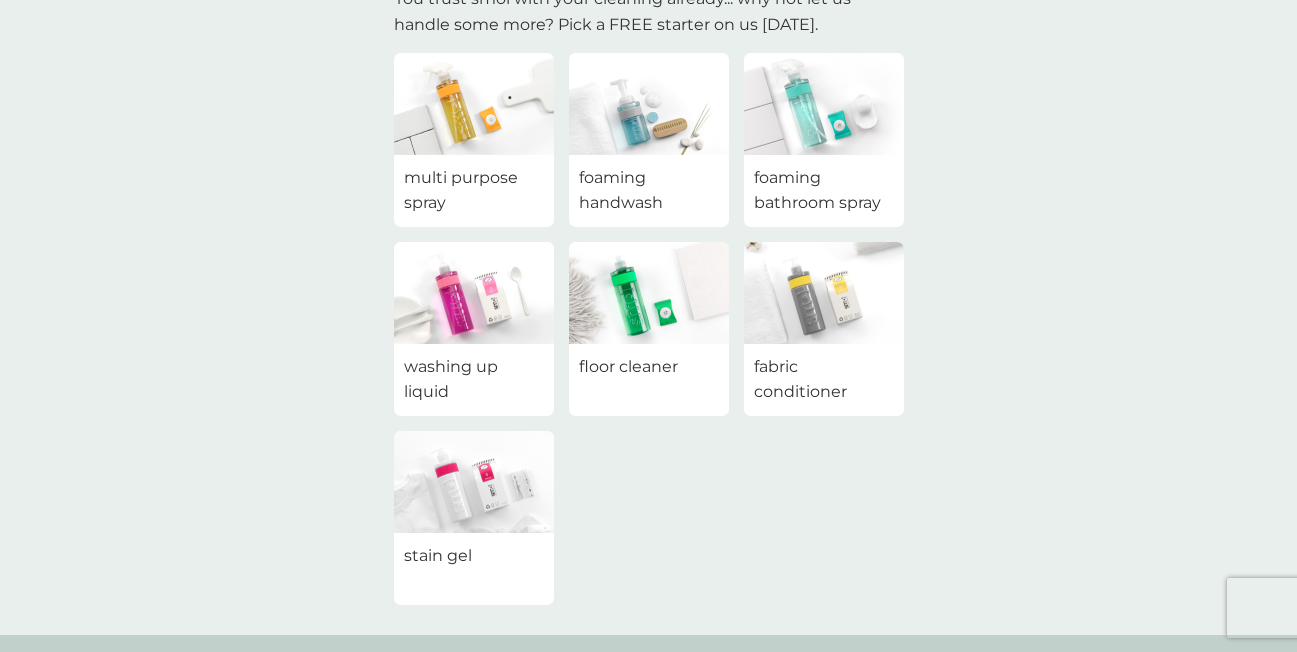 click on "washing up liquid" at bounding box center [474, 380] 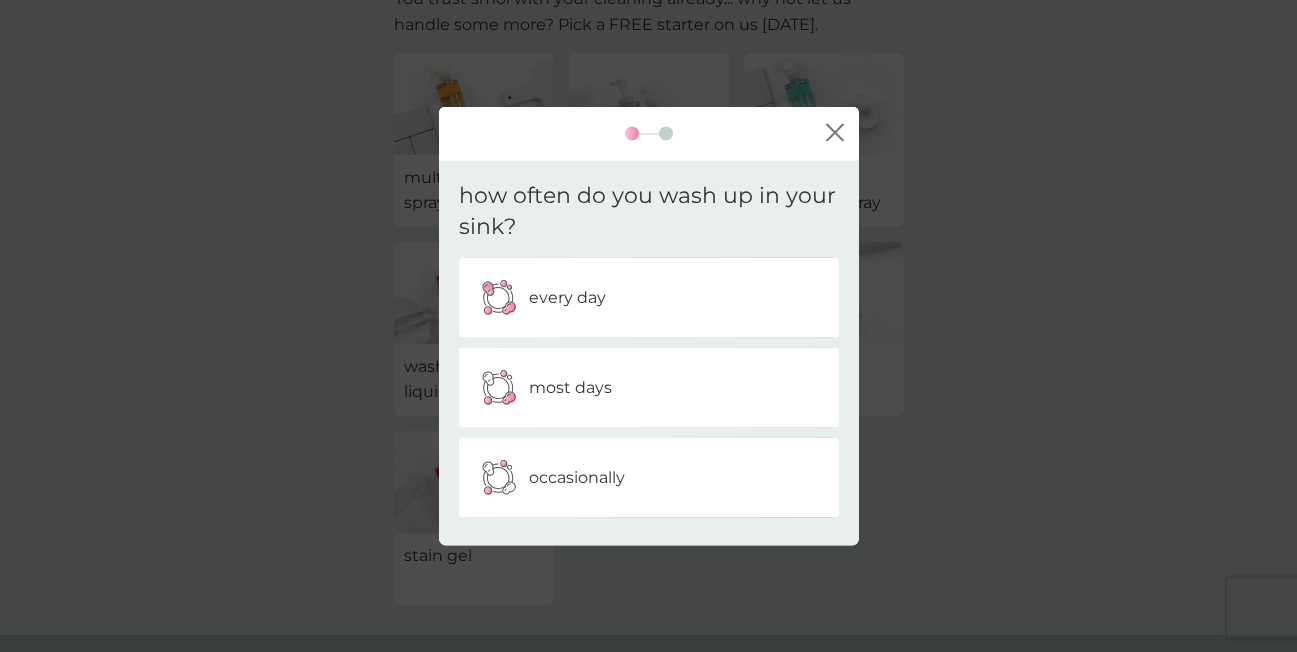 click on "occasionally" at bounding box center (649, 477) 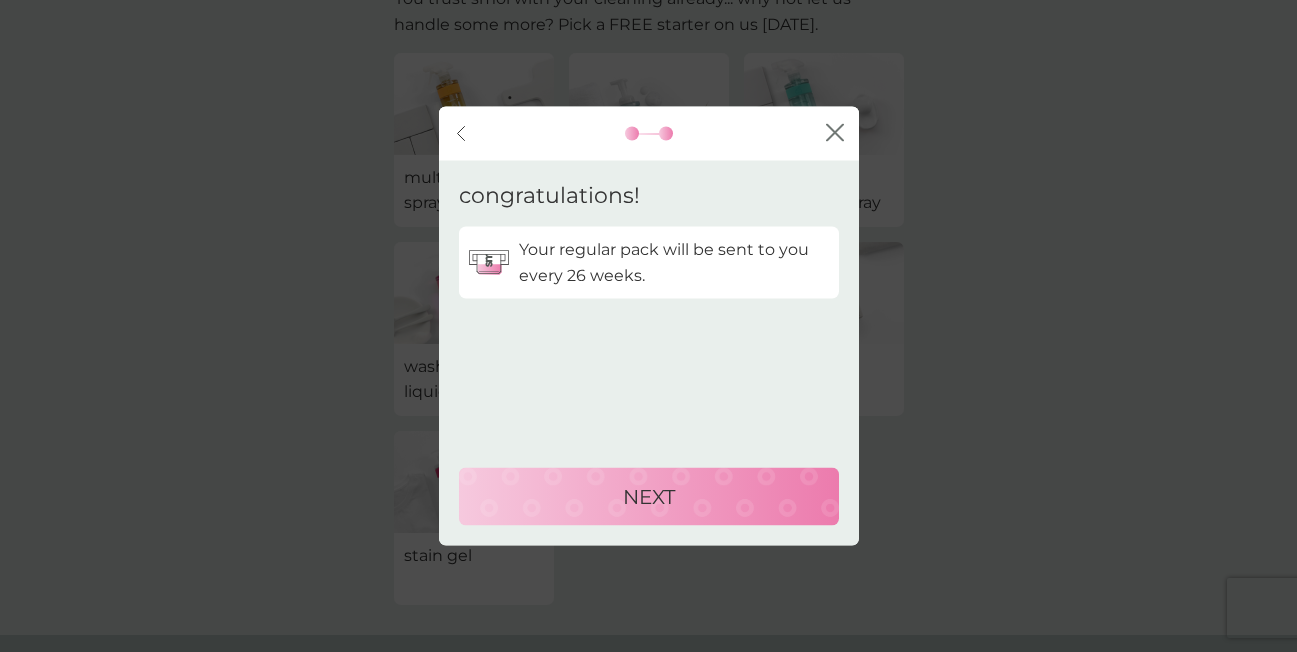click on "NEXT" at bounding box center (649, 497) 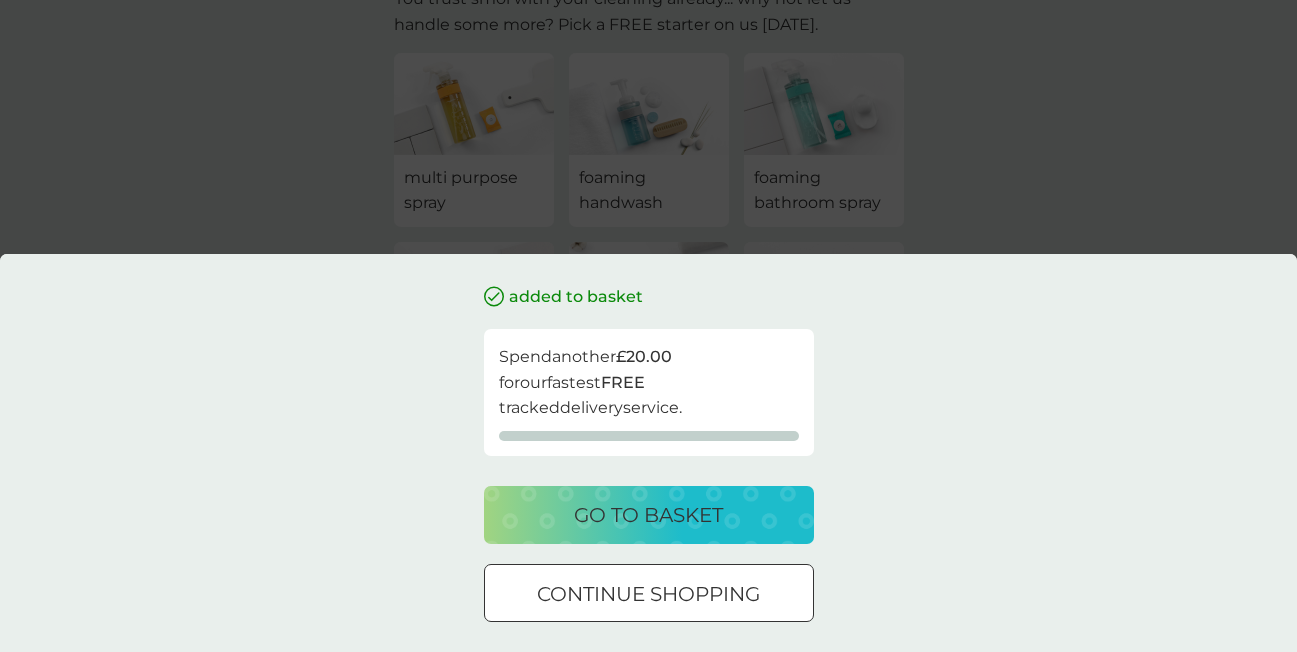 click on "continue shopping" at bounding box center [648, 594] 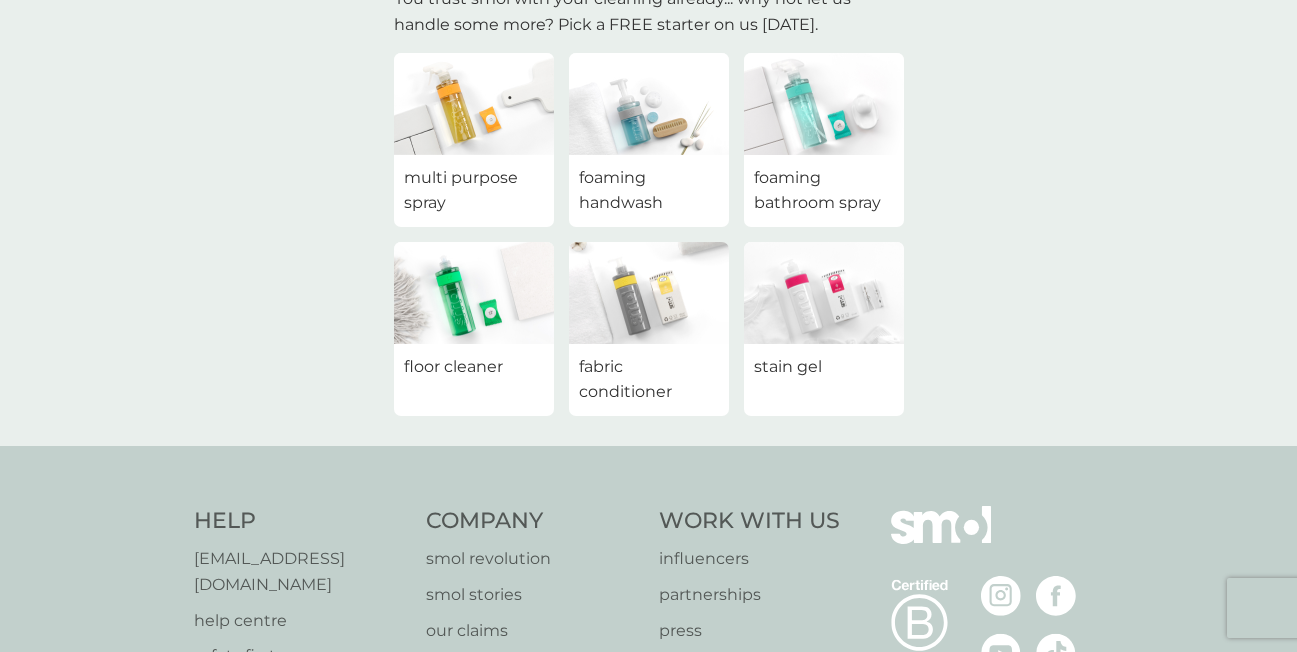 click at bounding box center (824, 293) 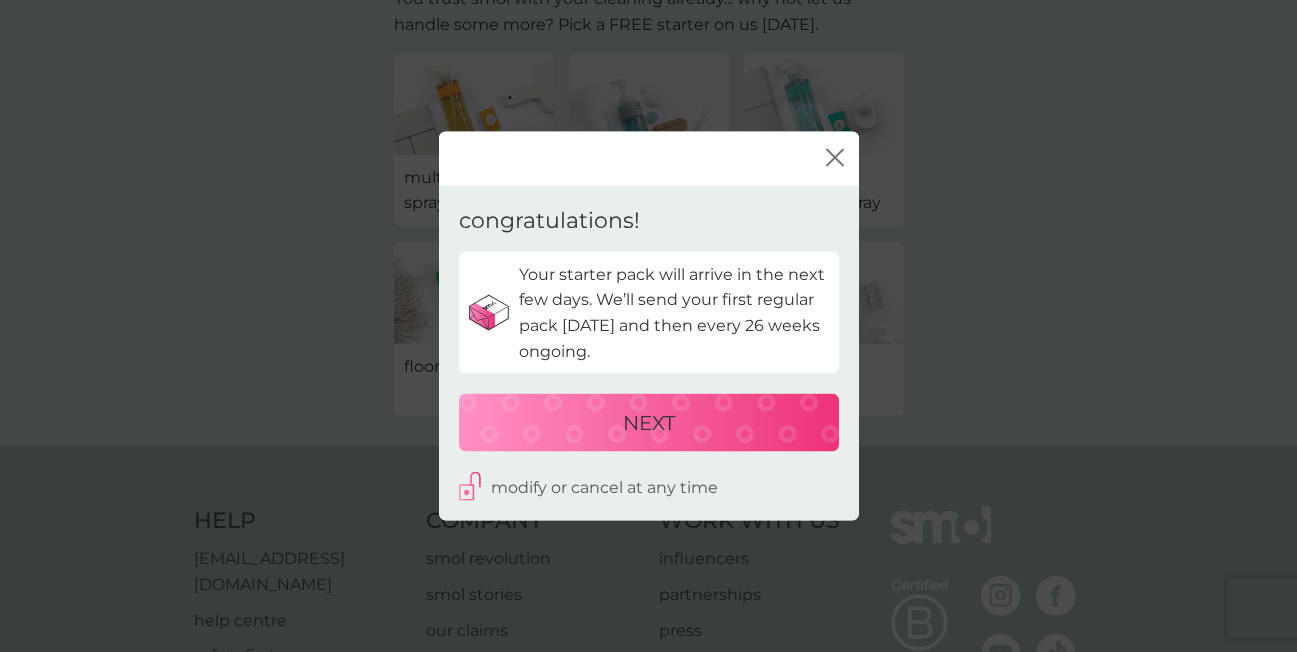 click on "NEXT" at bounding box center (649, 423) 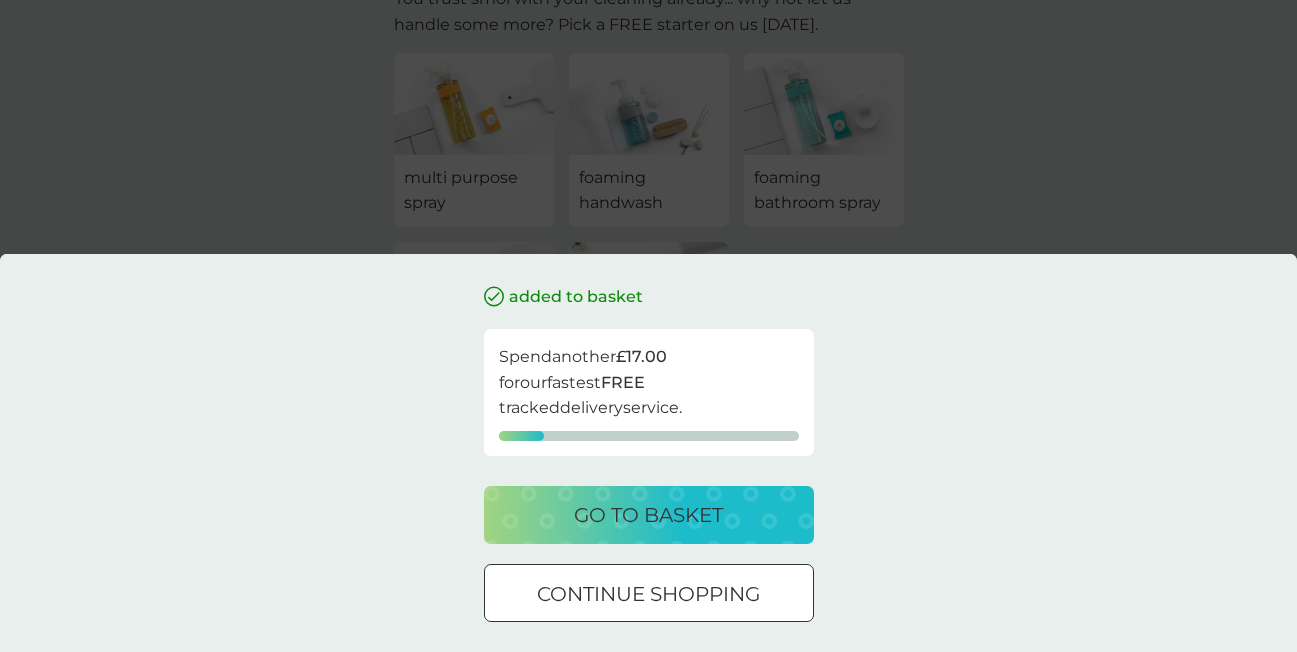 click on "continue shopping" at bounding box center (648, 594) 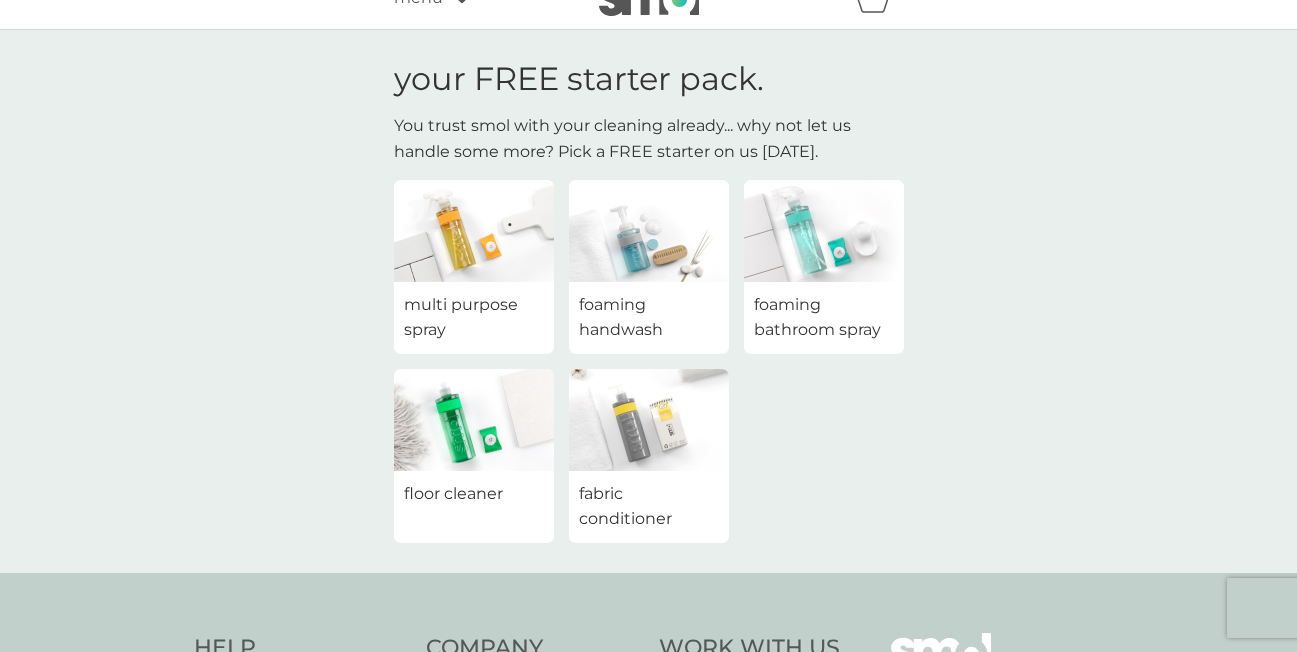 scroll, scrollTop: 0, scrollLeft: 0, axis: both 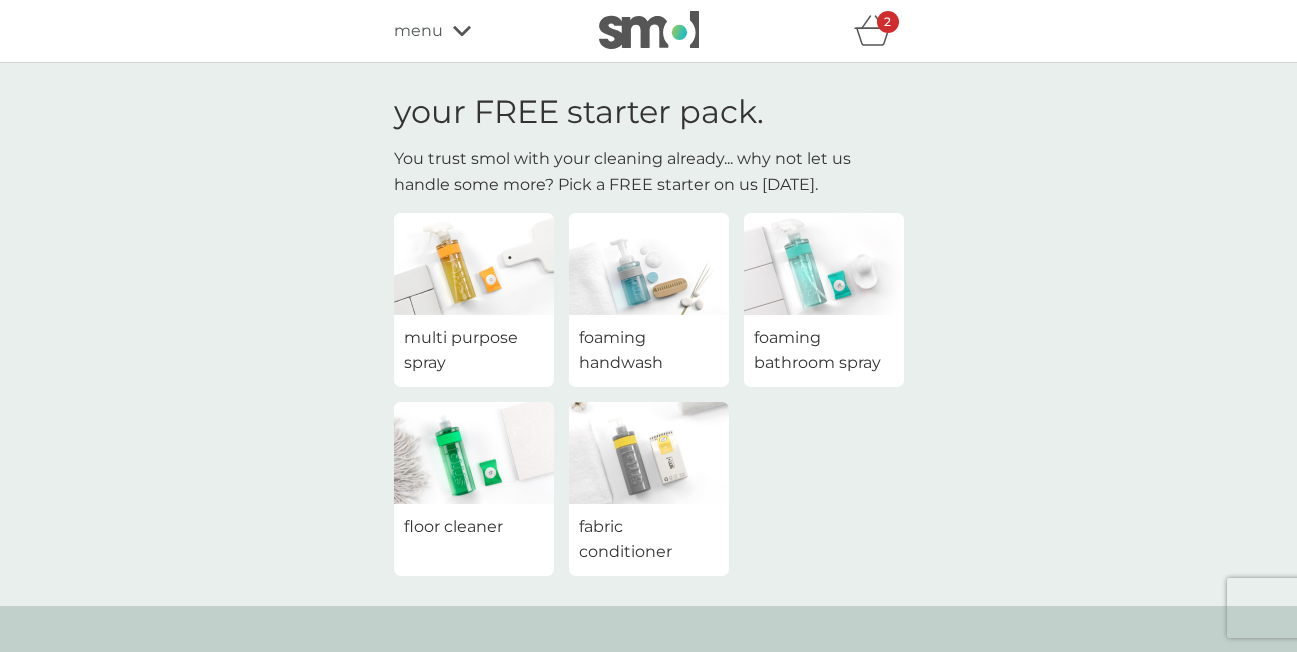 click on "menu" at bounding box center (418, 31) 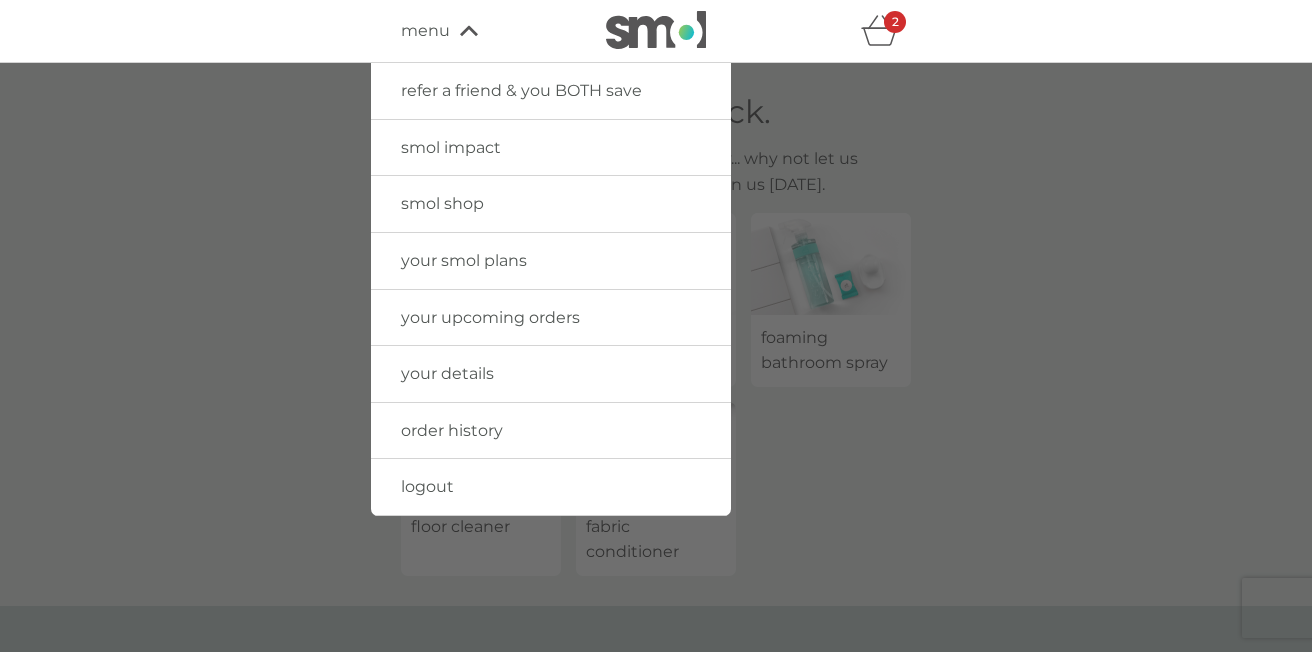 click on "smol shop" at bounding box center [442, 203] 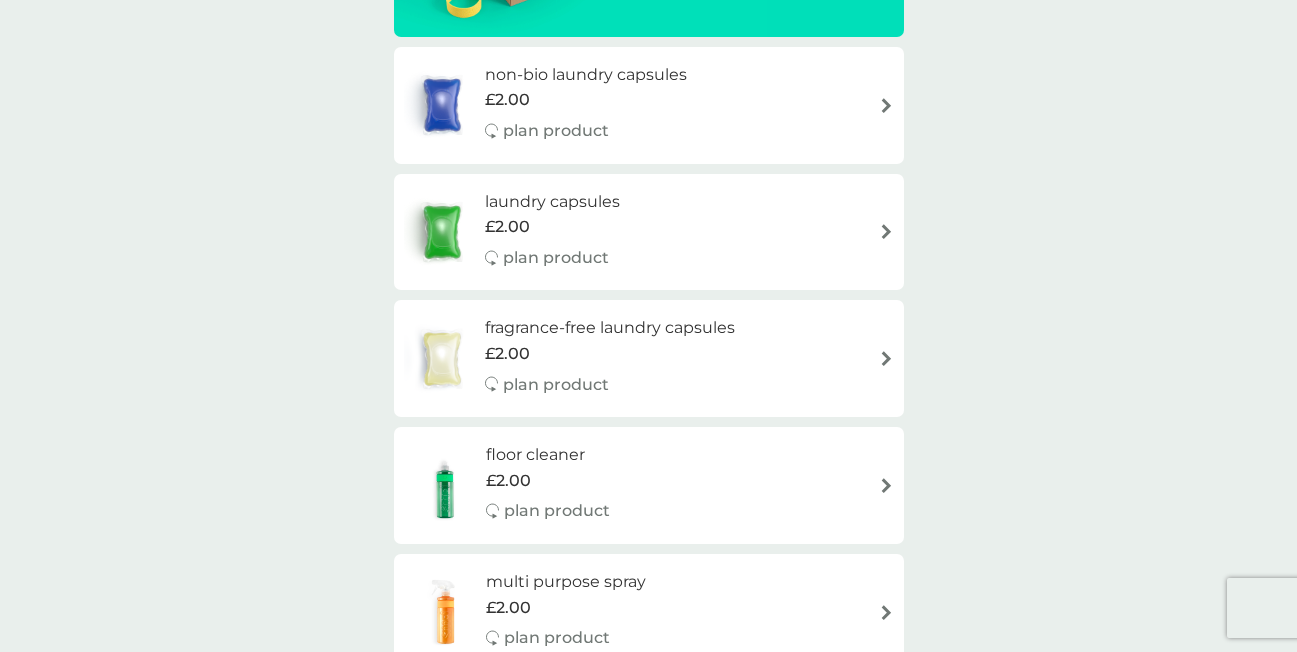 scroll, scrollTop: 378, scrollLeft: 0, axis: vertical 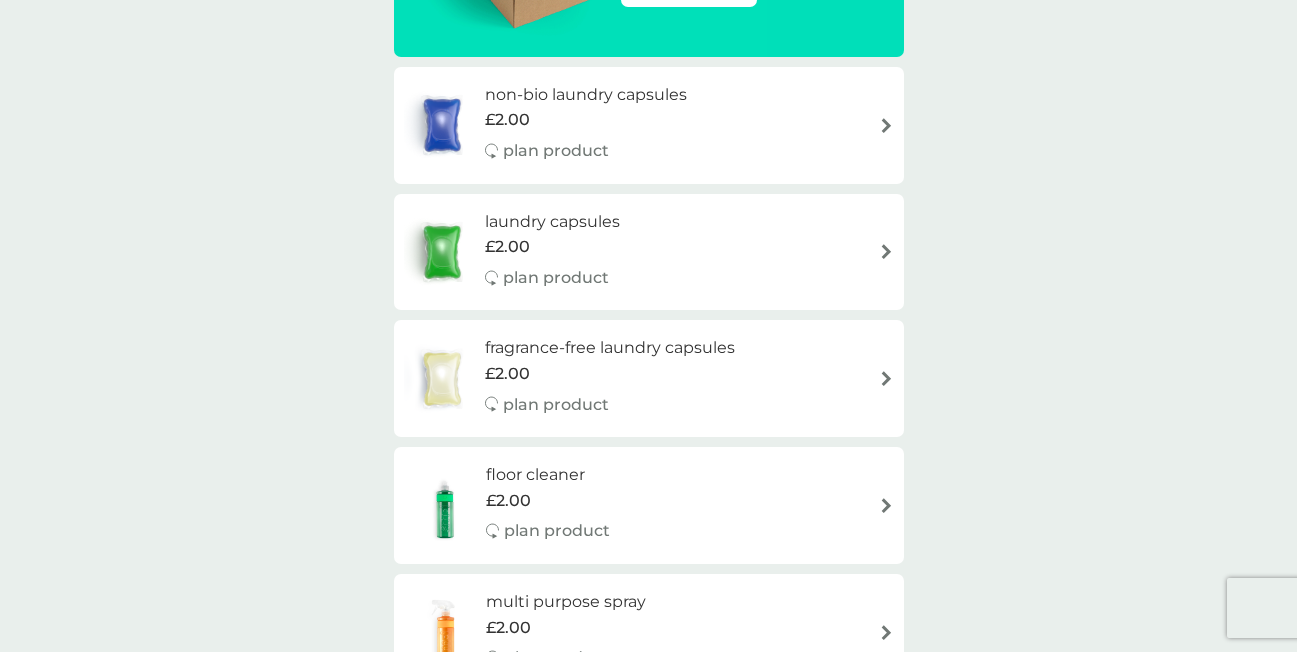 click at bounding box center [886, 125] 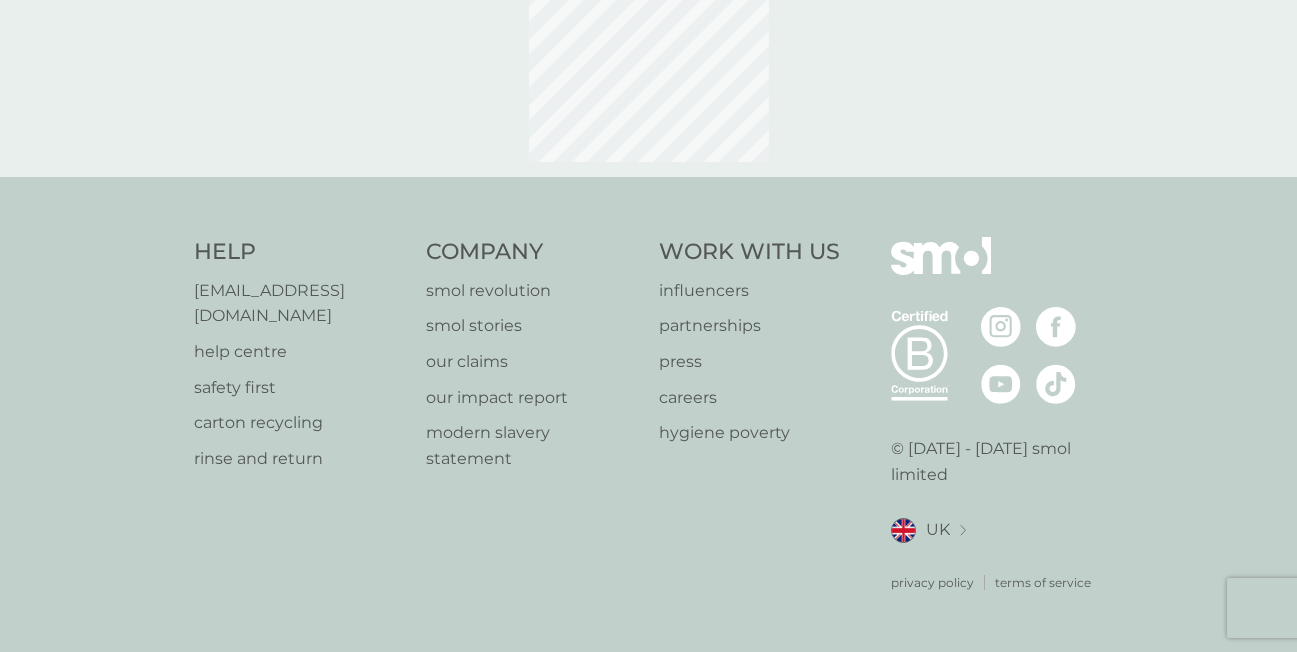 scroll, scrollTop: 0, scrollLeft: 0, axis: both 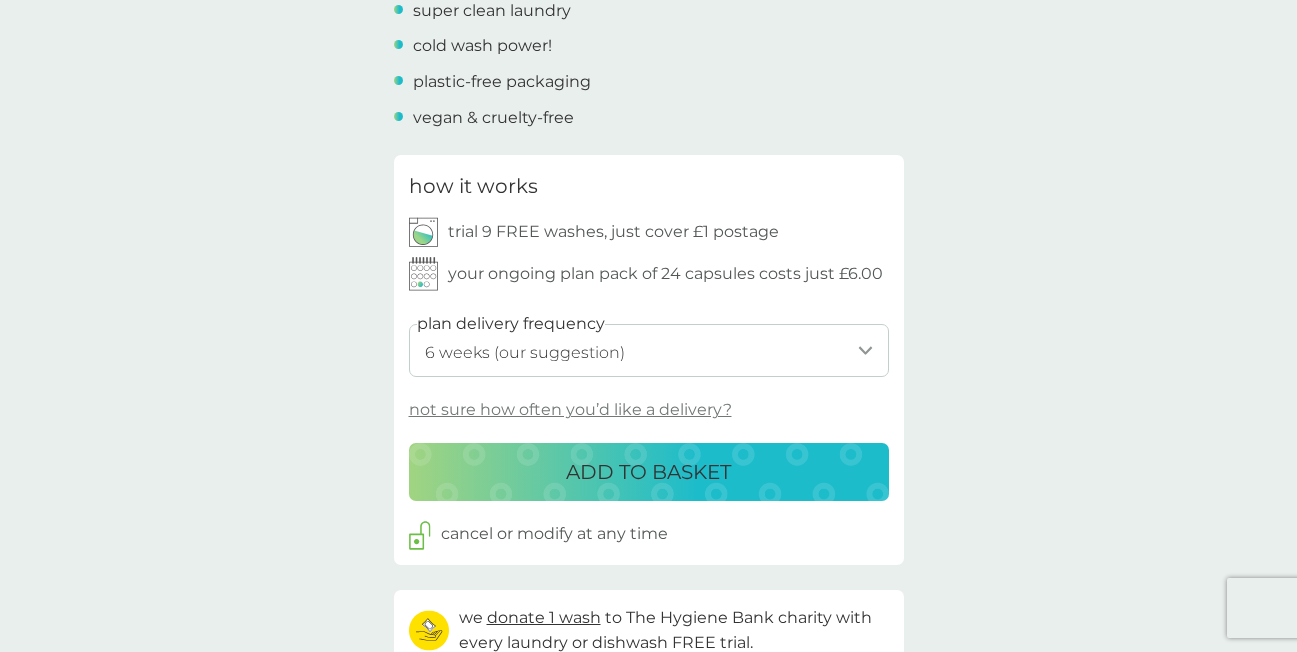 click on "1 week  2 weeks  3 weeks  4 weeks  5 weeks  6 weeks (our suggestion) 7 weeks  8 weeks  9 weeks  10 weeks  11 weeks  12 weeks  13 weeks  14 weeks  15 weeks  16 weeks  17 weeks" at bounding box center (649, 350) 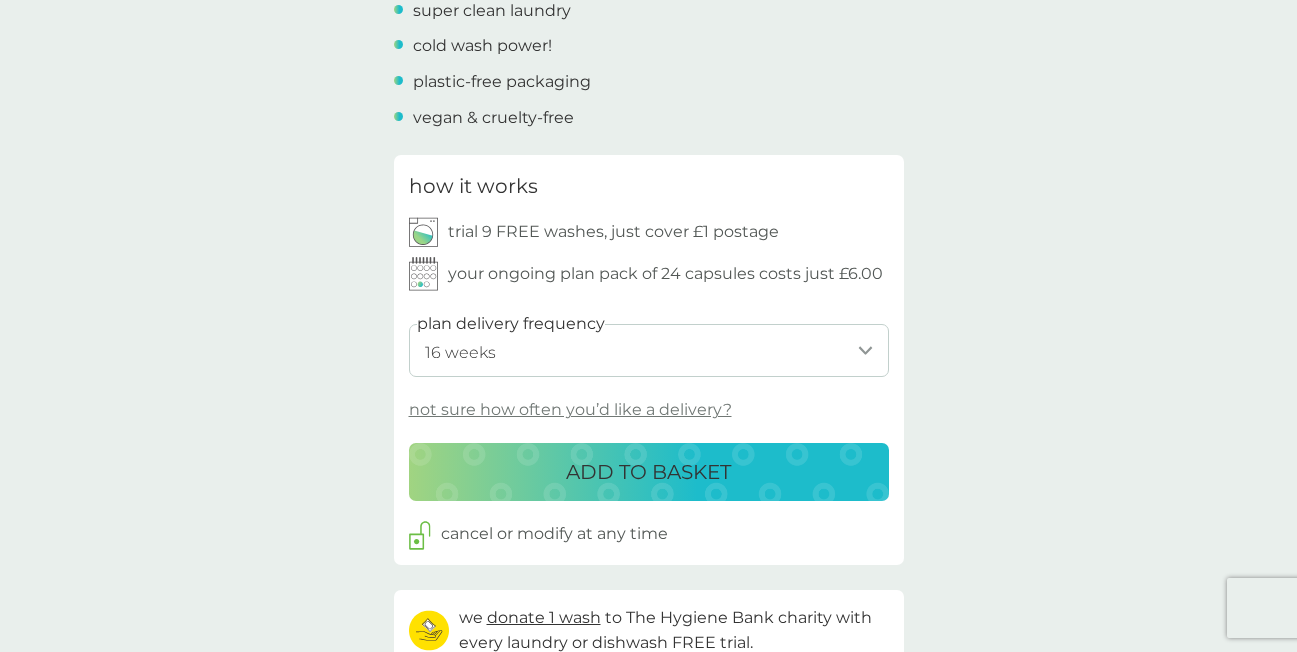 click on "1 week  2 weeks  3 weeks  4 weeks  5 weeks  6 weeks (our suggestion) 7 weeks  8 weeks  9 weeks  10 weeks  11 weeks  12 weeks  13 weeks  14 weeks  15 weeks  16 weeks  17 weeks" at bounding box center [649, 350] 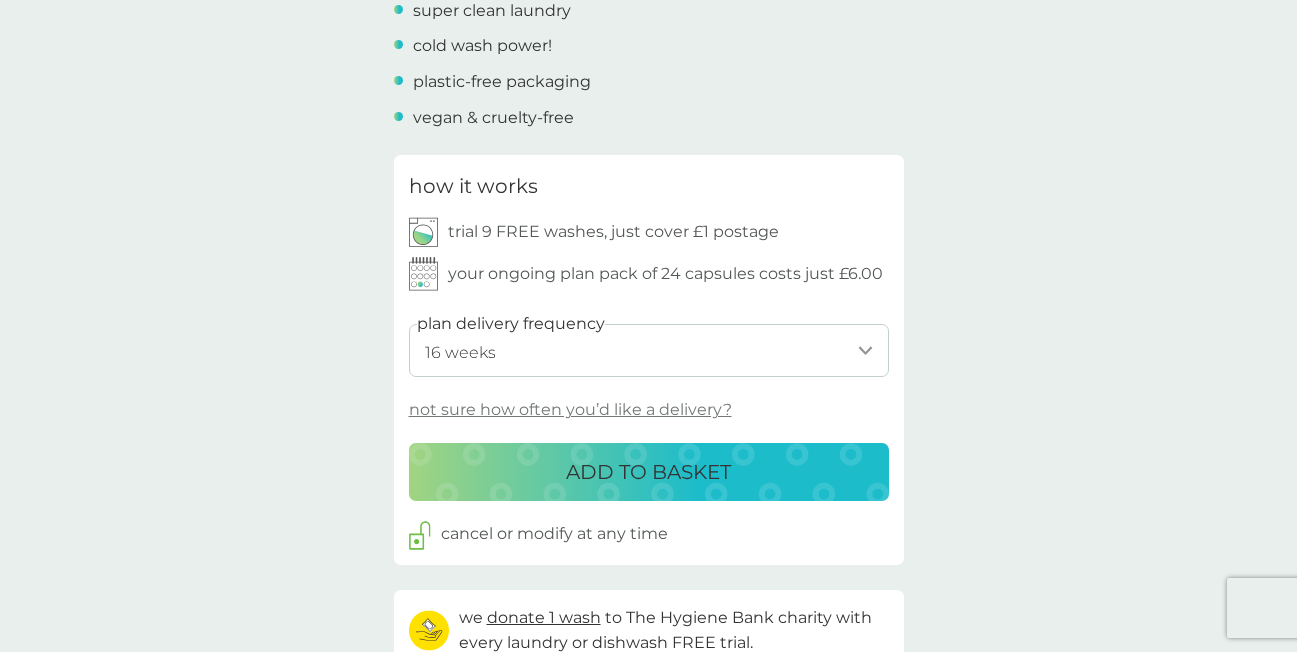 click on "ADD TO BASKET" at bounding box center (648, 472) 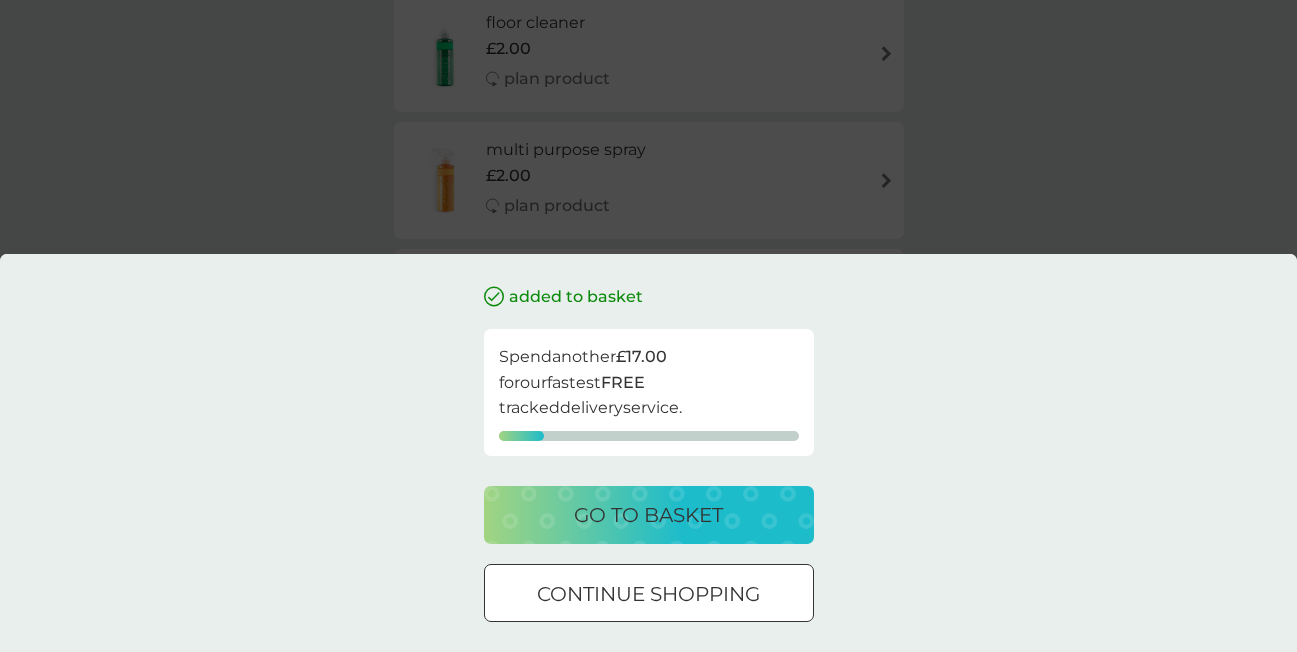 scroll, scrollTop: 0, scrollLeft: 0, axis: both 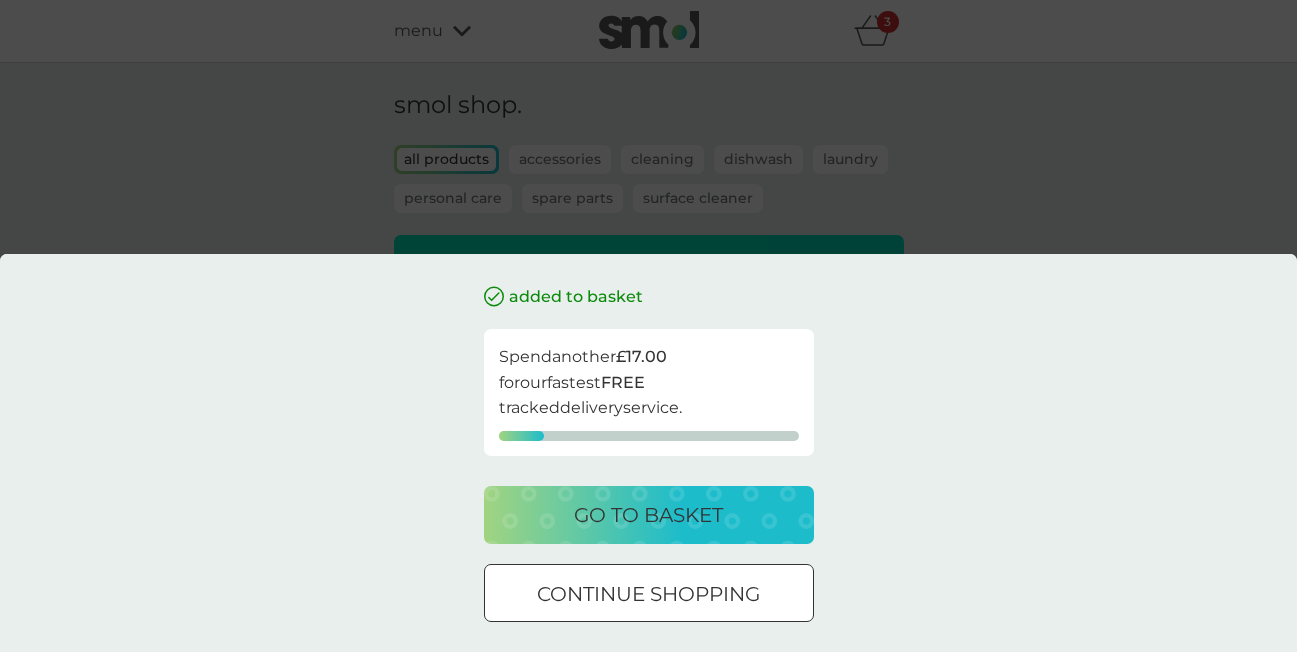 click on "continue shopping" at bounding box center [648, 594] 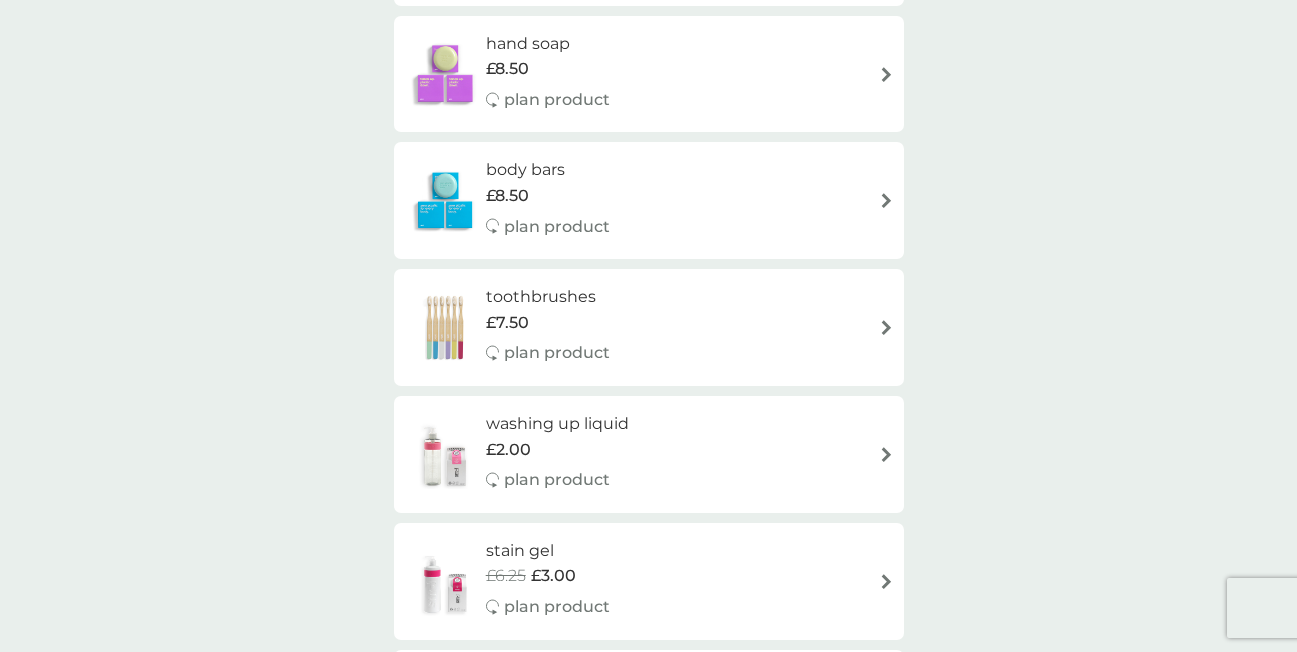 scroll, scrollTop: 1872, scrollLeft: 0, axis: vertical 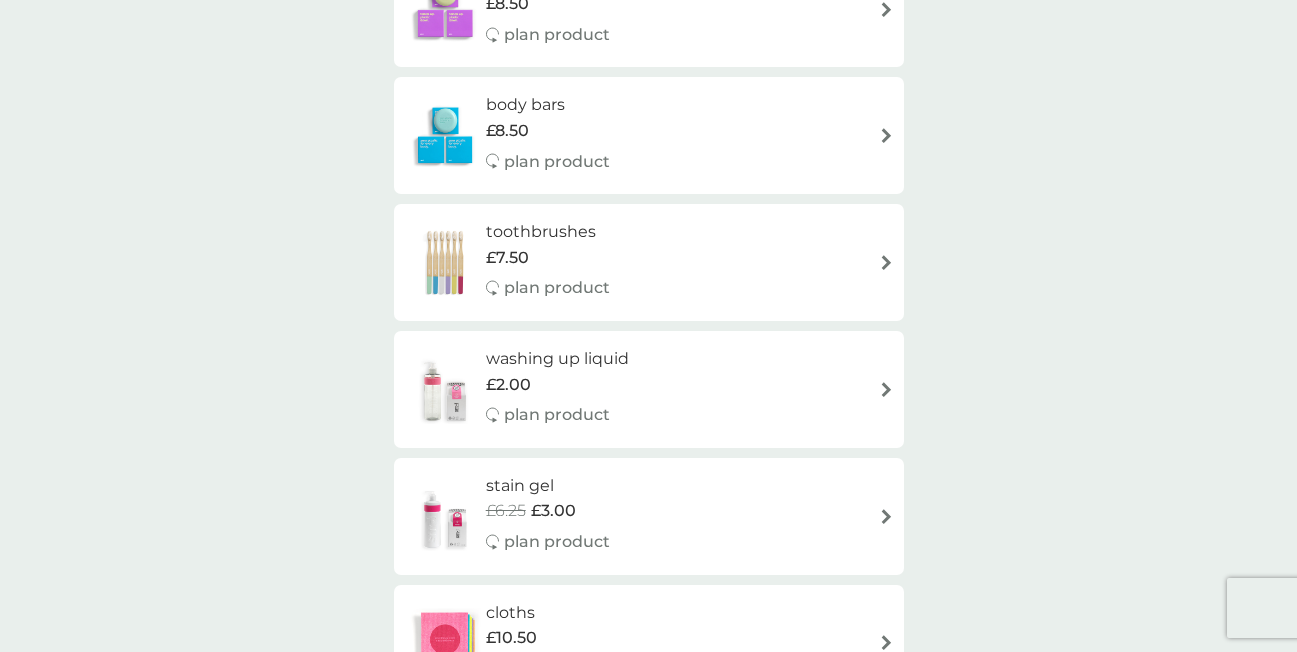 click on "washing up liquid £2.00 plan product" at bounding box center (649, 389) 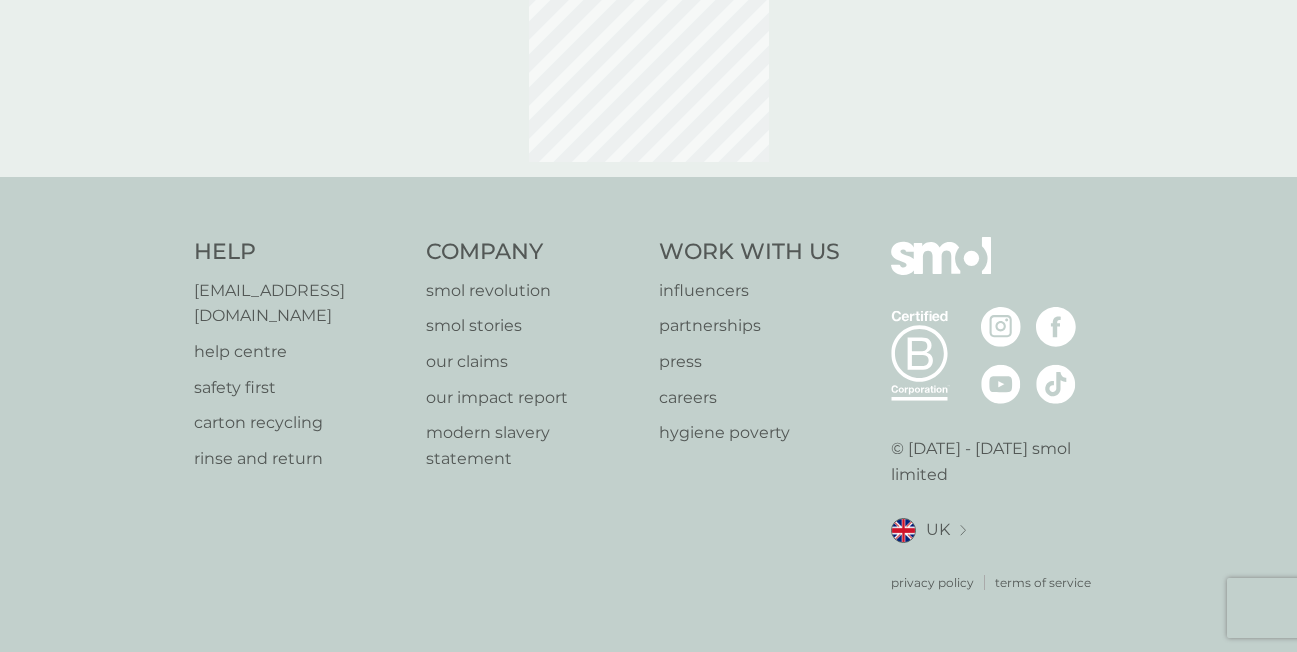 scroll, scrollTop: 0, scrollLeft: 0, axis: both 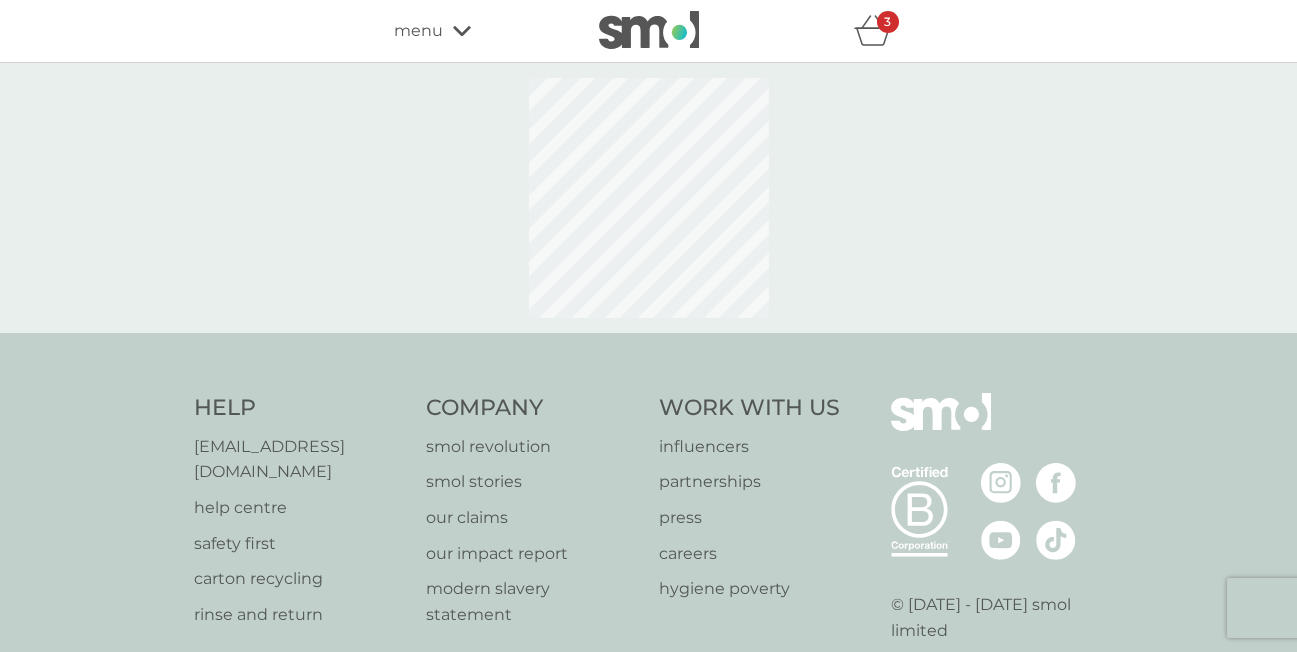 select on "112" 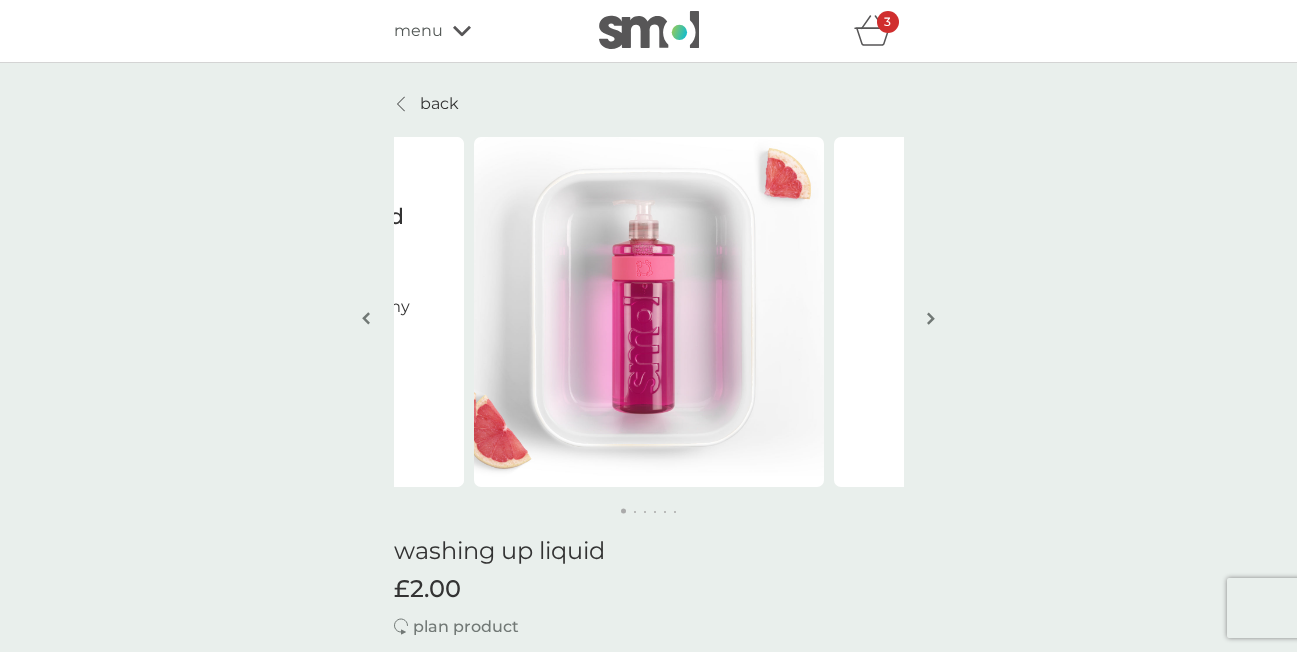 scroll, scrollTop: 267, scrollLeft: 0, axis: vertical 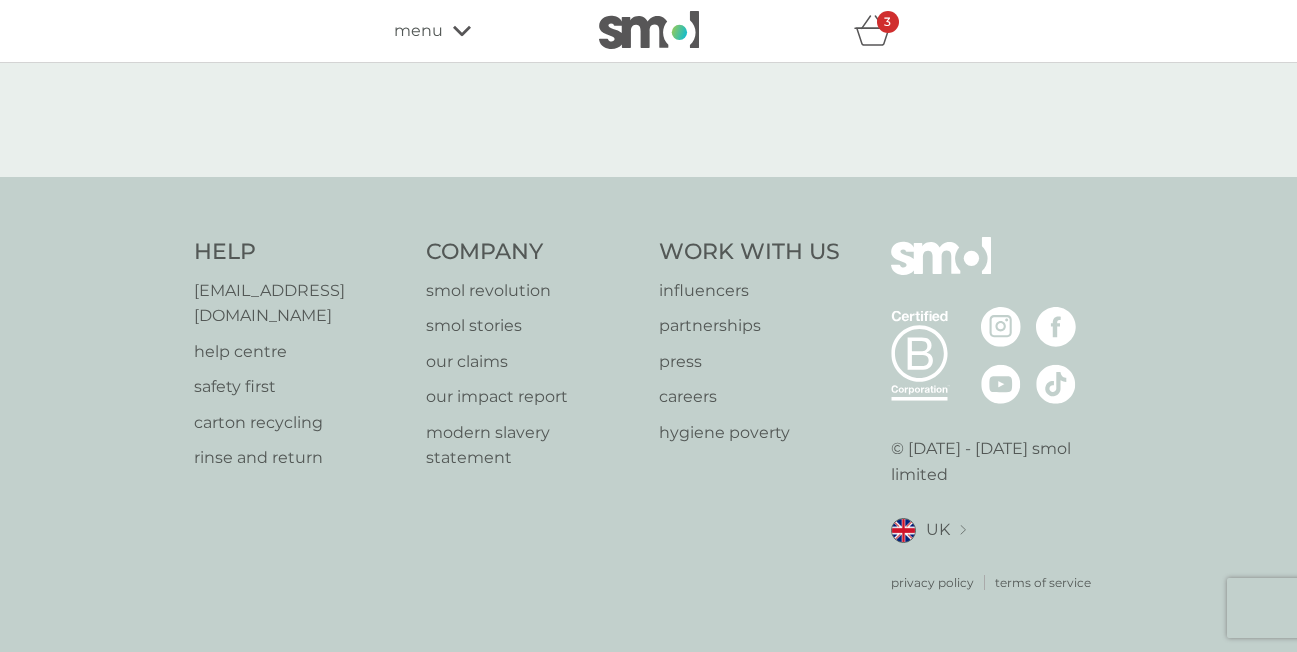 select on "112" 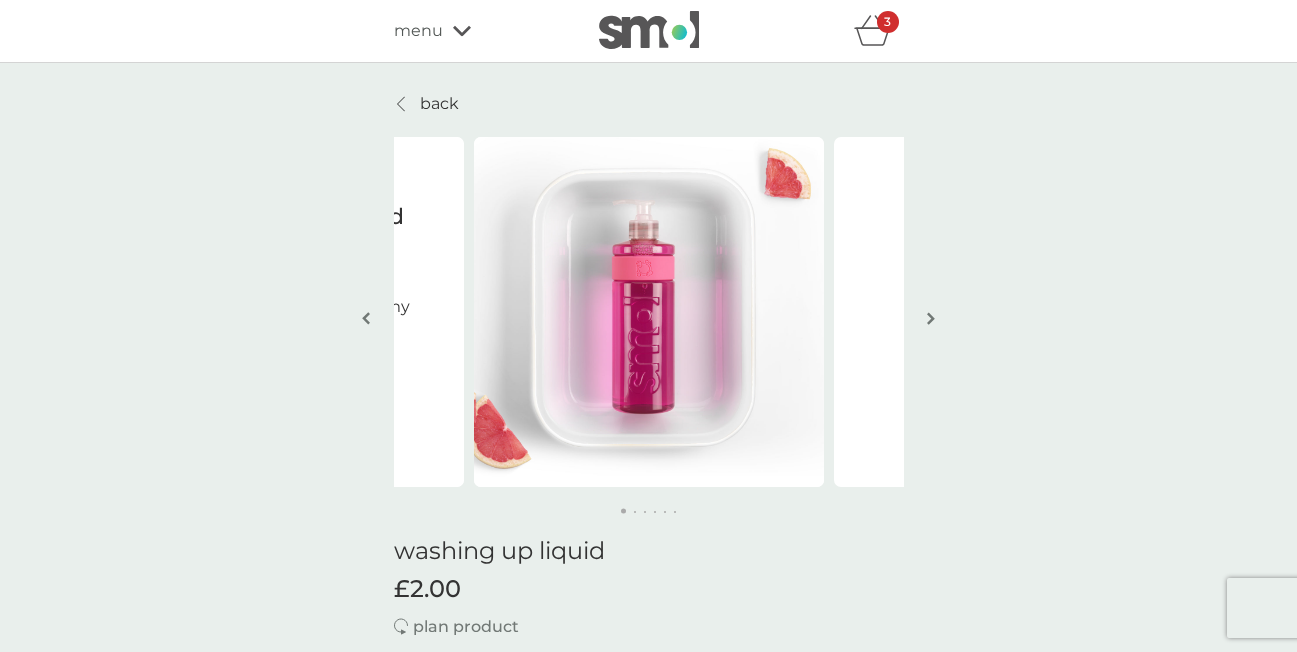 scroll, scrollTop: 565, scrollLeft: 0, axis: vertical 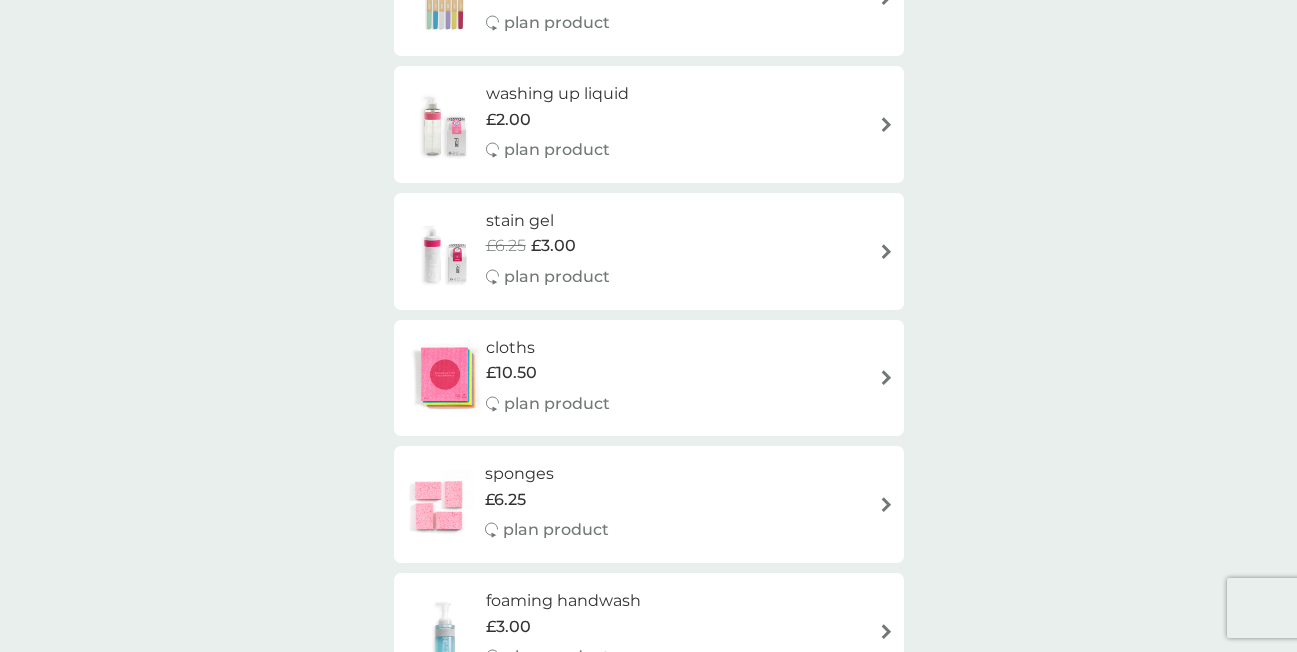 click at bounding box center (886, 251) 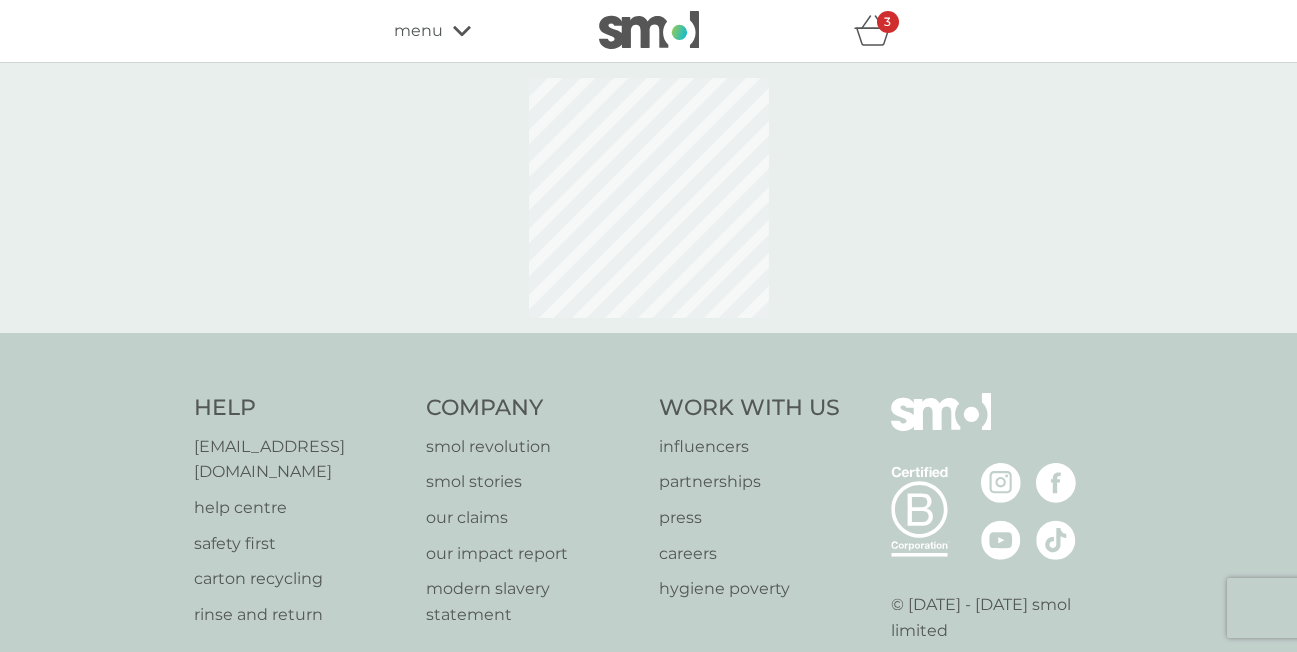 select on "182" 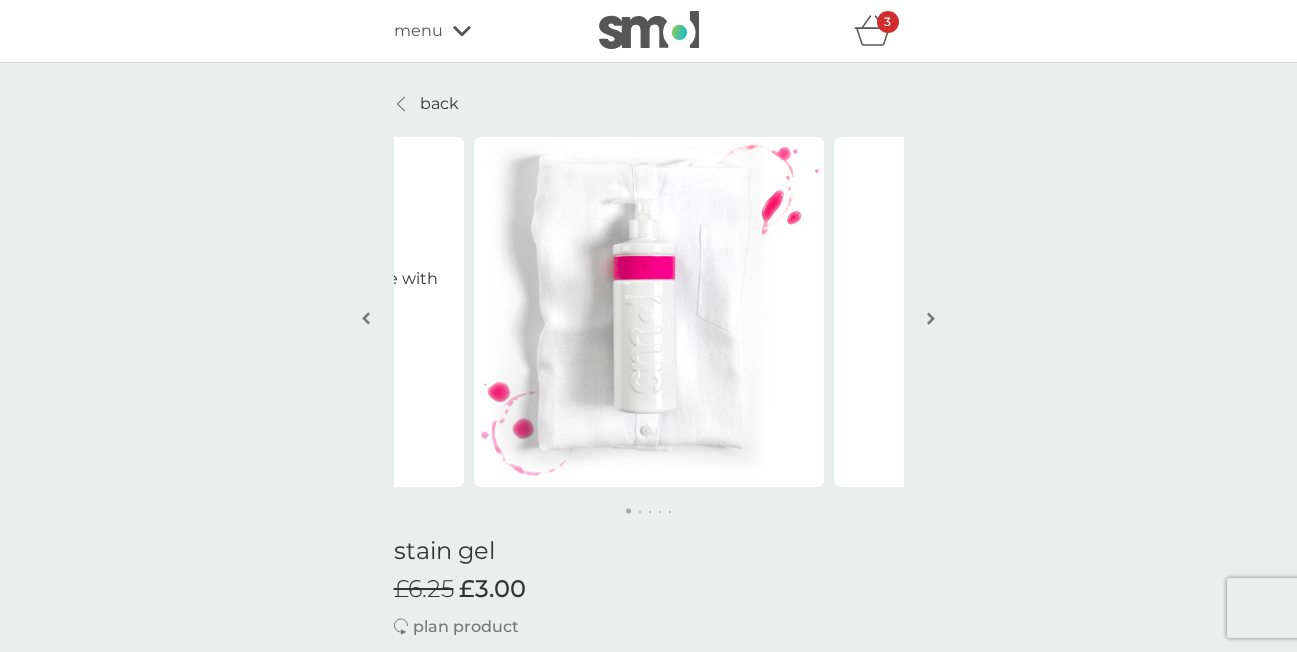 scroll, scrollTop: 512, scrollLeft: 0, axis: vertical 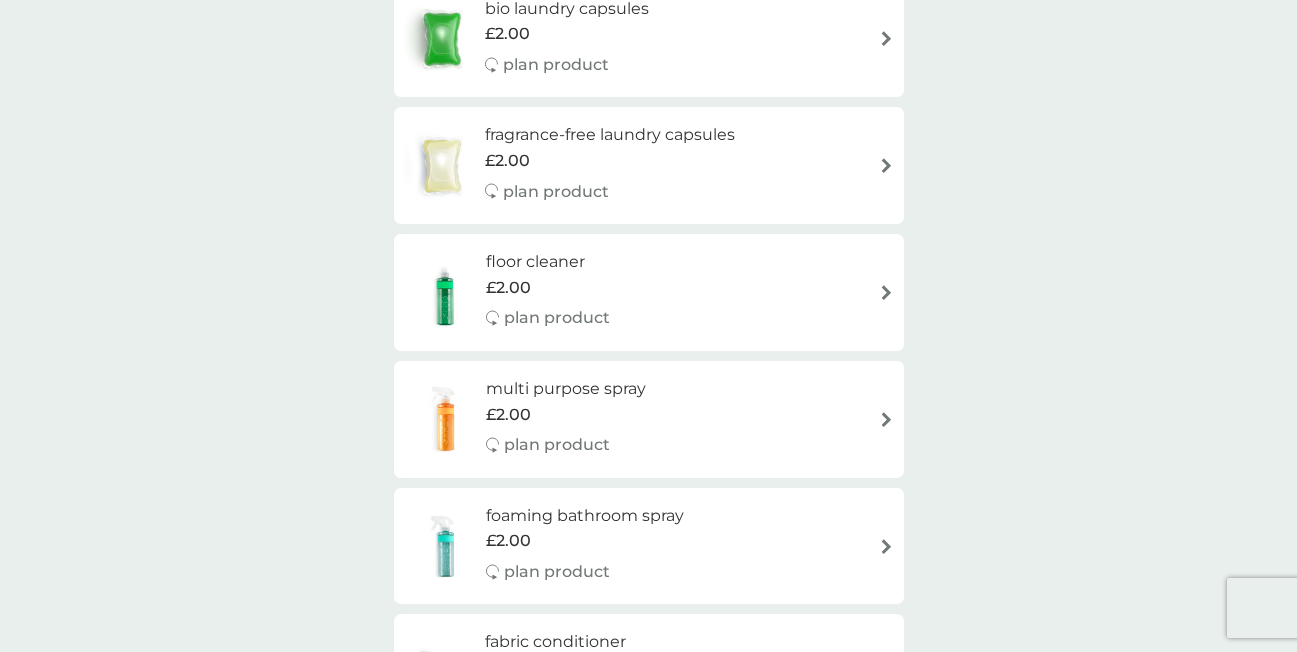 click at bounding box center [886, 165] 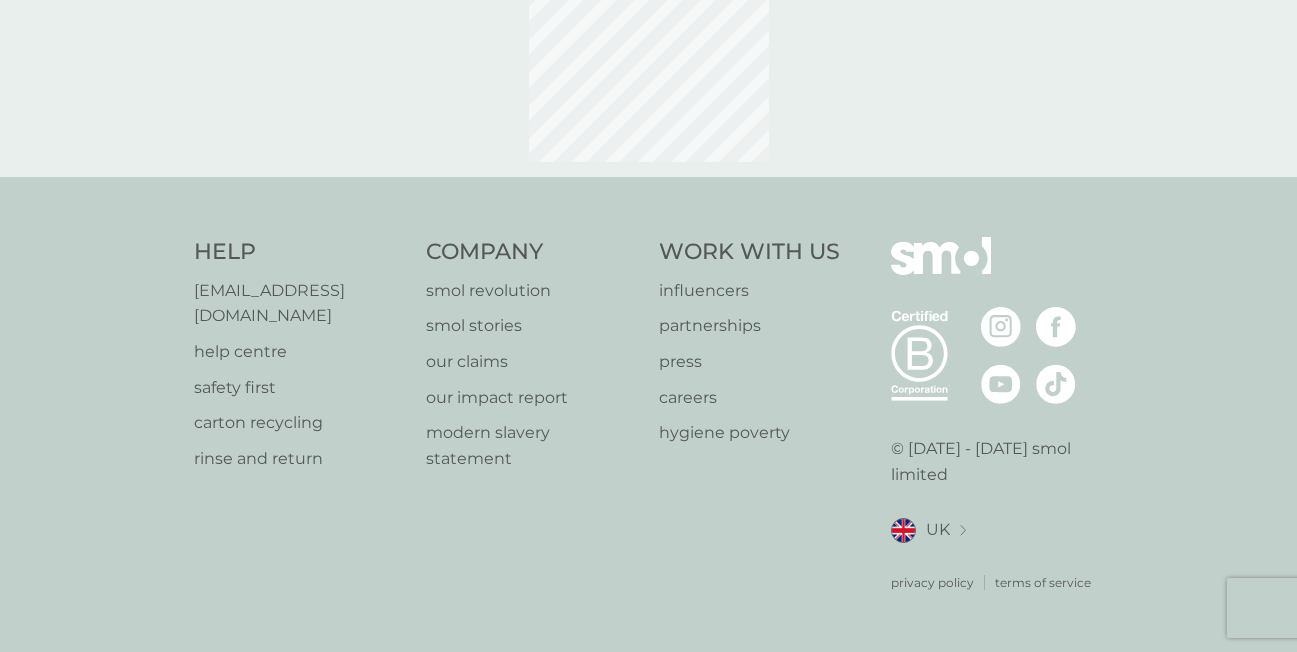 scroll, scrollTop: 0, scrollLeft: 0, axis: both 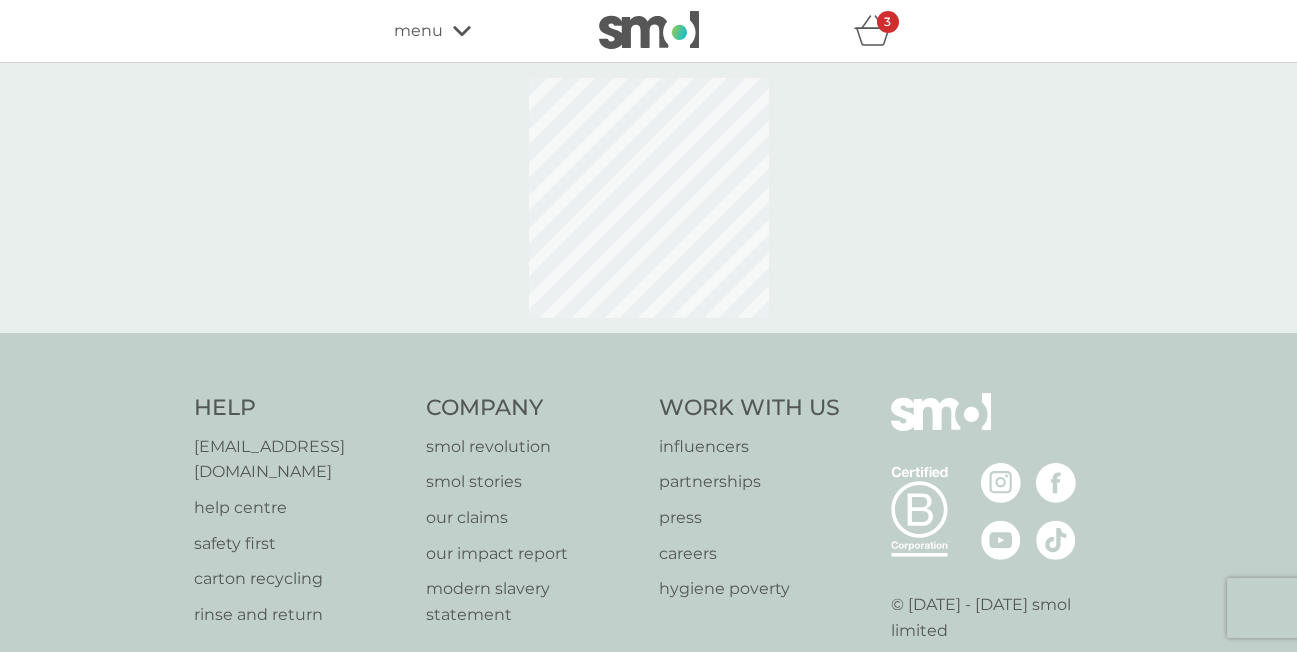 select on "42" 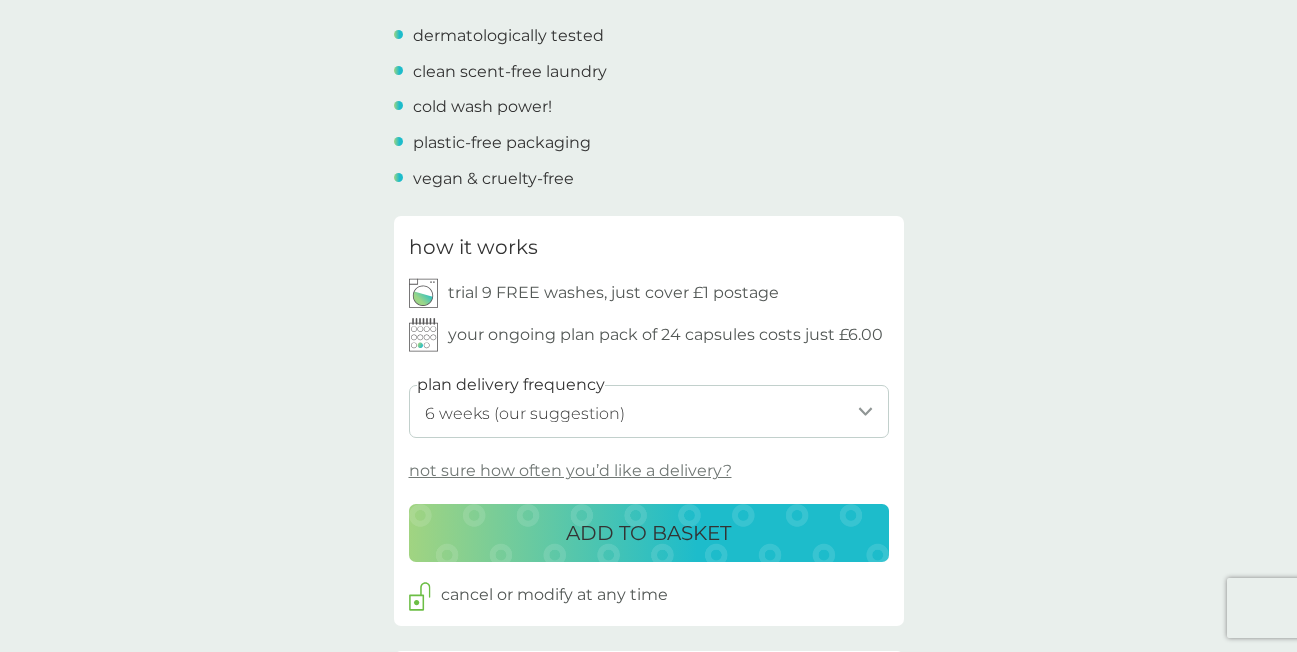 scroll, scrollTop: 899, scrollLeft: 0, axis: vertical 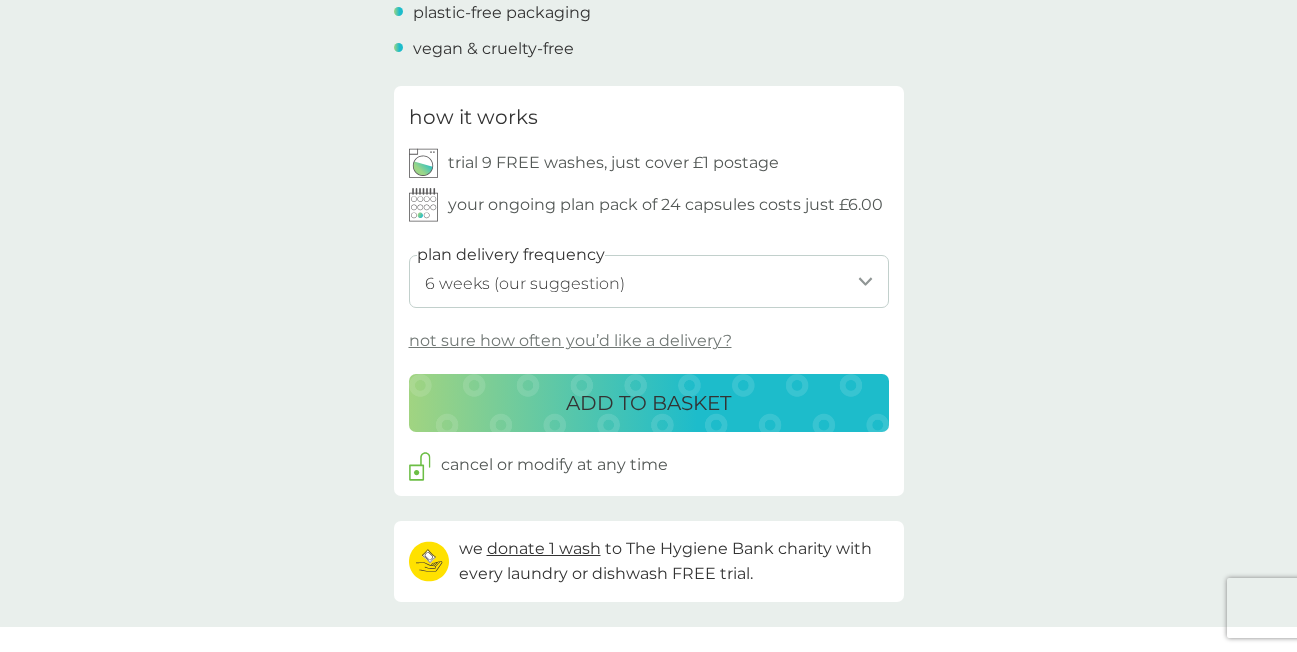 click on "ADD TO BASKET" at bounding box center [648, 403] 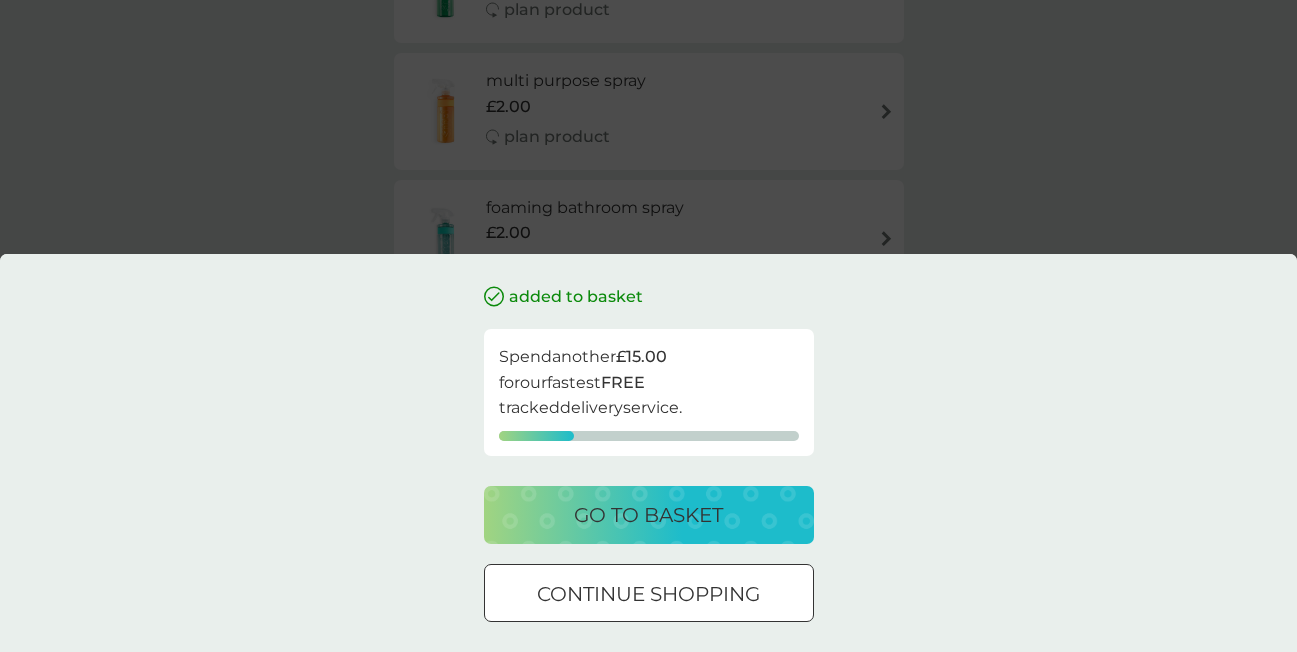 scroll, scrollTop: 0, scrollLeft: 0, axis: both 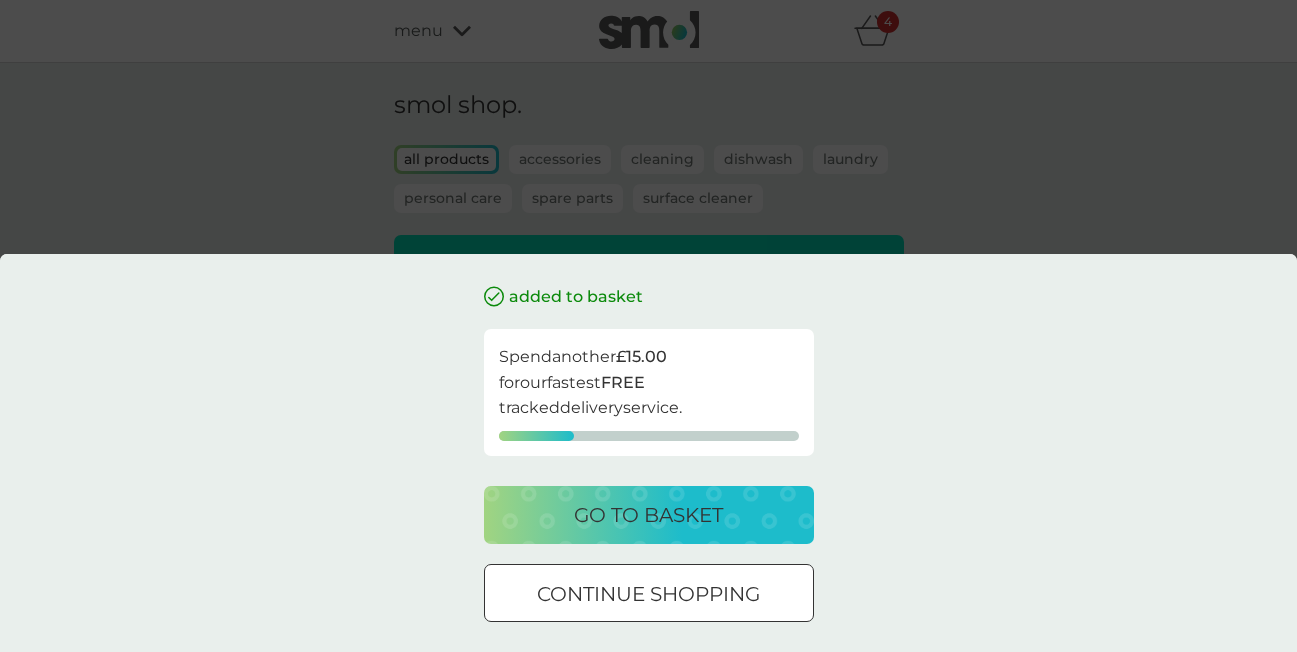 click on "continue shopping" at bounding box center (648, 594) 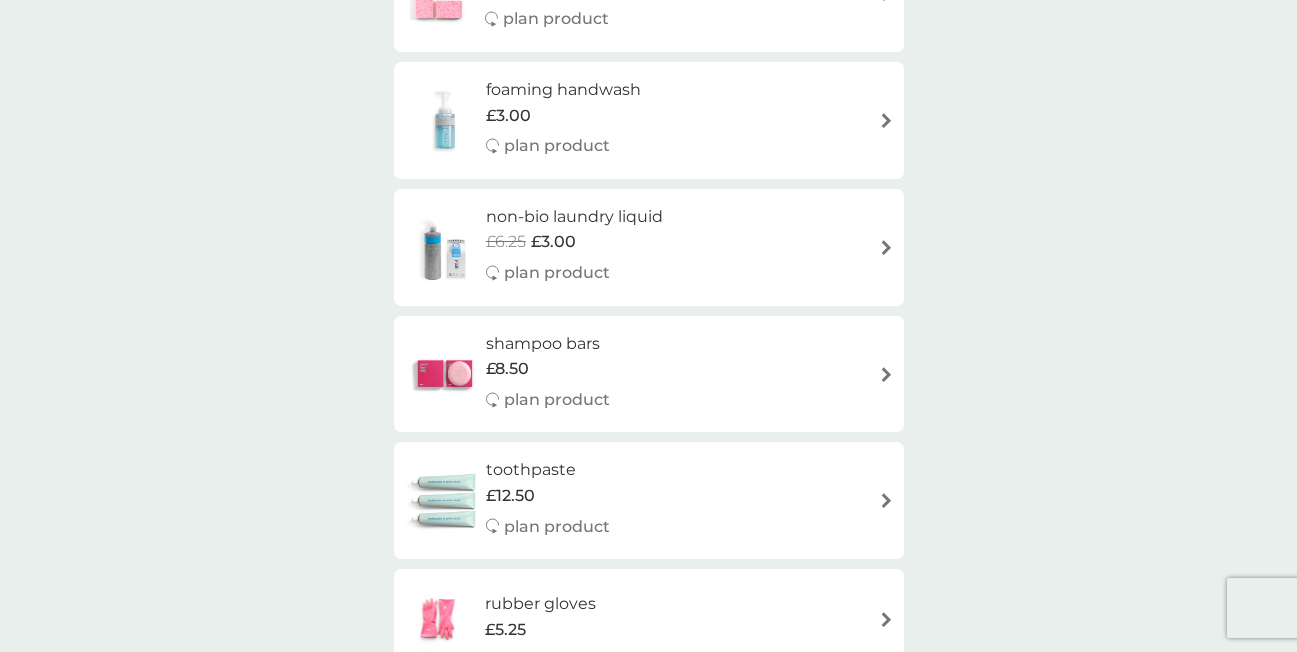 scroll, scrollTop: 2655, scrollLeft: 0, axis: vertical 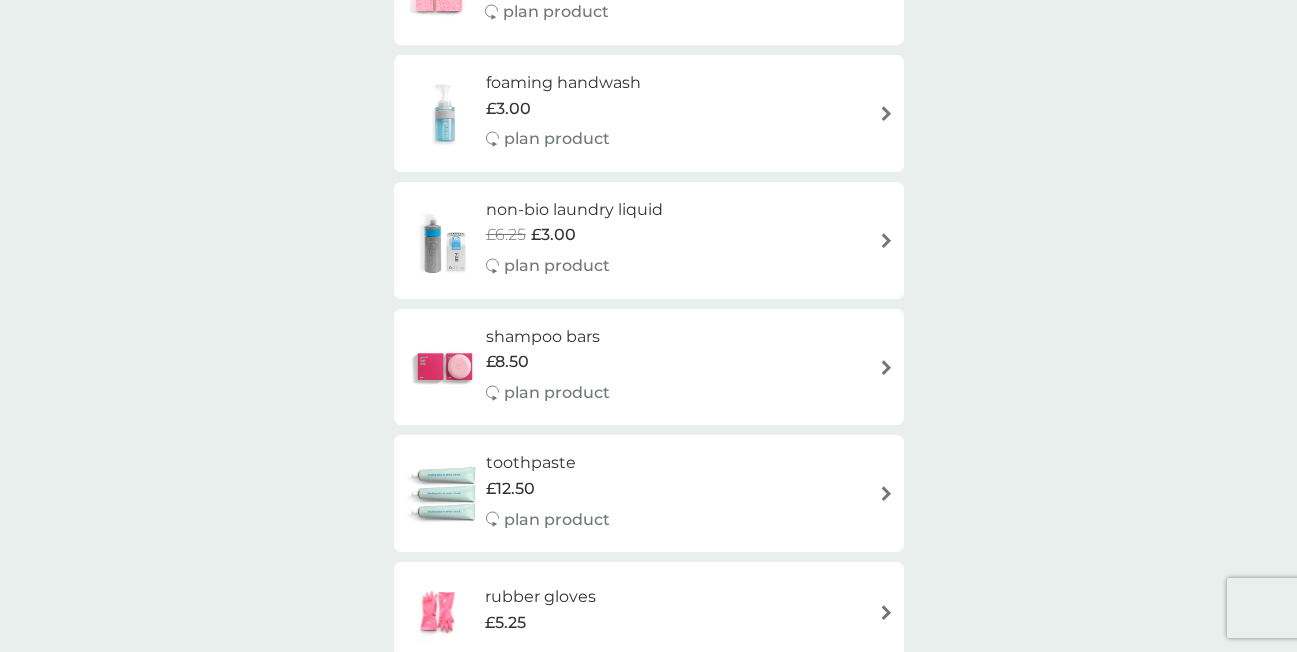 click at bounding box center [886, 240] 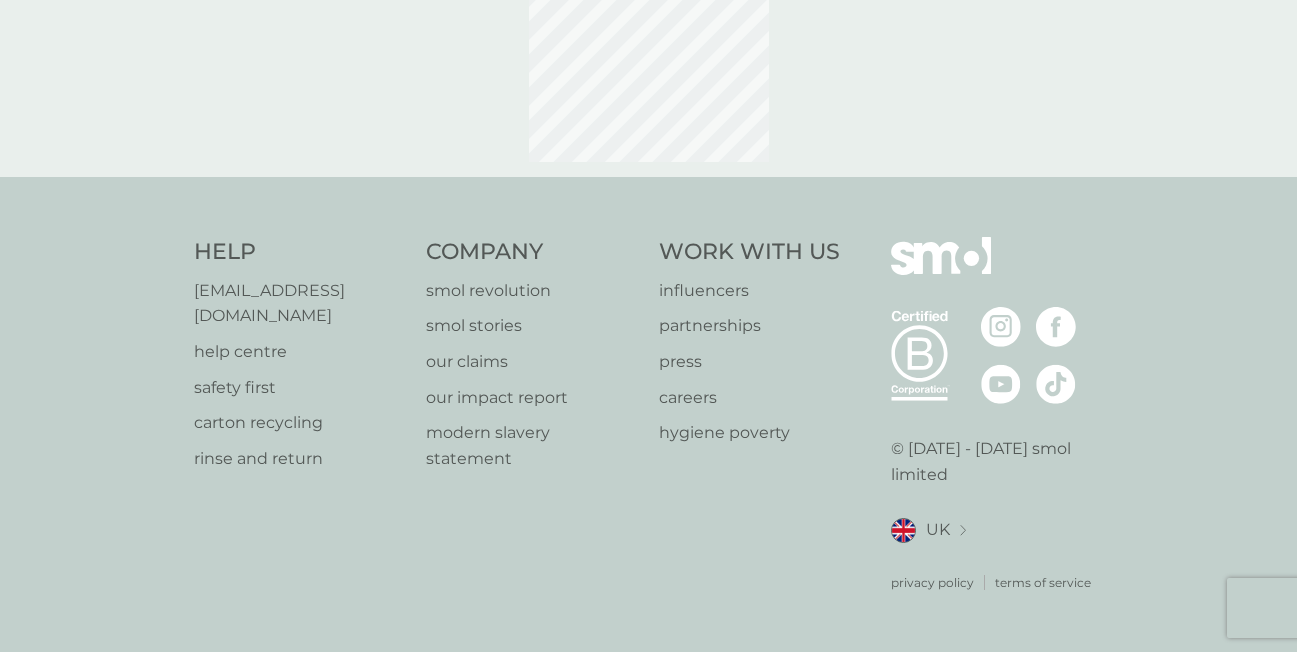 scroll, scrollTop: 0, scrollLeft: 0, axis: both 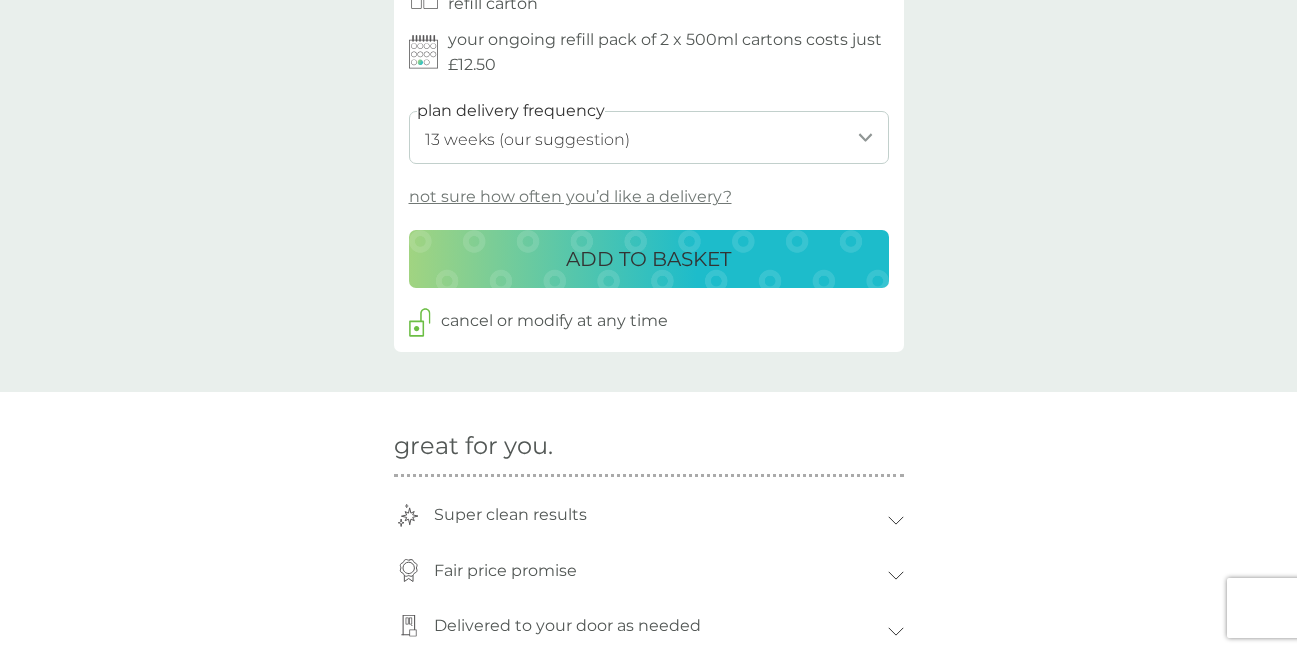 click on "1 week  2 weeks  3 weeks  4 weeks  5 weeks  6 weeks  7 weeks  8 weeks  9 weeks  10 weeks  11 weeks  12 weeks  13 weeks (our suggestion) 14 weeks  15 weeks  16 weeks  17 weeks  18 weeks  19 weeks  20 weeks  21 weeks  22 weeks  23 weeks  24 weeks  25 weeks  26 weeks  27 weeks  28 weeks  29 weeks  30 weeks  31 weeks  32 weeks  33 weeks  34 weeks  35 weeks" at bounding box center (649, 137) 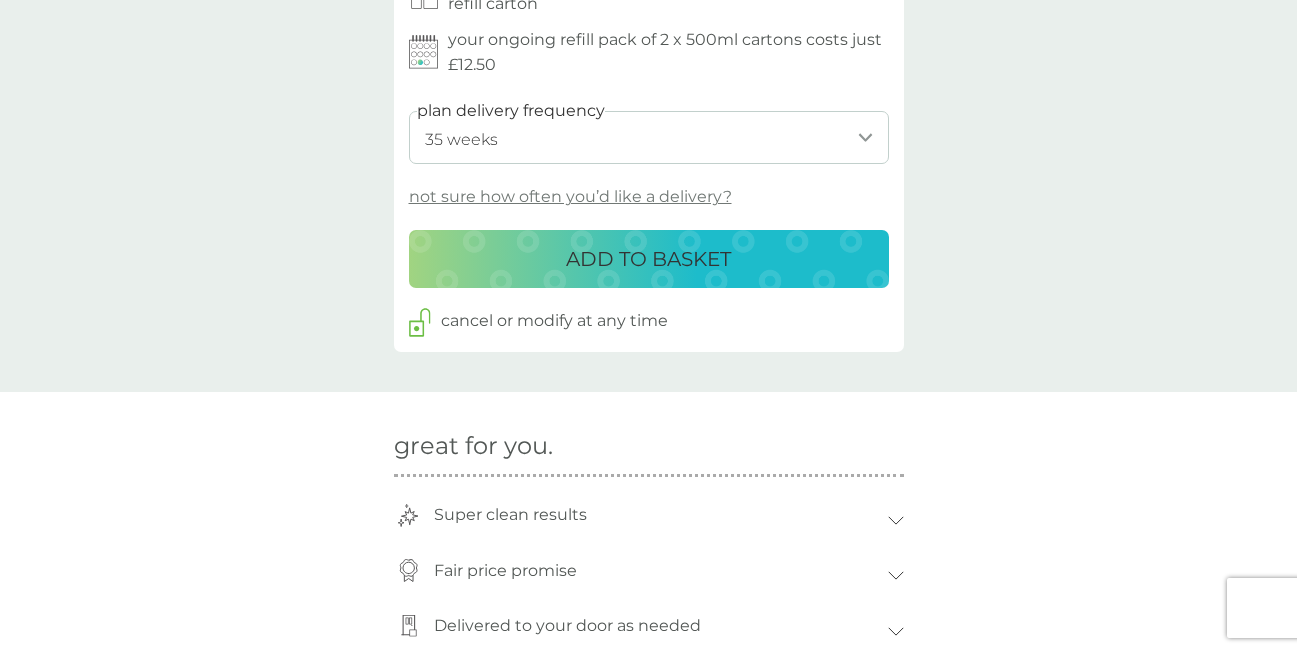 click on "1 week  2 weeks  3 weeks  4 weeks  5 weeks  6 weeks  7 weeks  8 weeks  9 weeks  10 weeks  11 weeks  12 weeks  13 weeks (our suggestion) 14 weeks  15 weeks  16 weeks  17 weeks  18 weeks  19 weeks  20 weeks  21 weeks  22 weeks  23 weeks  24 weeks  25 weeks  26 weeks  27 weeks  28 weeks  29 weeks  30 weeks  31 weeks  32 weeks  33 weeks  34 weeks  35 weeks" at bounding box center (649, 137) 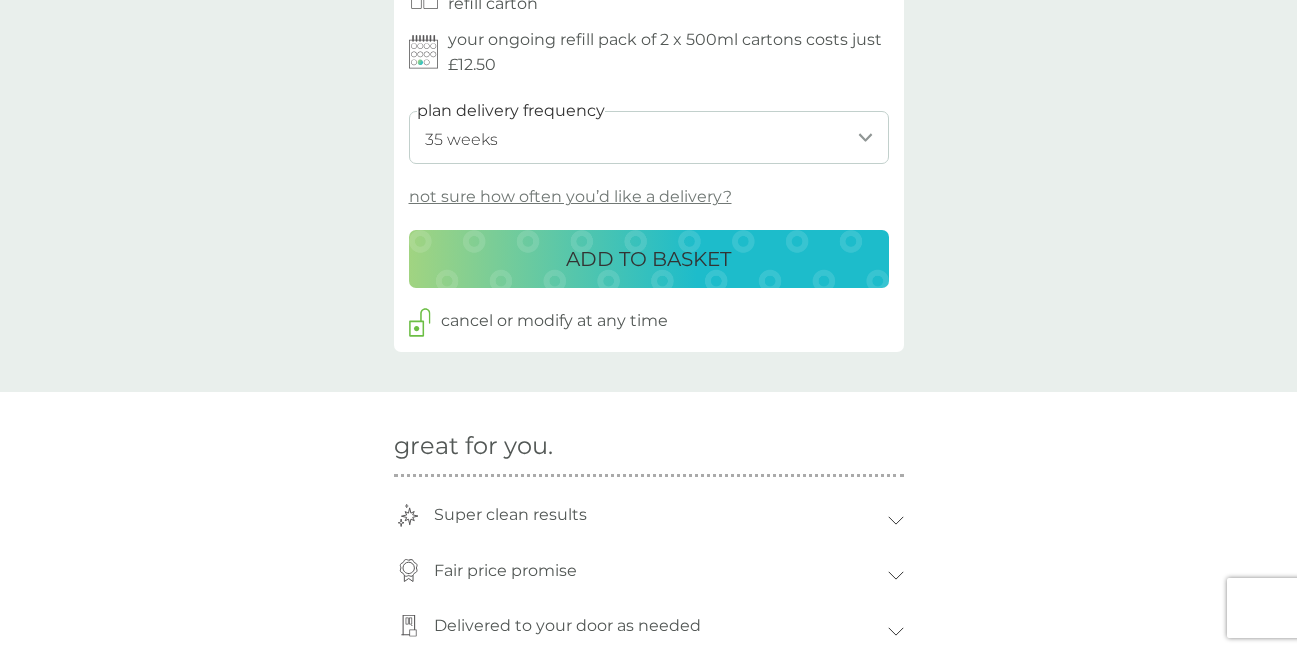 click on "ADD TO BASKET" at bounding box center (648, 259) 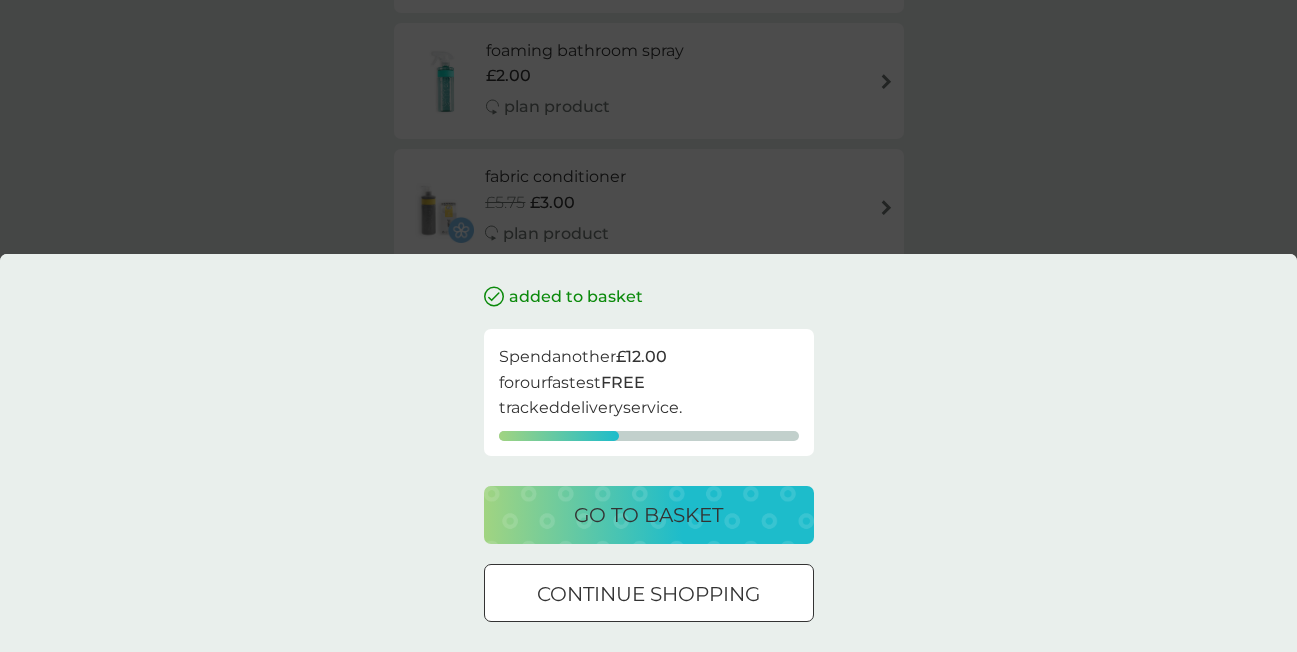 scroll, scrollTop: 0, scrollLeft: 0, axis: both 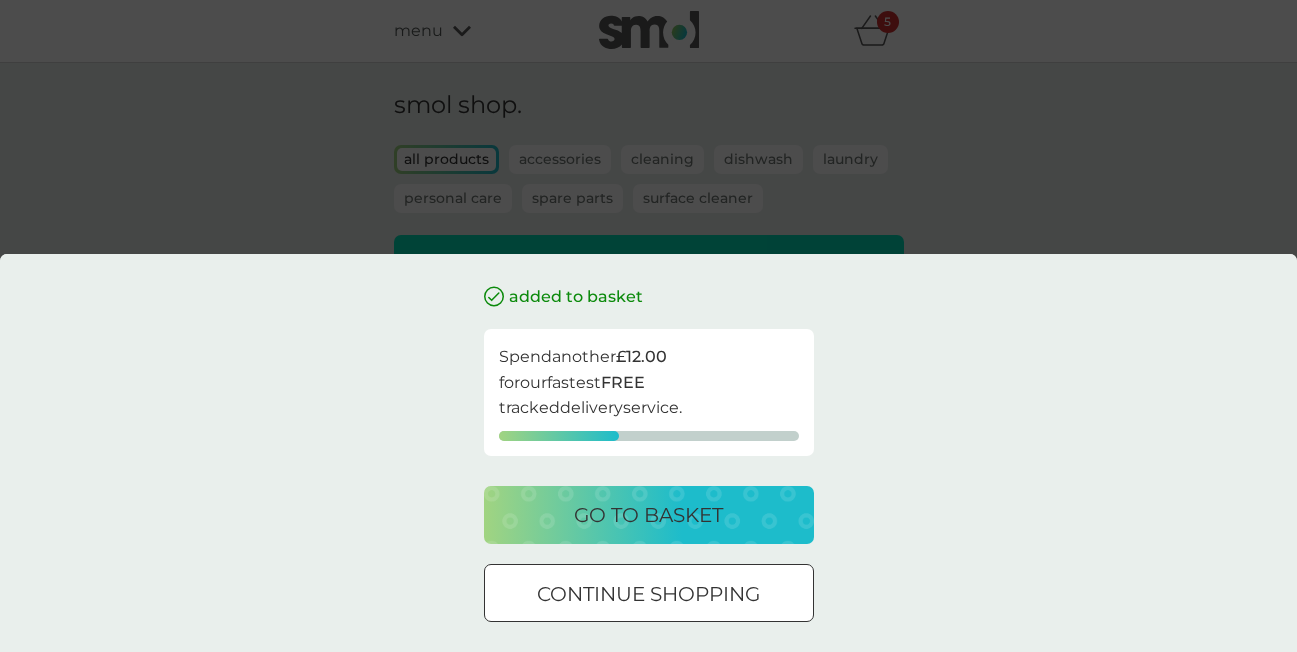 click on "continue shopping" at bounding box center (648, 594) 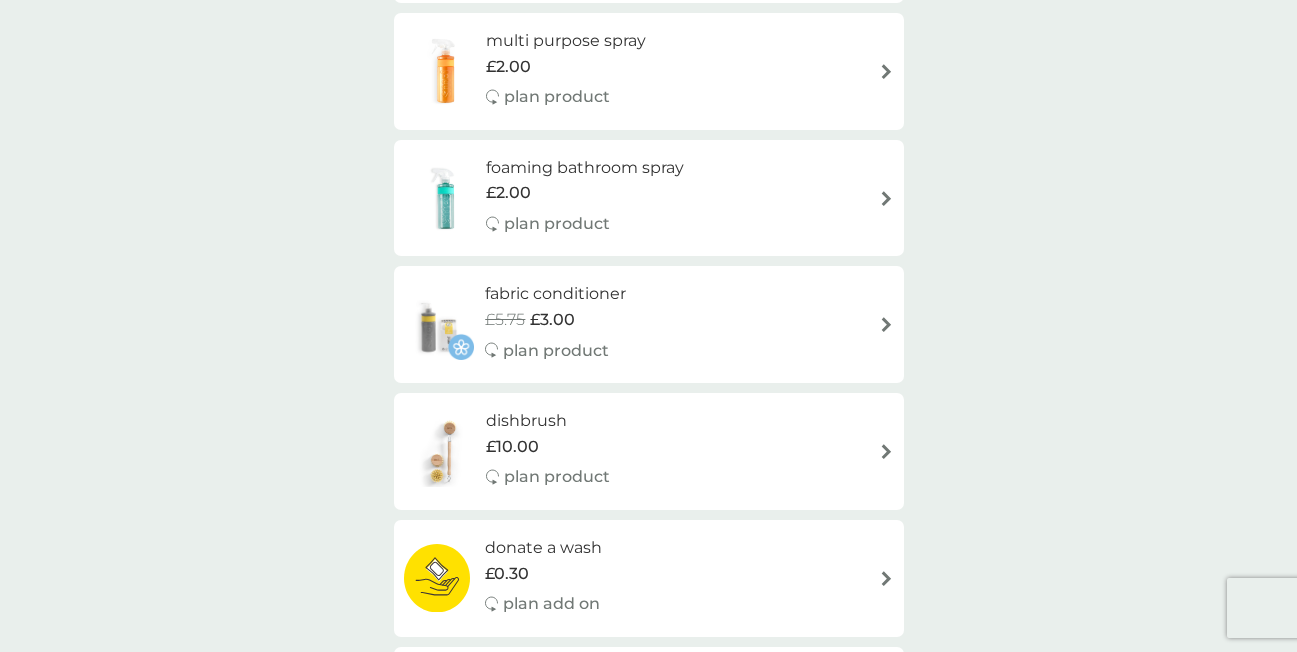scroll, scrollTop: 848, scrollLeft: 0, axis: vertical 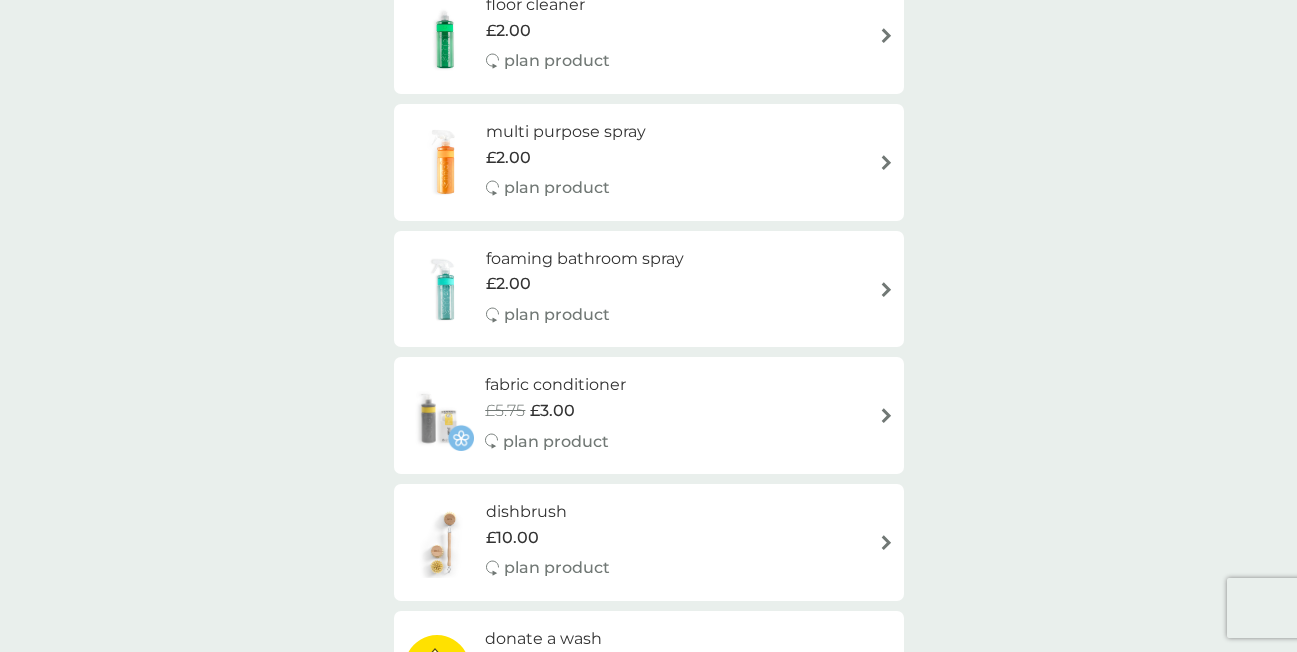click at bounding box center [886, 162] 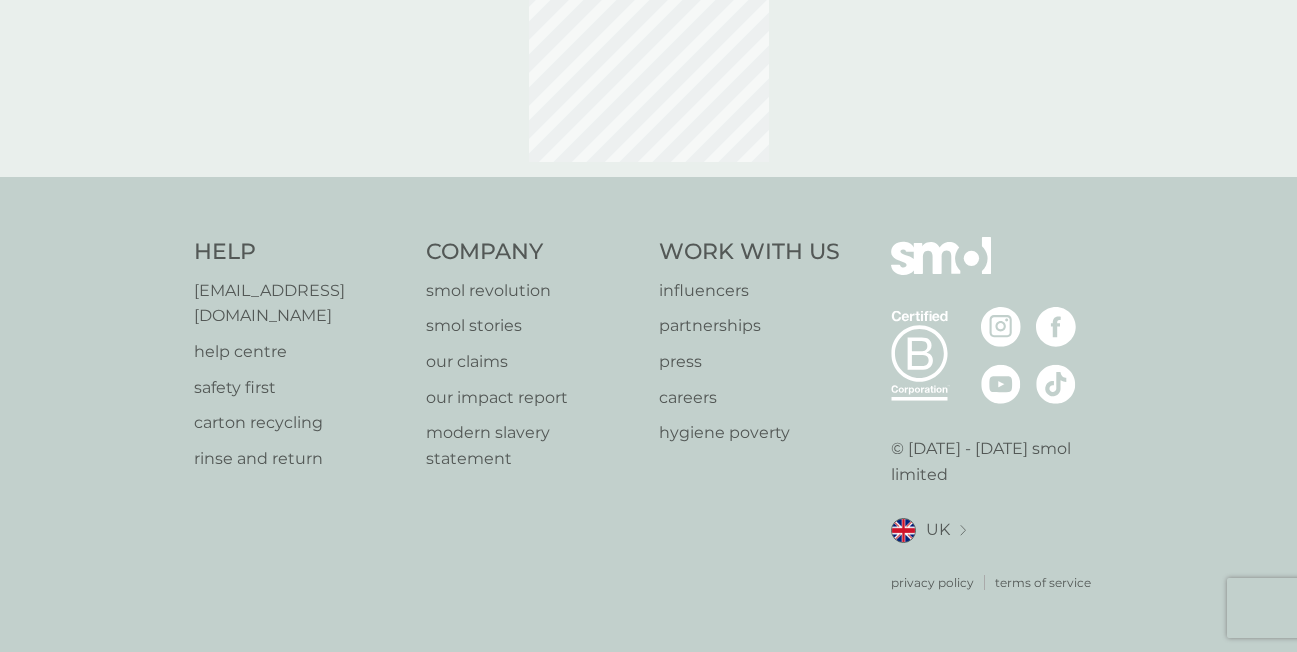 scroll, scrollTop: 0, scrollLeft: 0, axis: both 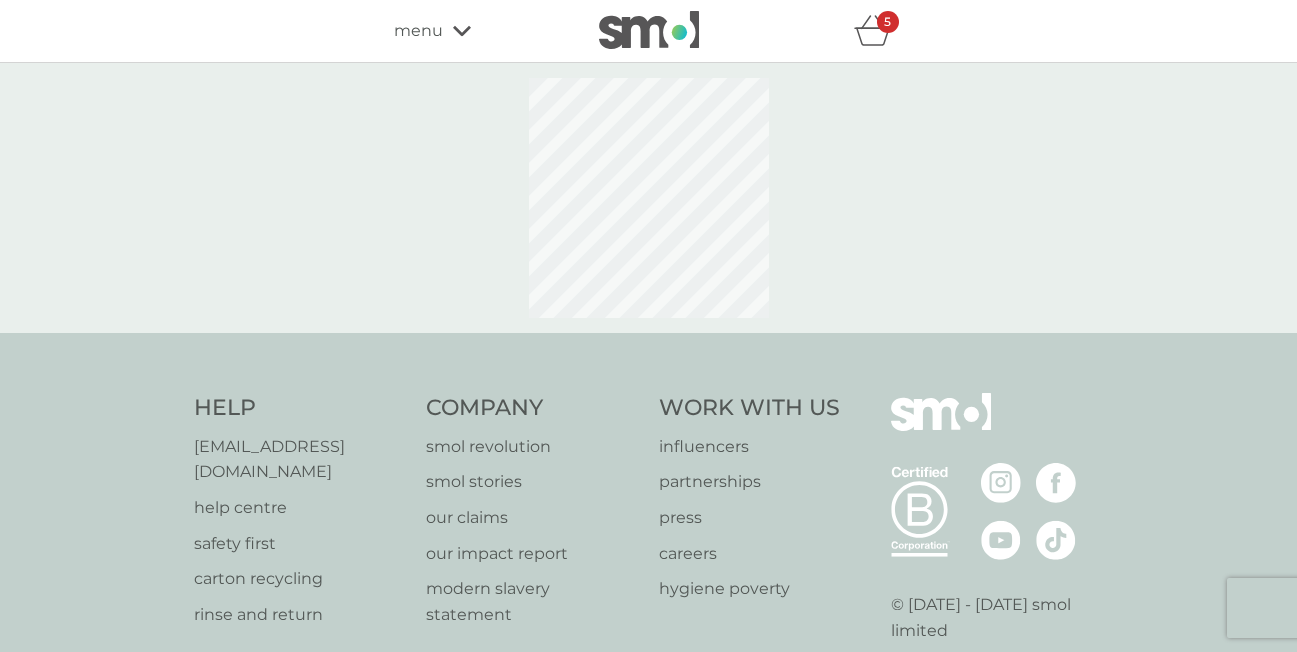 select on "112" 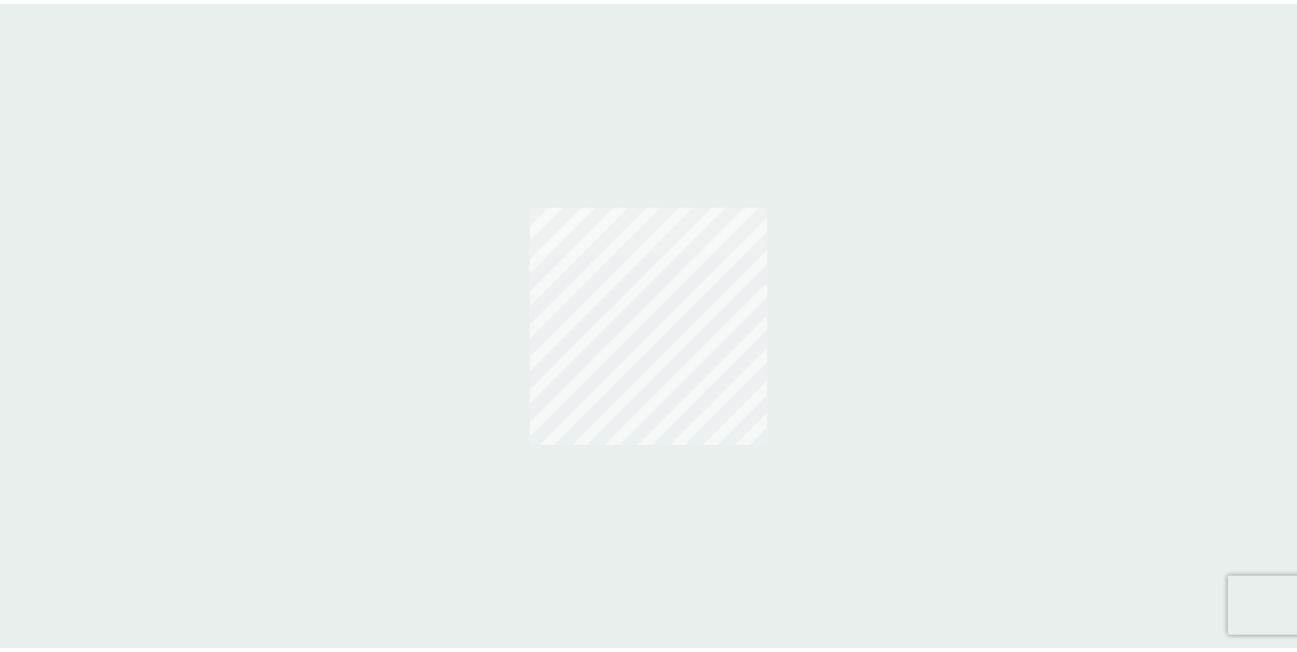 scroll, scrollTop: 0, scrollLeft: 0, axis: both 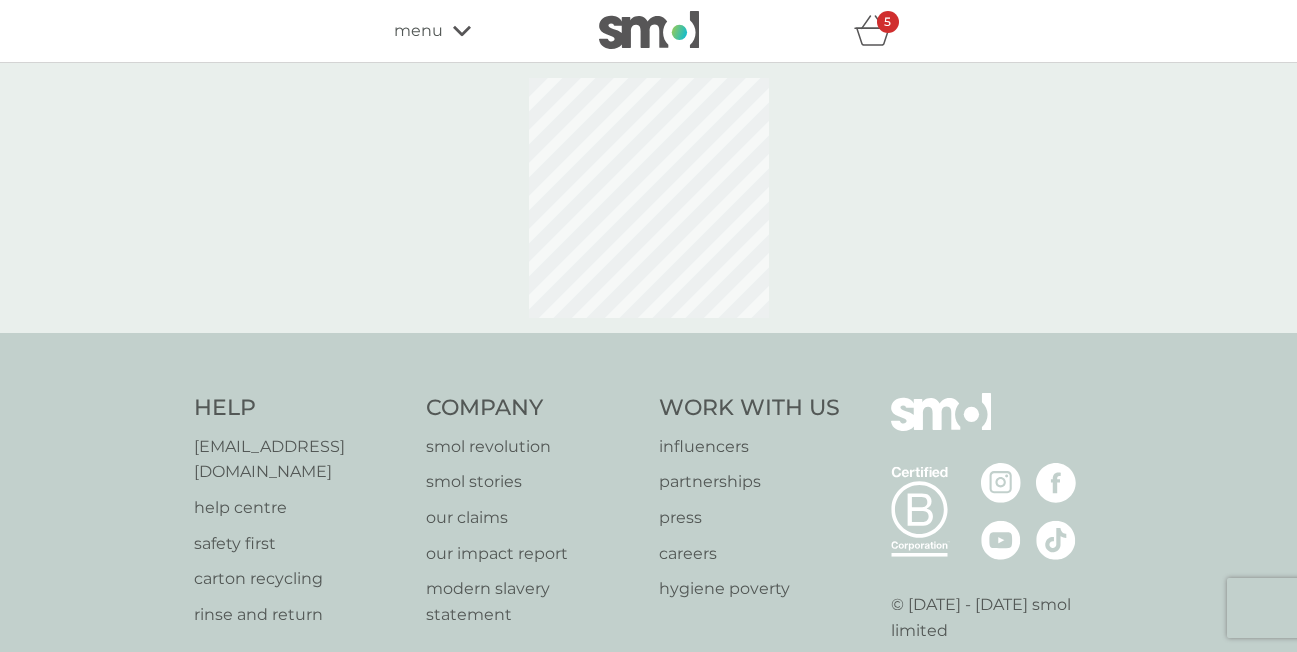 select on "112" 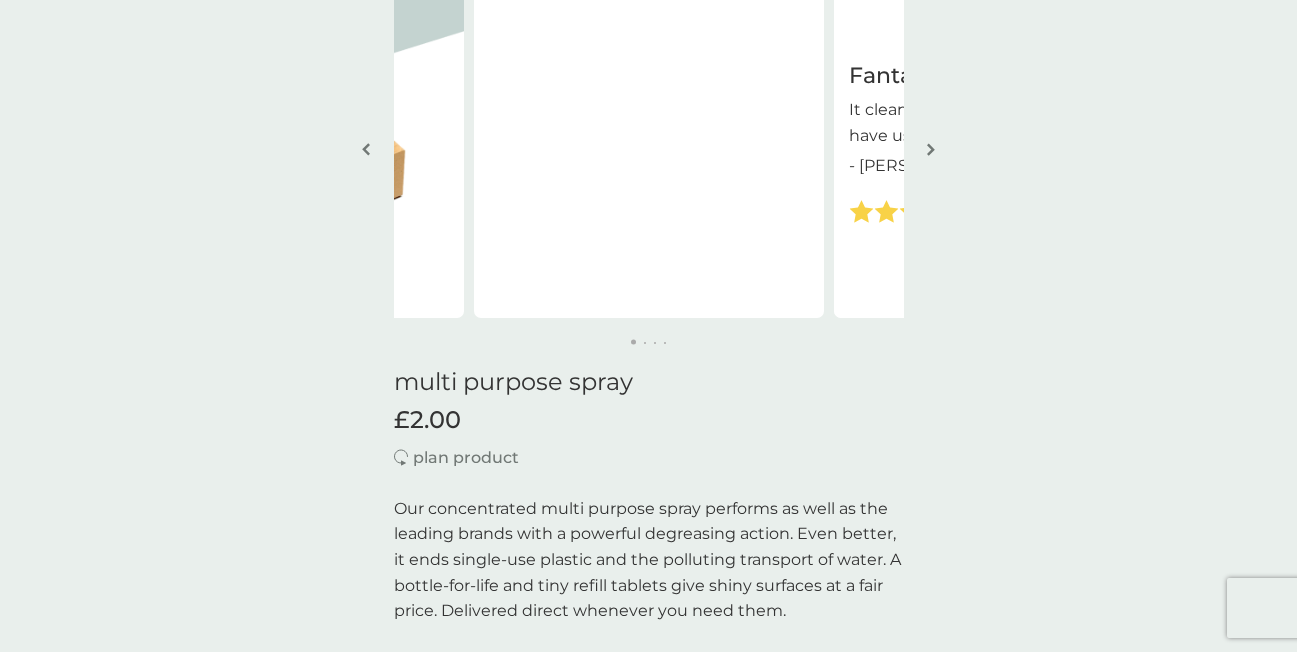 scroll, scrollTop: 649, scrollLeft: 0, axis: vertical 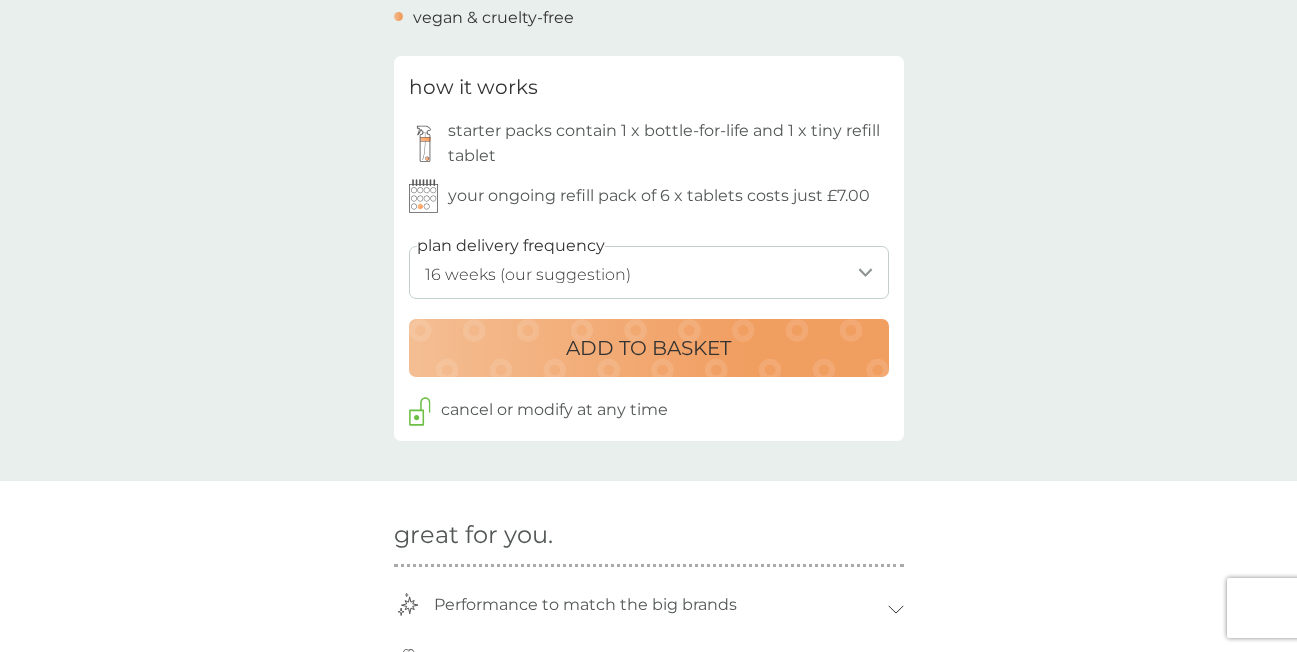 click on "ADD TO BASKET" at bounding box center [648, 348] 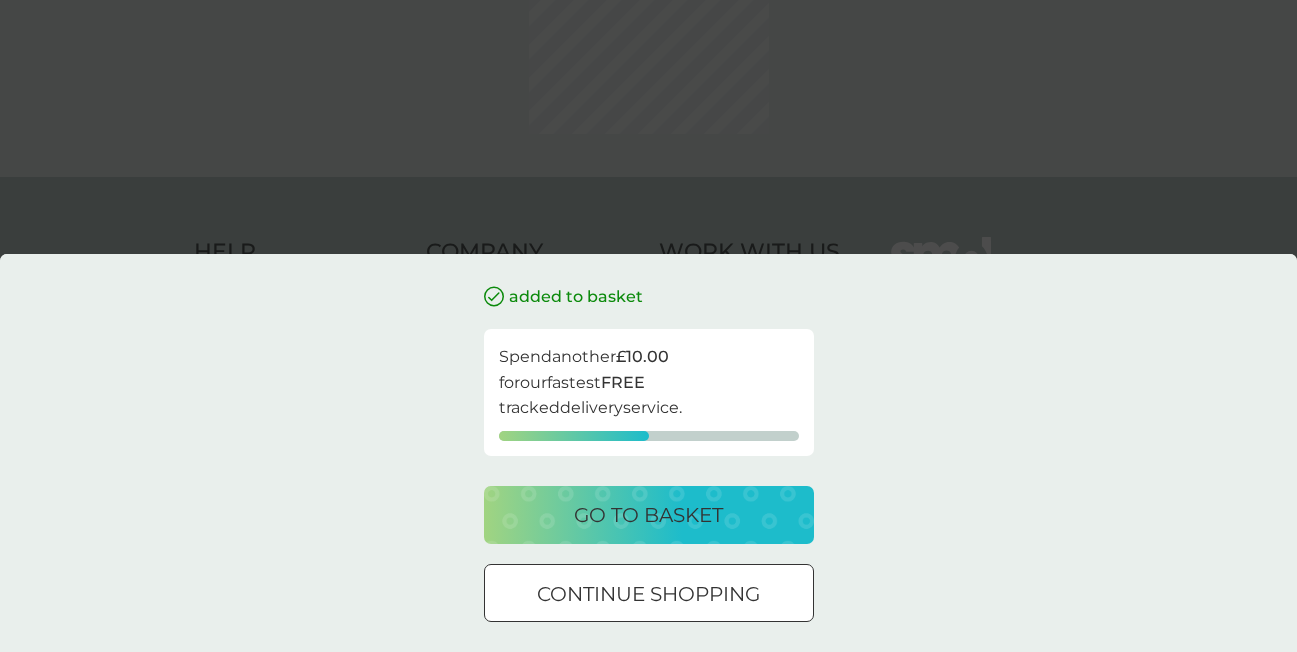 scroll, scrollTop: 0, scrollLeft: 0, axis: both 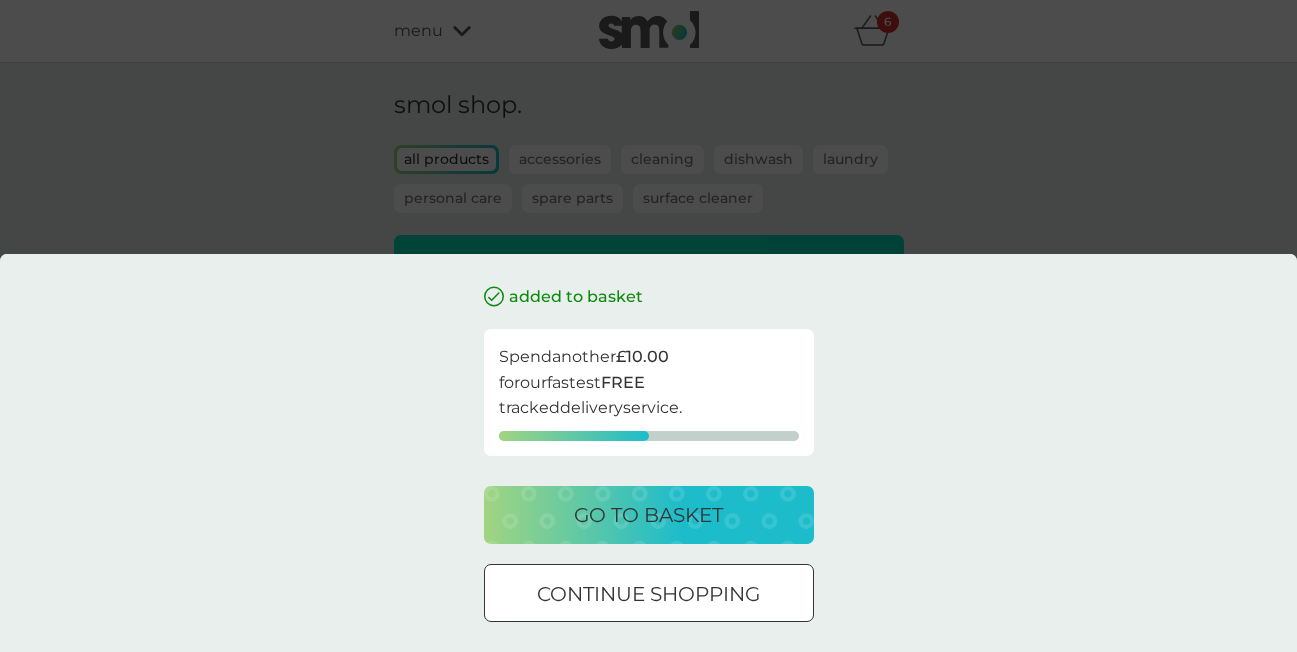 click on "continue shopping" at bounding box center [648, 594] 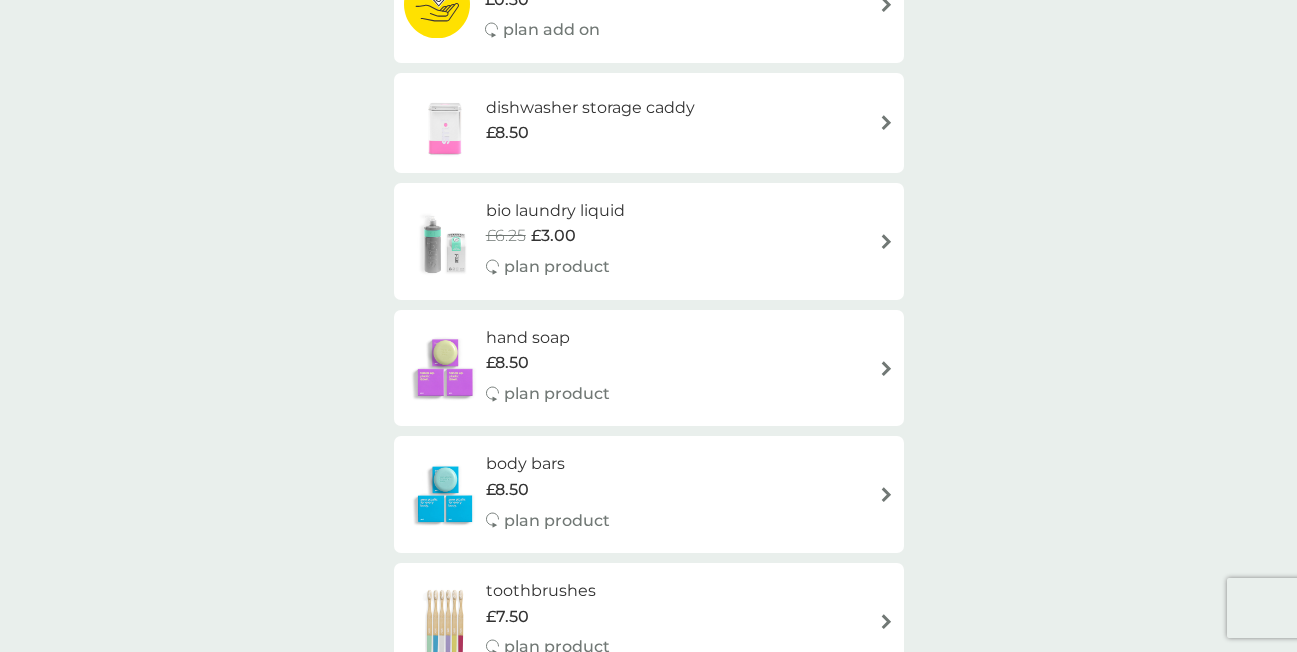 scroll, scrollTop: 1585, scrollLeft: 0, axis: vertical 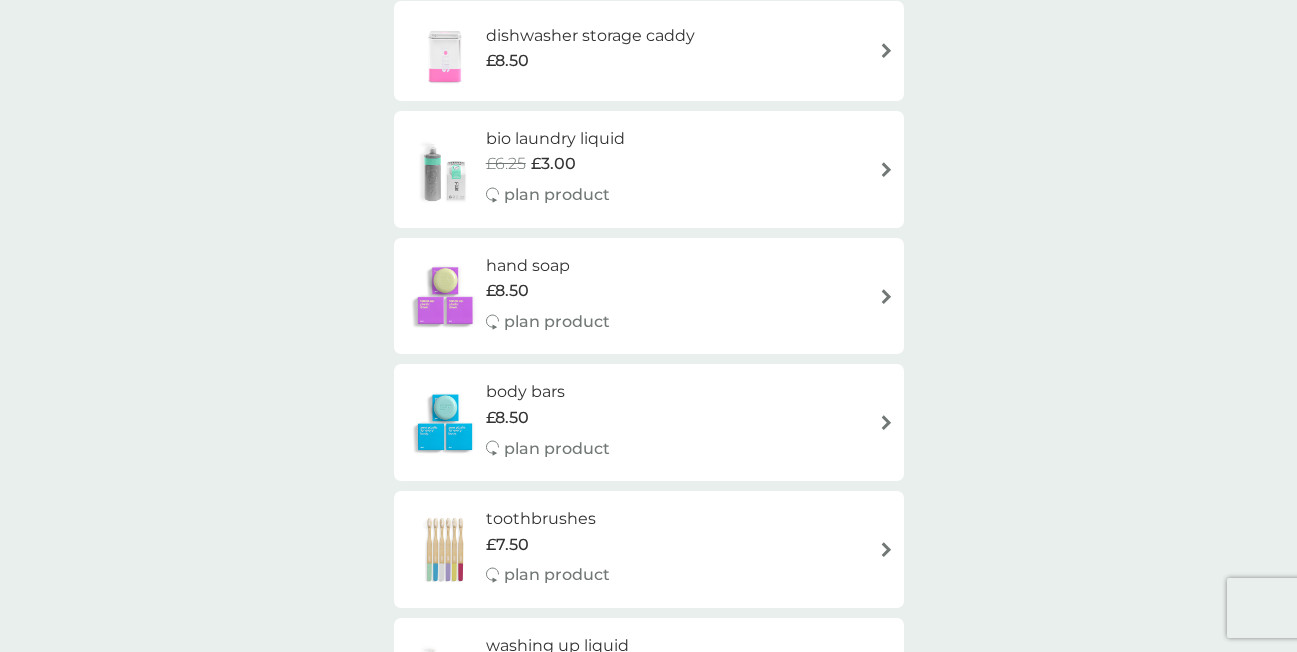 click on "hand soap" at bounding box center (548, 266) 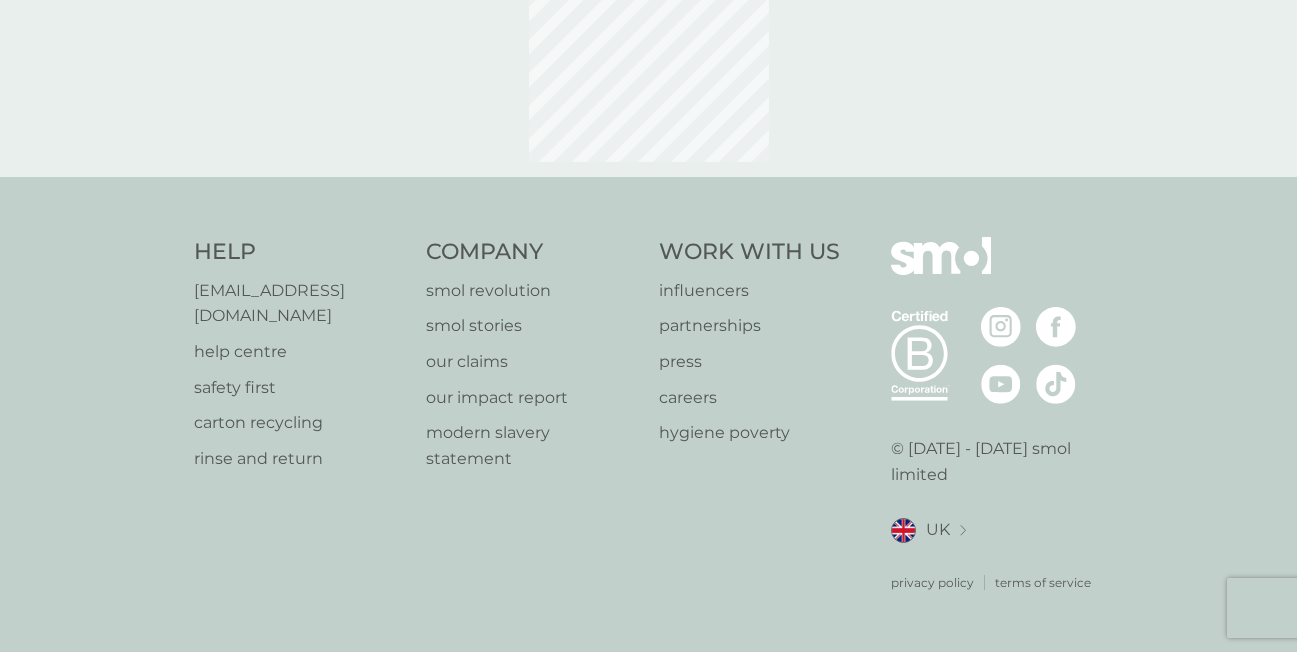 scroll, scrollTop: 0, scrollLeft: 0, axis: both 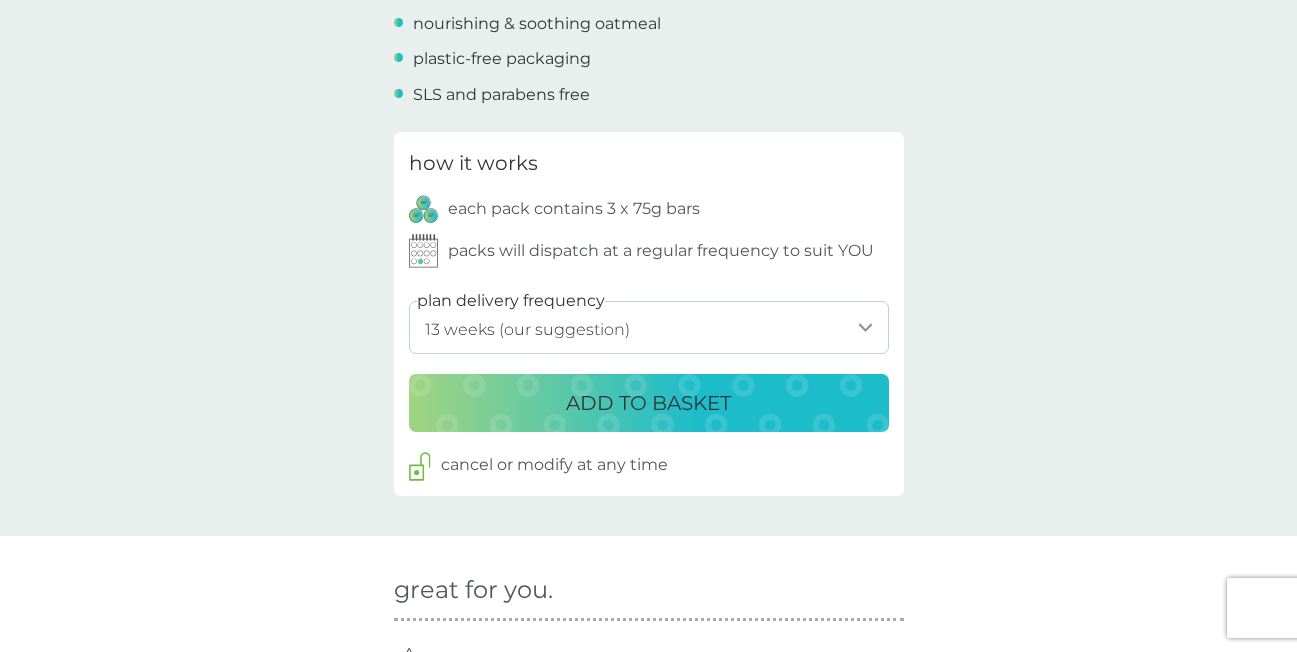 click on "1 week  2 weeks  3 weeks  4 weeks  5 weeks  6 weeks  7 weeks  8 weeks  9 weeks  10 weeks  11 weeks  12 weeks  13 weeks (our suggestion) 14 weeks  15 weeks  16 weeks  17 weeks  18 weeks  19 weeks  20 weeks  21 weeks  22 weeks  23 weeks  24 weeks  25 weeks  26 weeks" at bounding box center [649, 327] 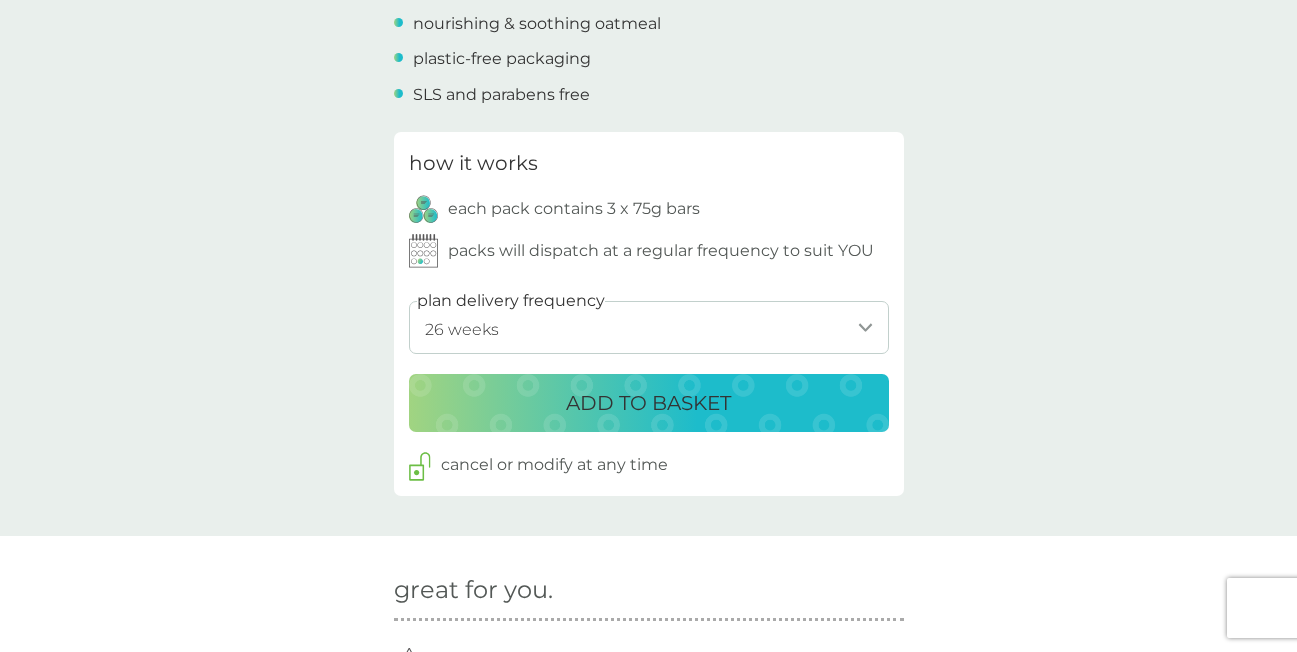 click on "1 week  2 weeks  3 weeks  4 weeks  5 weeks  6 weeks  7 weeks  8 weeks  9 weeks  10 weeks  11 weeks  12 weeks  13 weeks (our suggestion) 14 weeks  15 weeks  16 weeks  17 weeks  18 weeks  19 weeks  20 weeks  21 weeks  22 weeks  23 weeks  24 weeks  25 weeks  26 weeks" at bounding box center [649, 327] 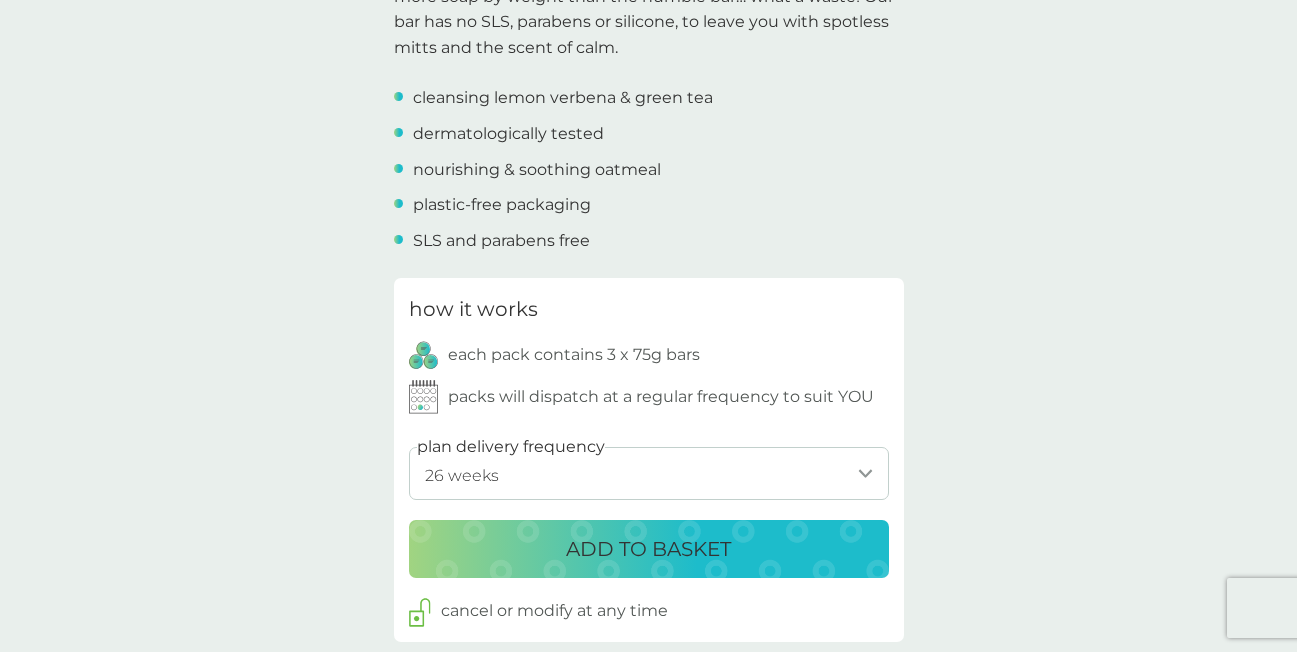 scroll, scrollTop: 894, scrollLeft: 0, axis: vertical 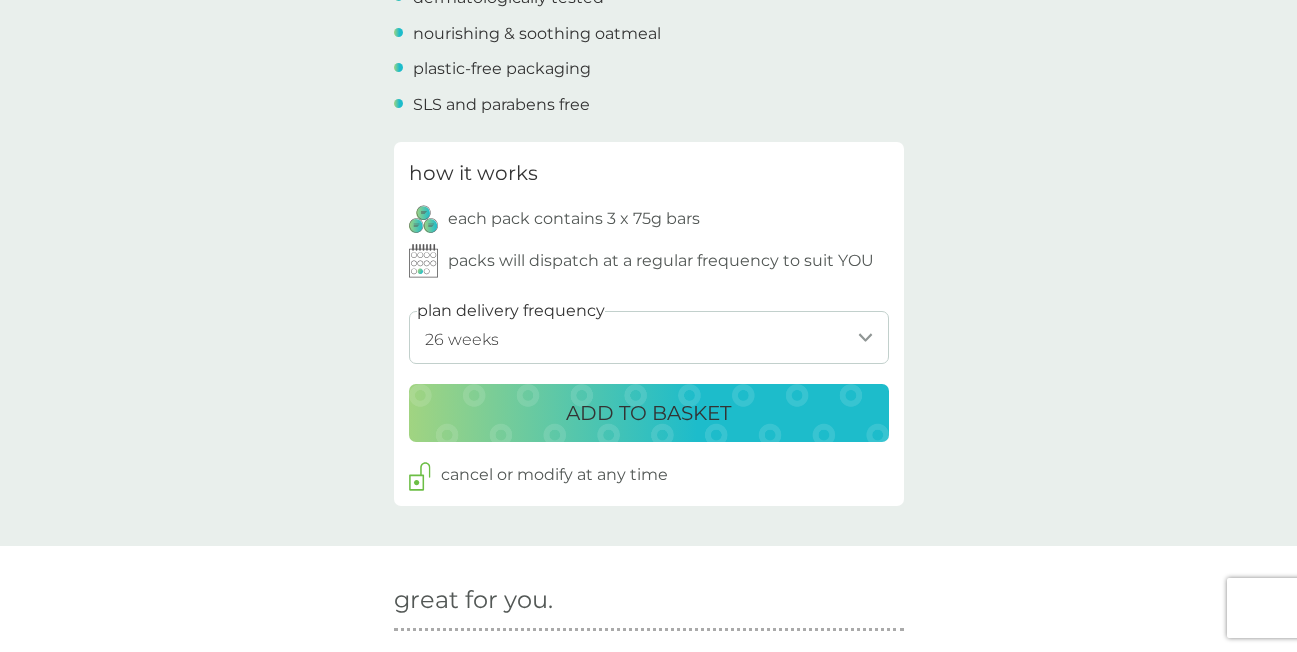 click on "ADD TO BASKET" at bounding box center [648, 413] 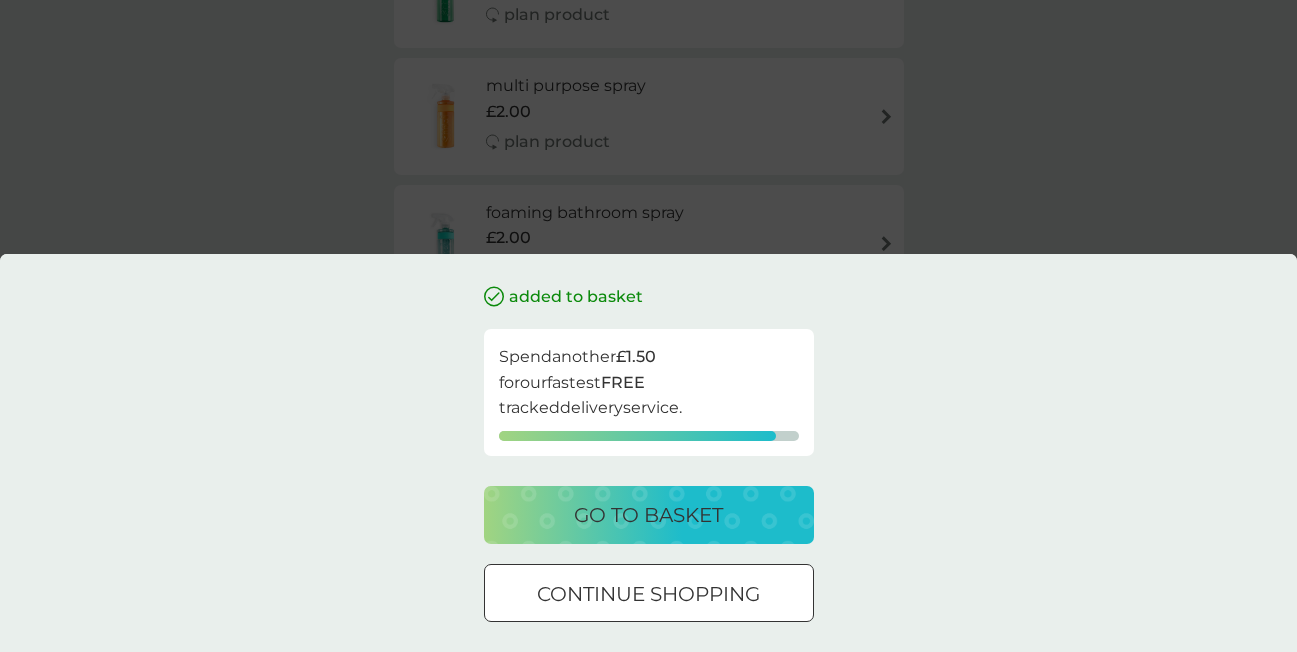 scroll, scrollTop: 0, scrollLeft: 0, axis: both 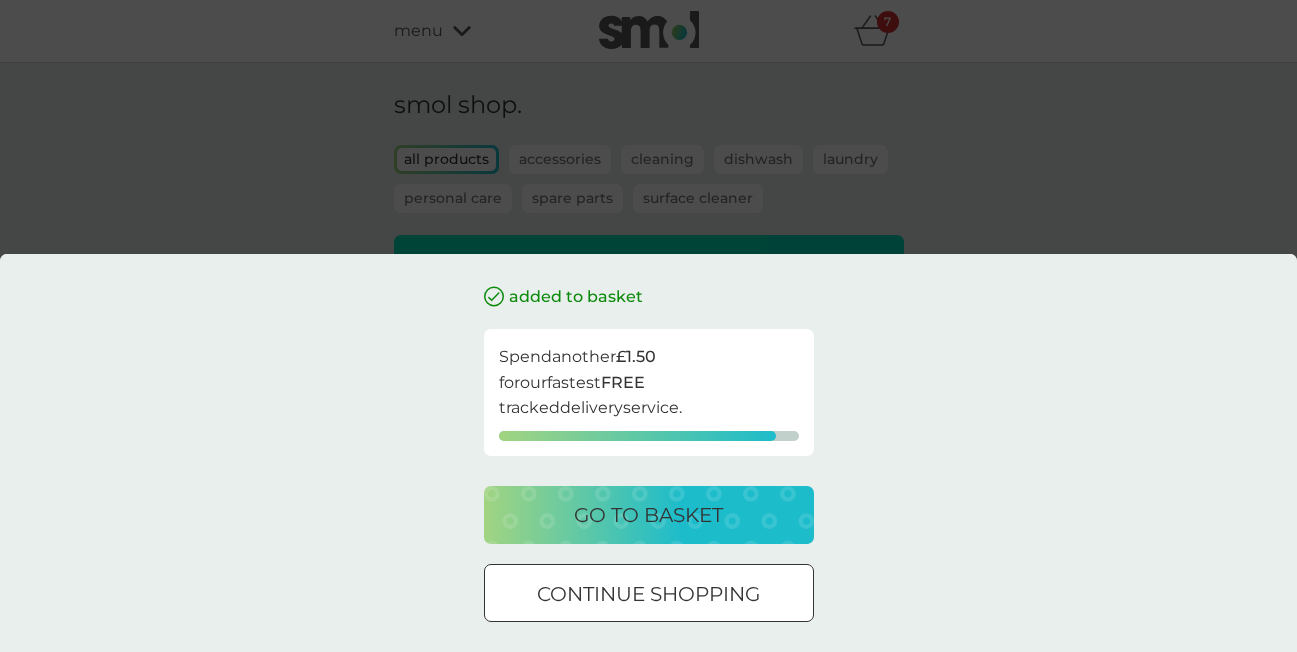 click on "continue shopping" at bounding box center [648, 594] 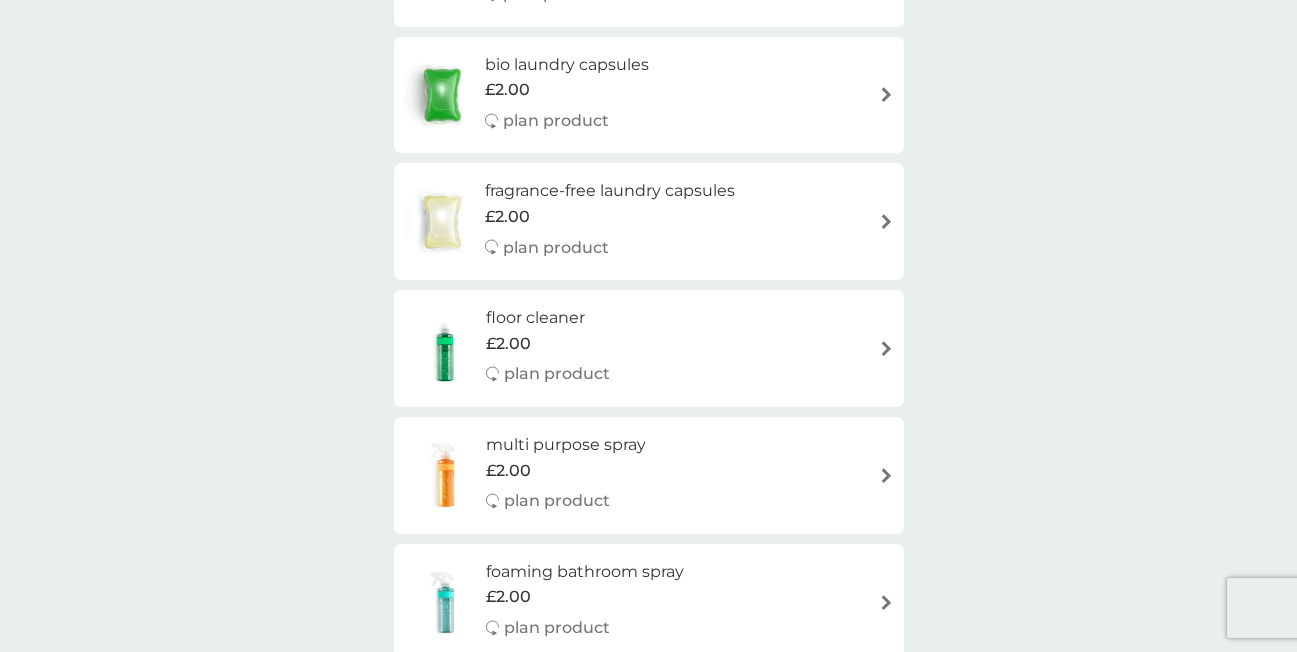 scroll, scrollTop: 529, scrollLeft: 0, axis: vertical 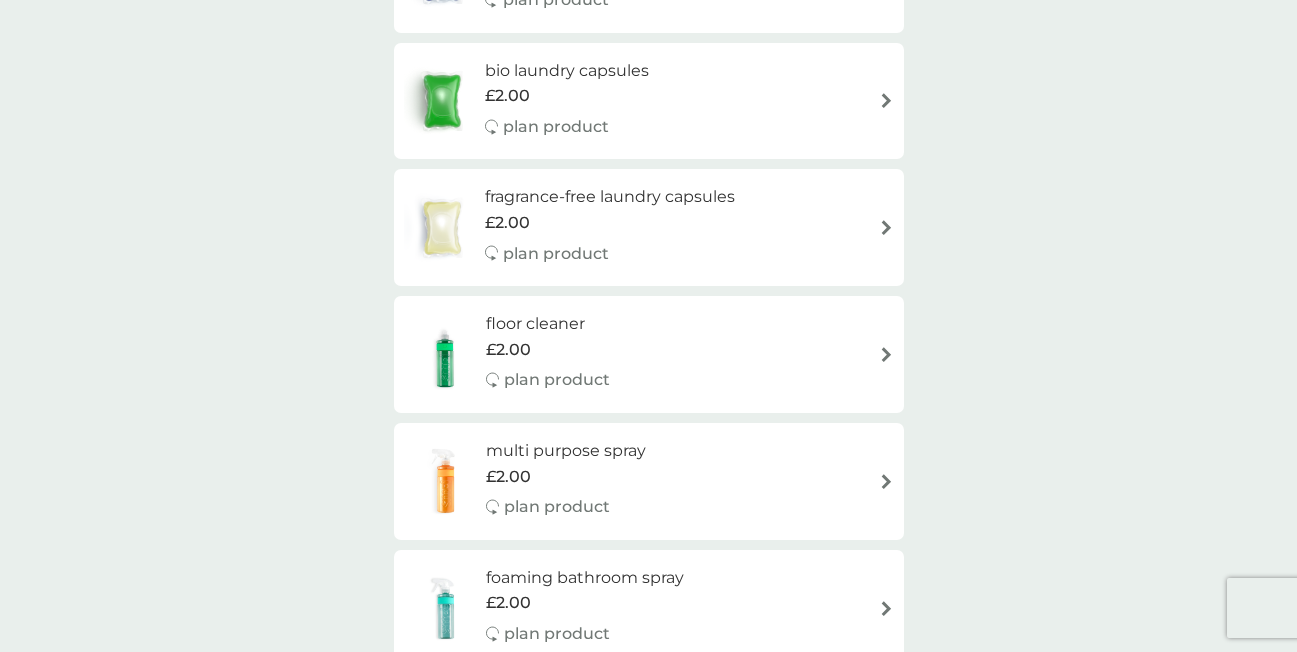 click on "floor cleaner" at bounding box center [548, 324] 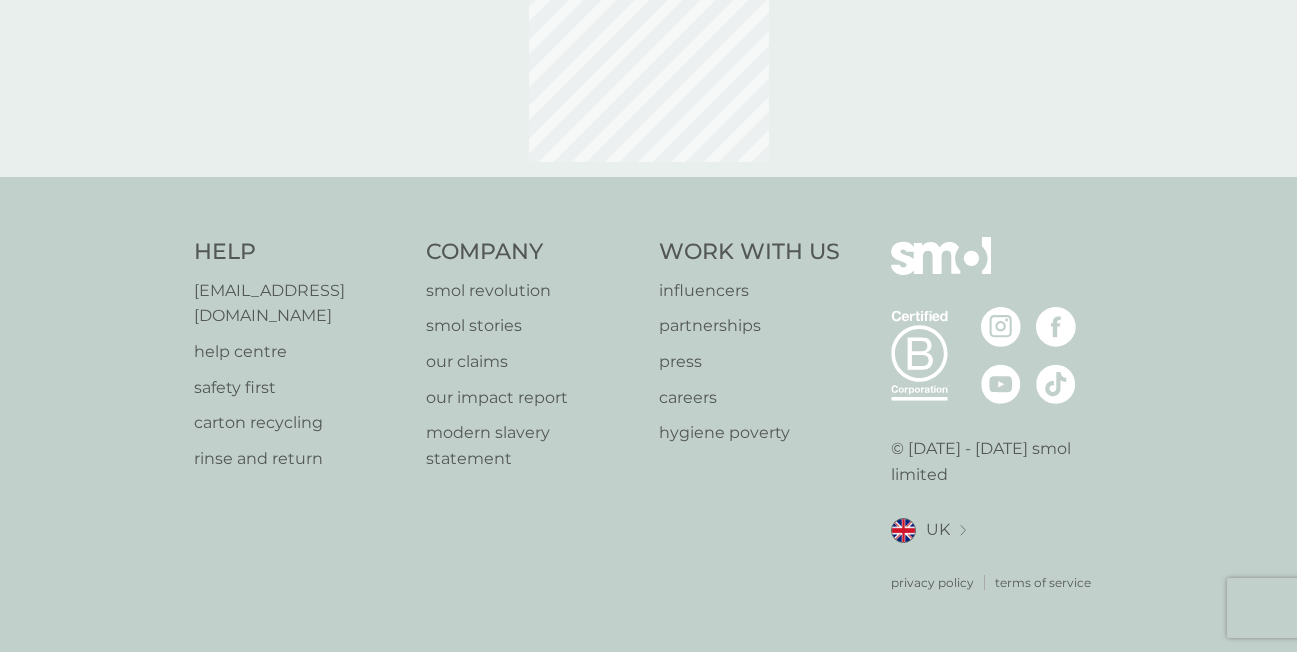 scroll, scrollTop: 0, scrollLeft: 0, axis: both 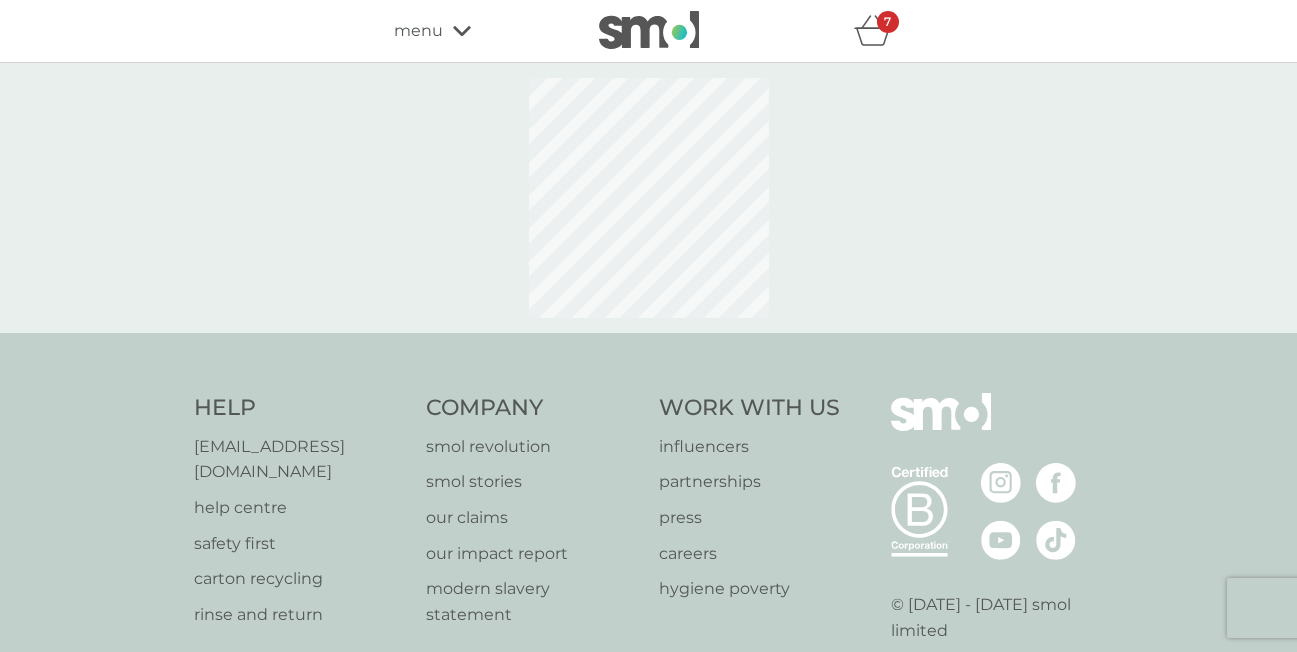 select on "84" 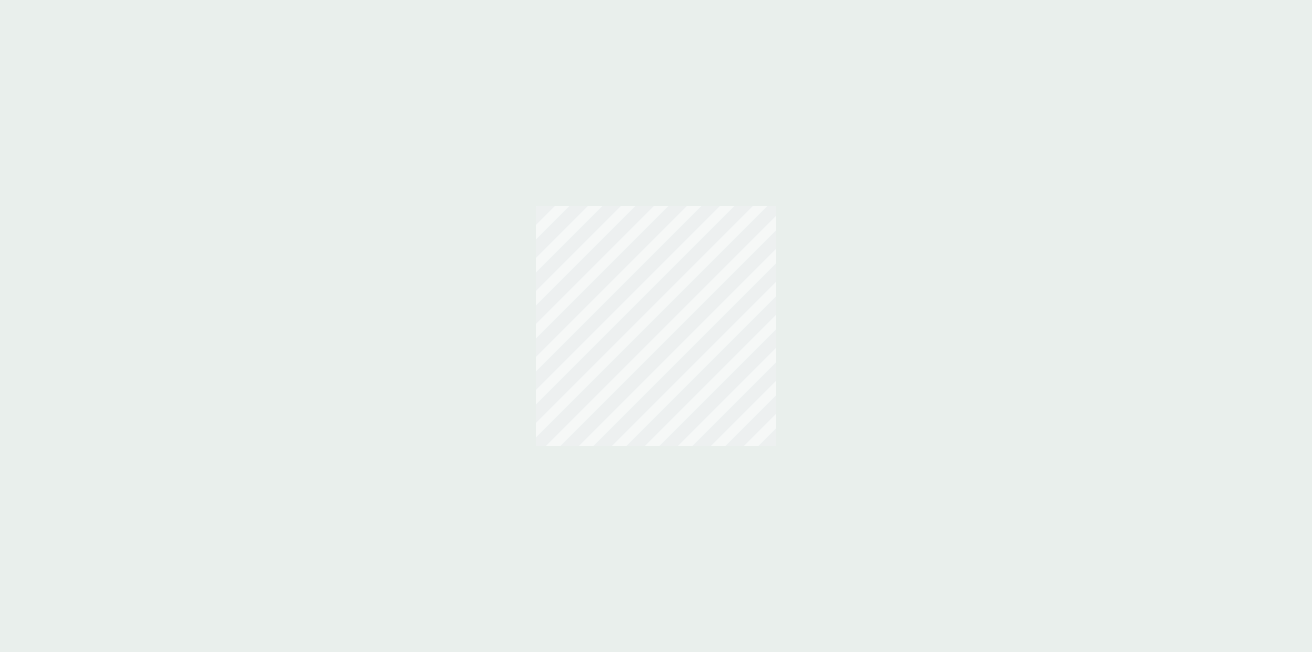 scroll, scrollTop: 0, scrollLeft: 0, axis: both 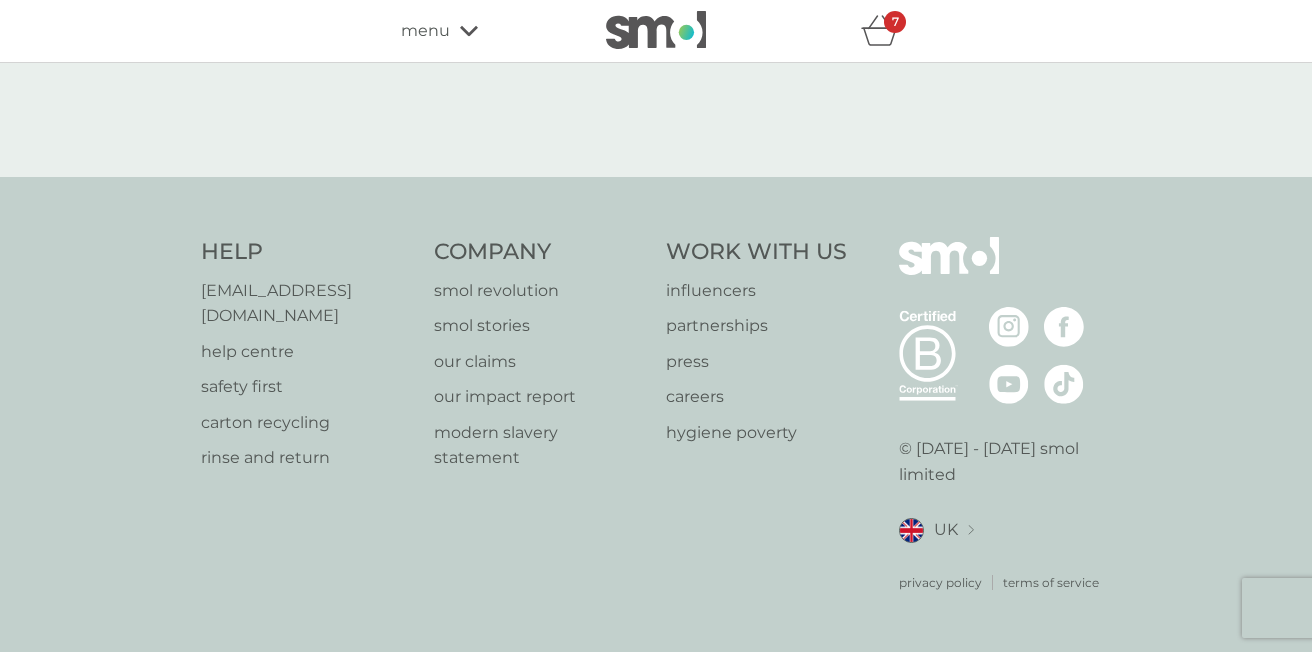 select on "84" 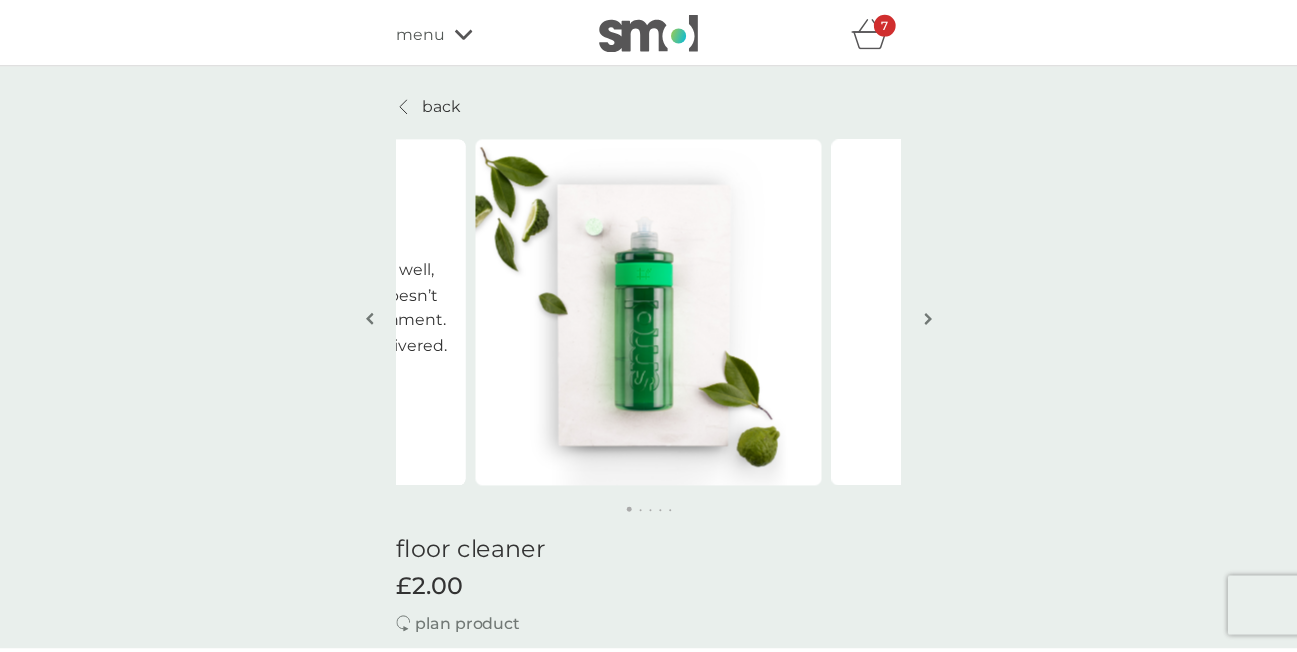 scroll, scrollTop: 0, scrollLeft: 0, axis: both 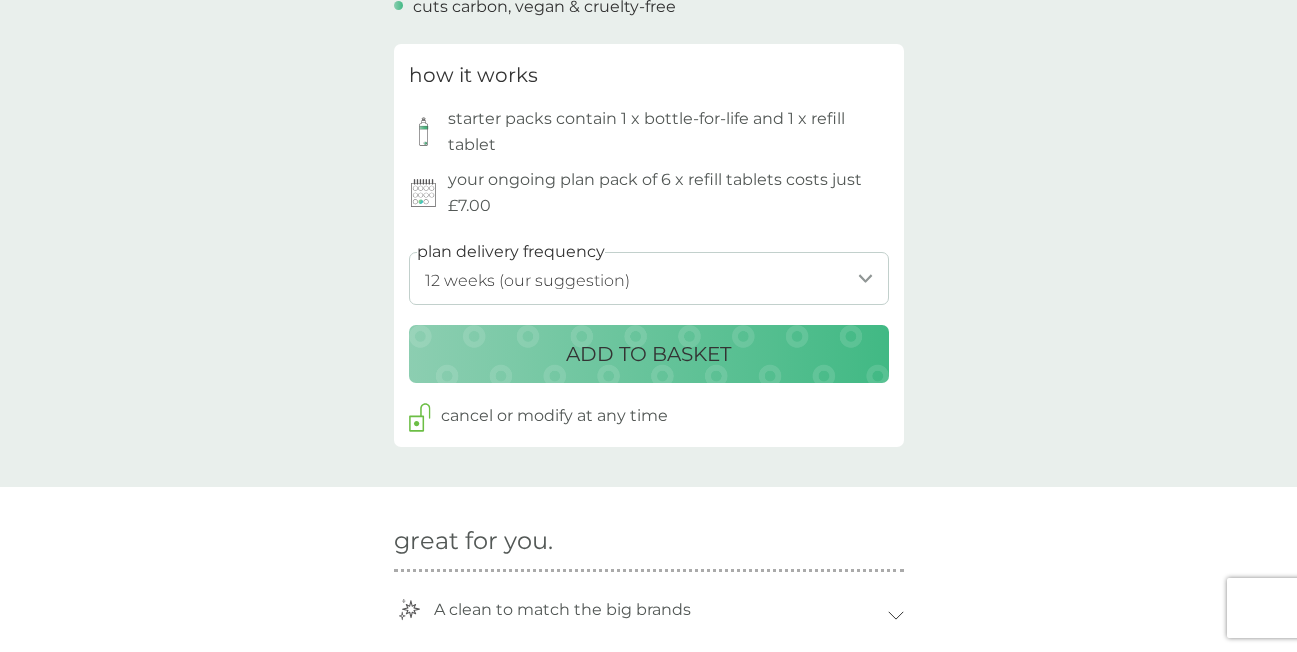 click on "1 week  2 weeks  3 weeks  4 weeks  5 weeks  6 weeks  7 weeks  8 weeks  9 weeks  10 weeks  11 weeks  12 weeks (our suggestion) 13 weeks  14 weeks  15 weeks  16 weeks  17 weeks  18 weeks  19 weeks  20 weeks  21 weeks  22 weeks  23 weeks  24 weeks  25 weeks  26 weeks" at bounding box center [649, 278] 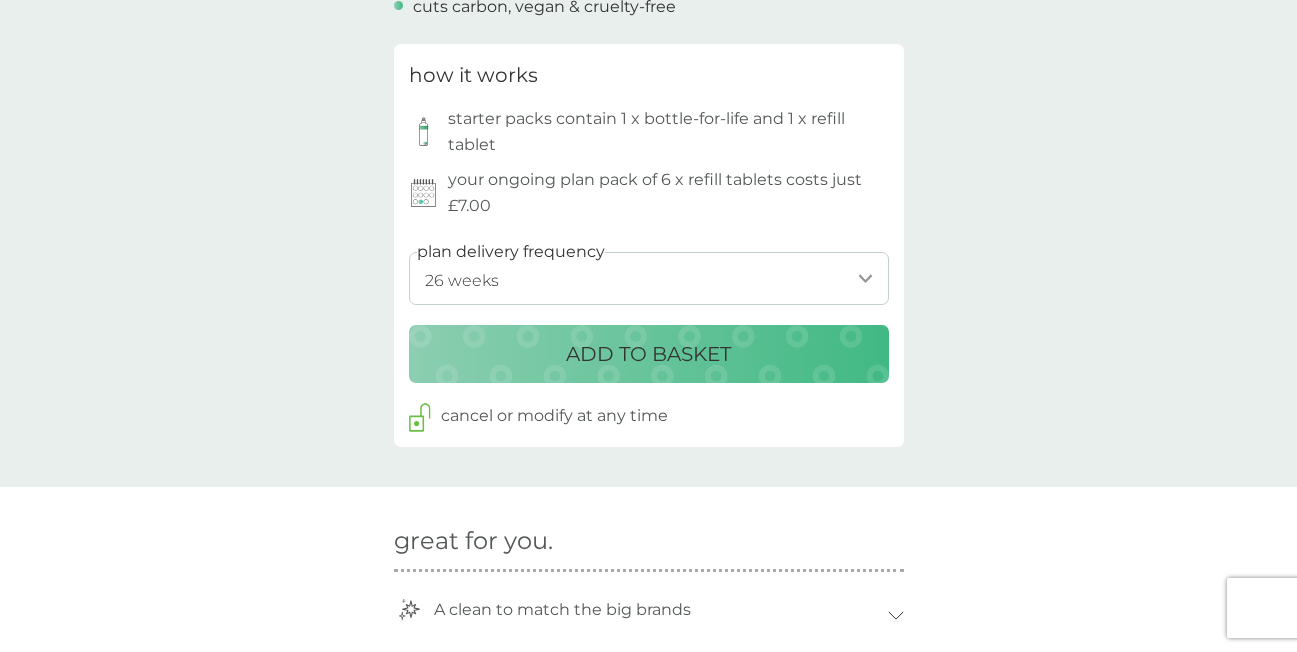 click on "1 week  2 weeks  3 weeks  4 weeks  5 weeks  6 weeks  7 weeks  8 weeks  9 weeks  10 weeks  11 weeks  12 weeks (our suggestion) 13 weeks  14 weeks  15 weeks  16 weeks  17 weeks  18 weeks  19 weeks  20 weeks  21 weeks  22 weeks  23 weeks  24 weeks  25 weeks  26 weeks" at bounding box center [649, 278] 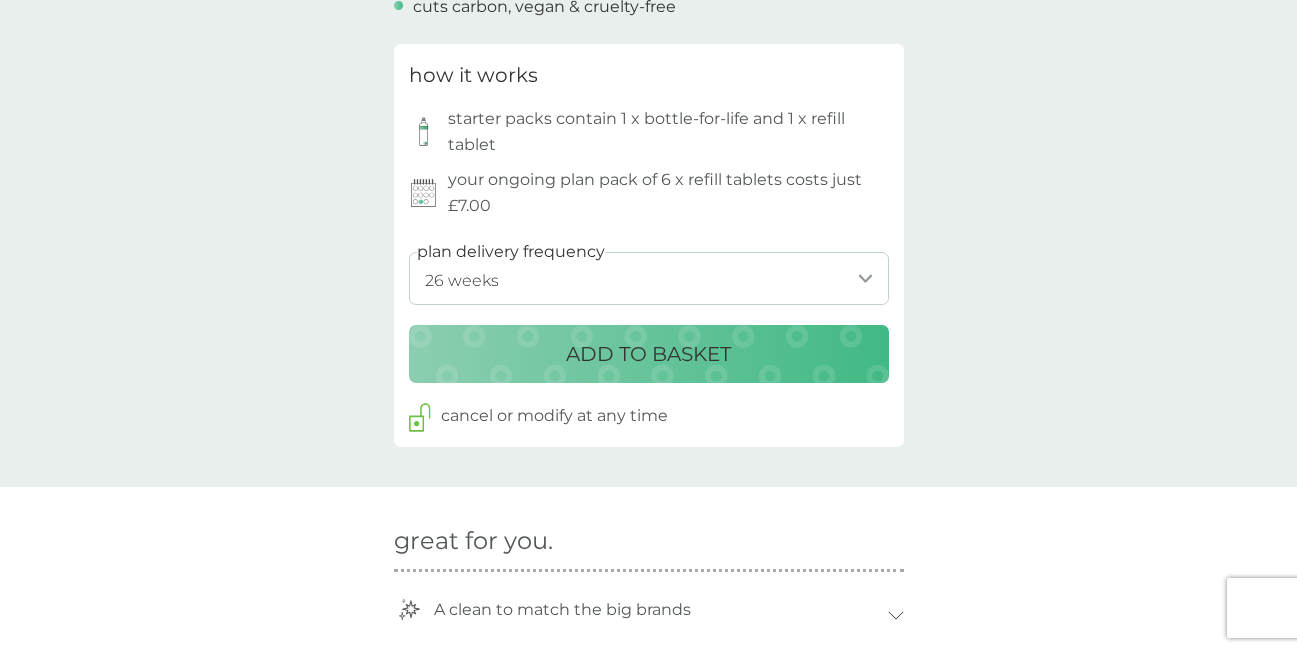 click on "ADD TO BASKET" at bounding box center (648, 354) 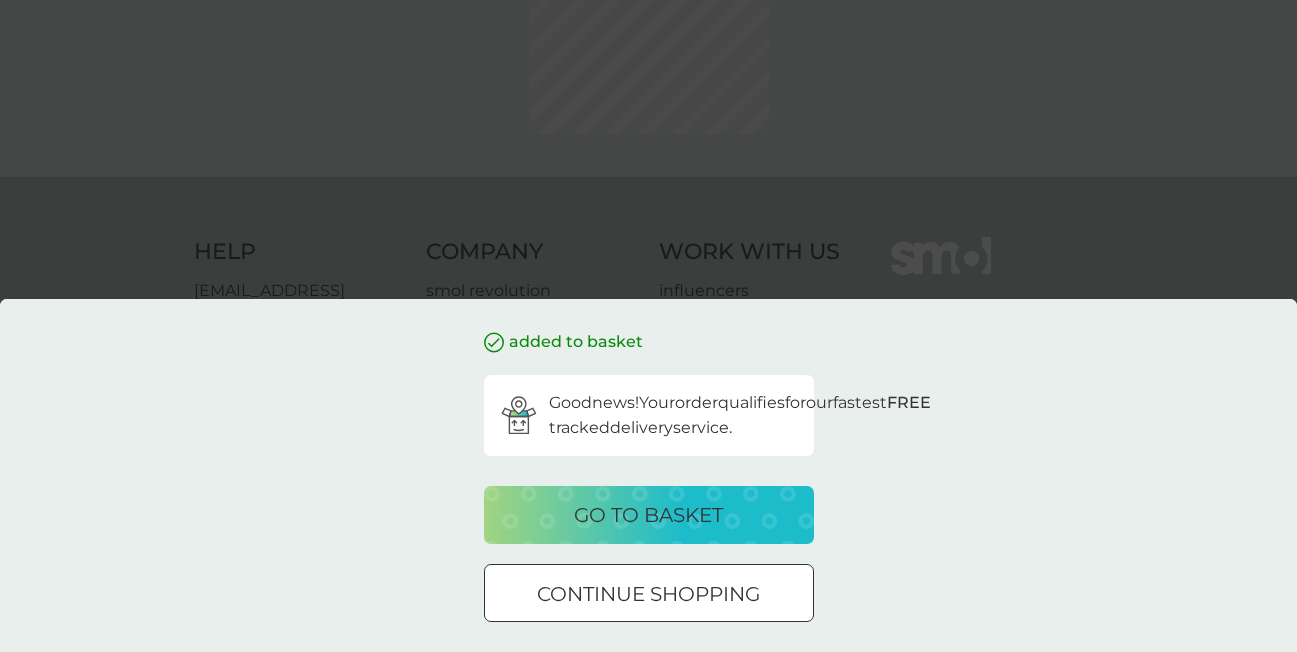 scroll, scrollTop: 0, scrollLeft: 0, axis: both 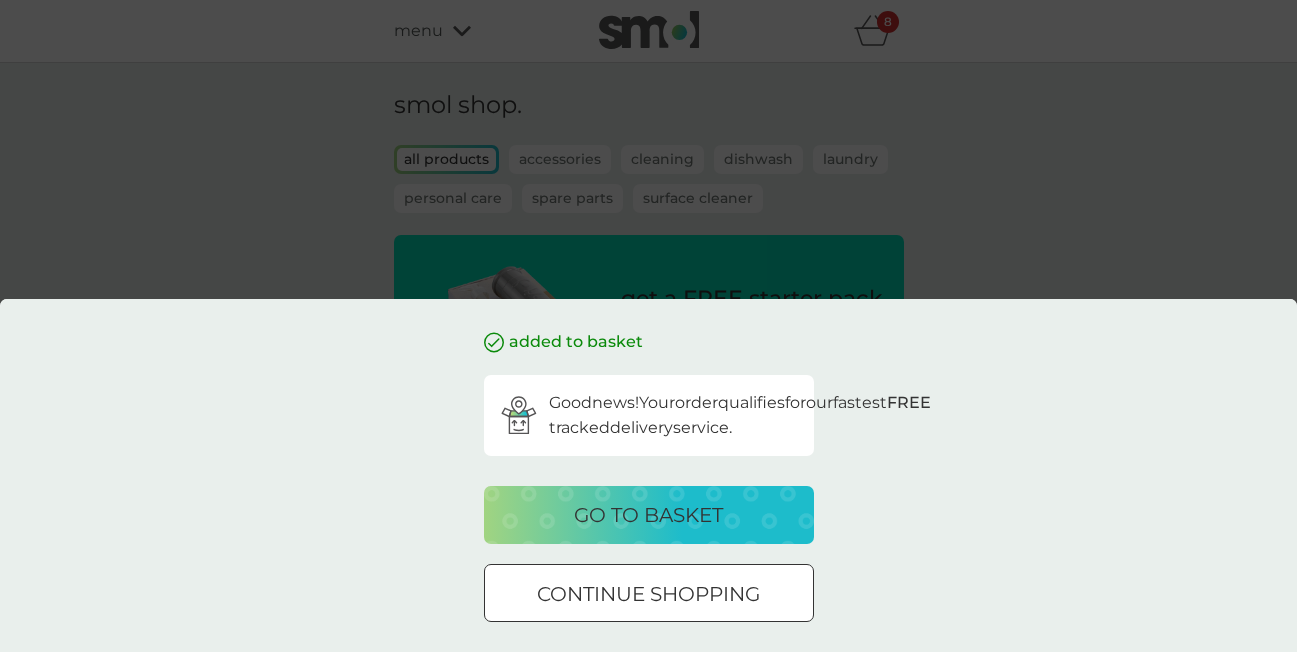 click on "go to basket" at bounding box center (648, 515) 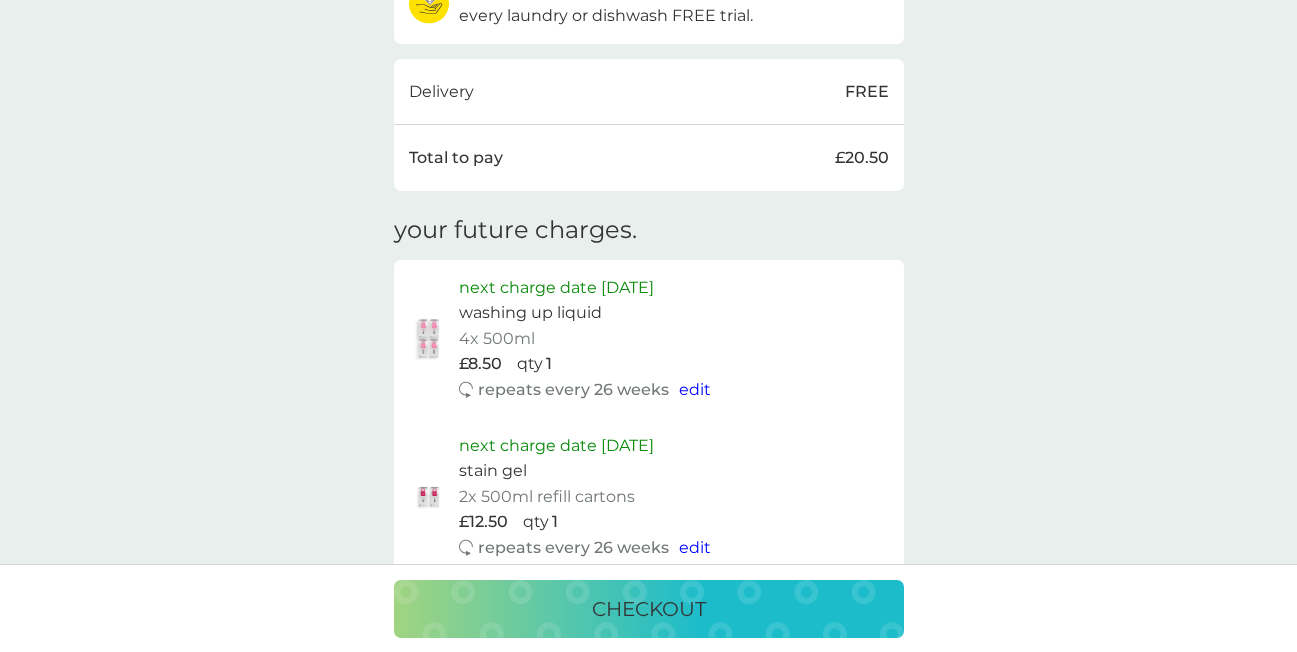 scroll, scrollTop: 1481, scrollLeft: 0, axis: vertical 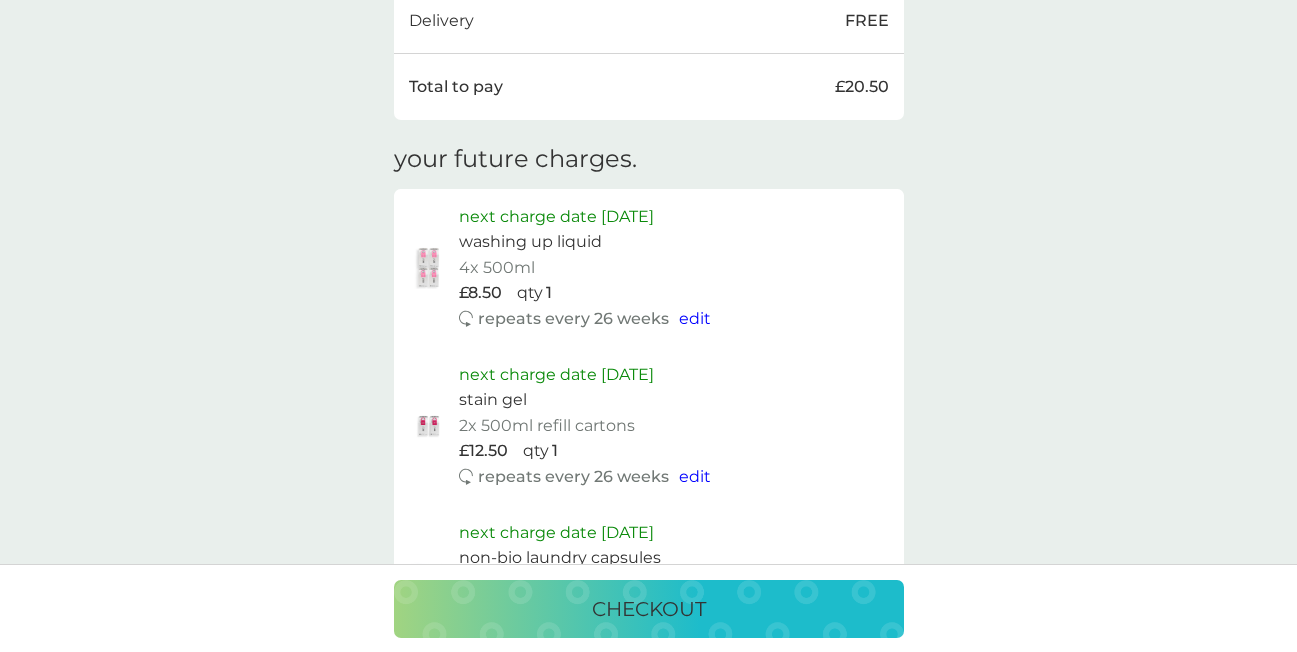 click on "edit" at bounding box center (695, 318) 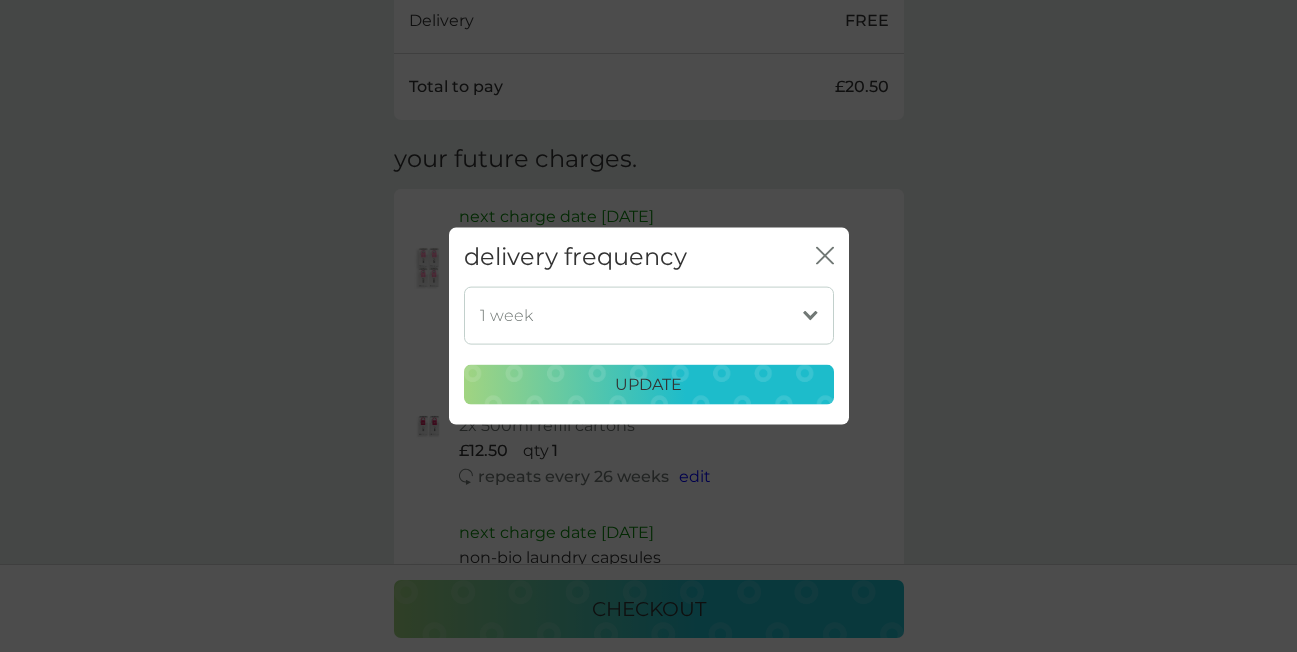 click on "1 week  2 weeks  3 weeks  4 weeks  5 weeks  6 weeks  7 weeks  8 weeks  9 weeks  10 weeks  11 weeks  12 weeks  13 weeks  14 weeks  15 weeks  16 weeks (our suggestion) 17 weeks  18 weeks  19 weeks  20 weeks  21 weeks  22 weeks  23 weeks  24 weeks  25 weeks  26 weeks  27 weeks  28 weeks  29 weeks  30 weeks" at bounding box center (649, 315) 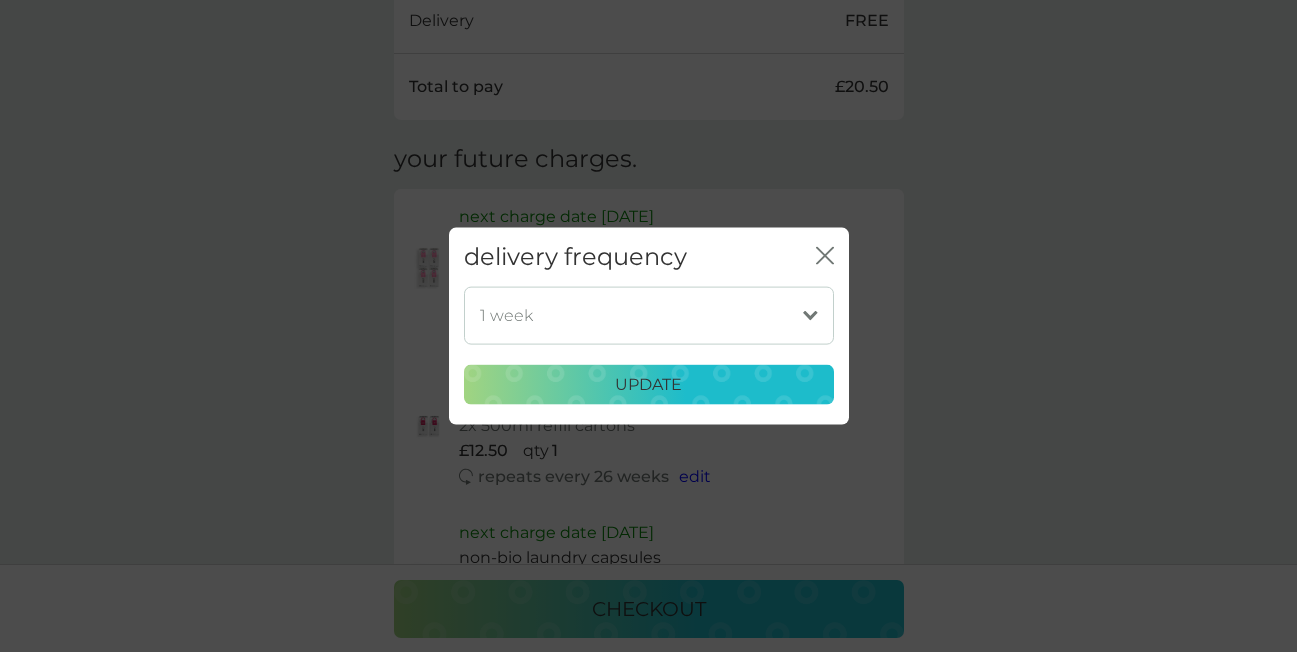 select on "210" 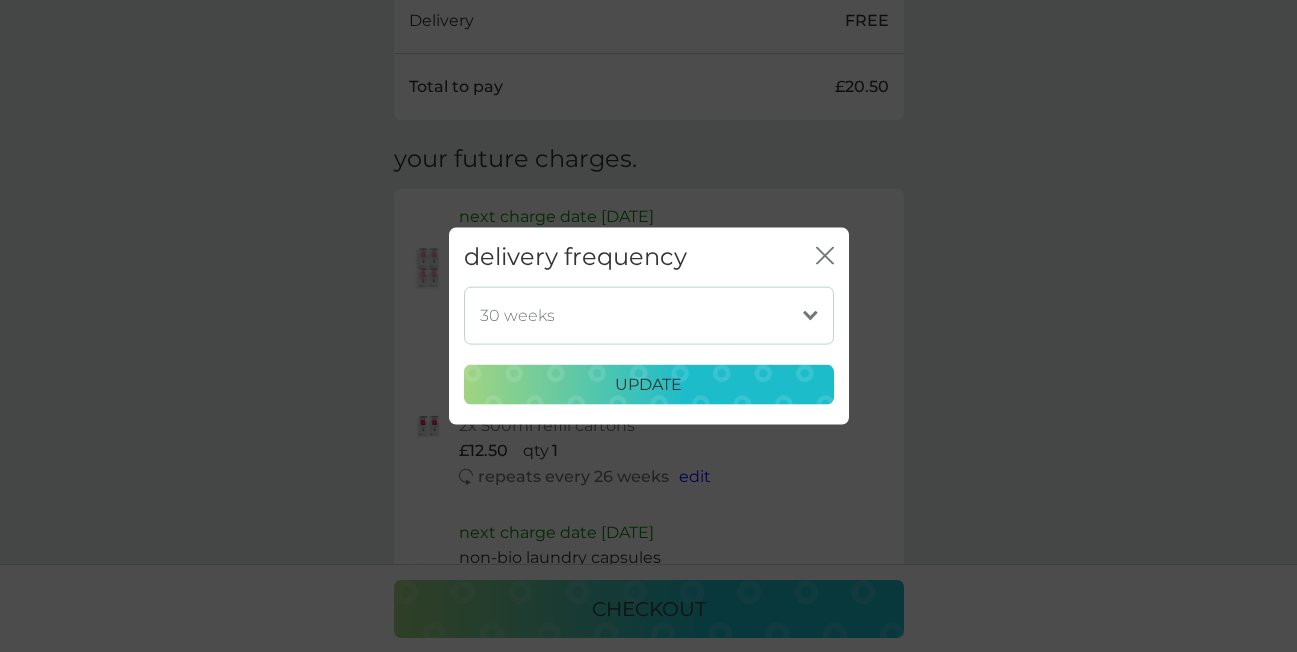 click on "1 week  2 weeks  3 weeks  4 weeks  5 weeks  6 weeks  7 weeks  8 weeks  9 weeks  10 weeks  11 weeks  12 weeks  13 weeks  14 weeks  15 weeks  16 weeks (our suggestion) 17 weeks  18 weeks  19 weeks  20 weeks  21 weeks  22 weeks  23 weeks  24 weeks  25 weeks  26 weeks  27 weeks  28 weeks  29 weeks  30 weeks" at bounding box center (649, 315) 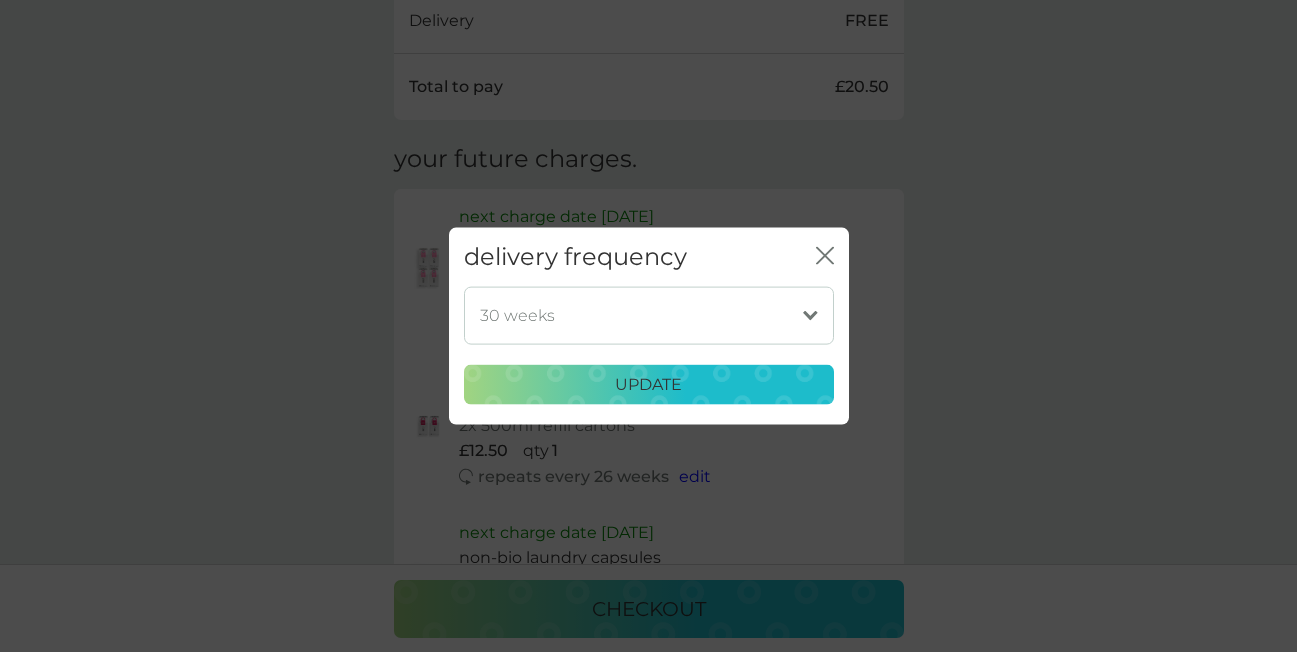 click on "update" at bounding box center [648, 385] 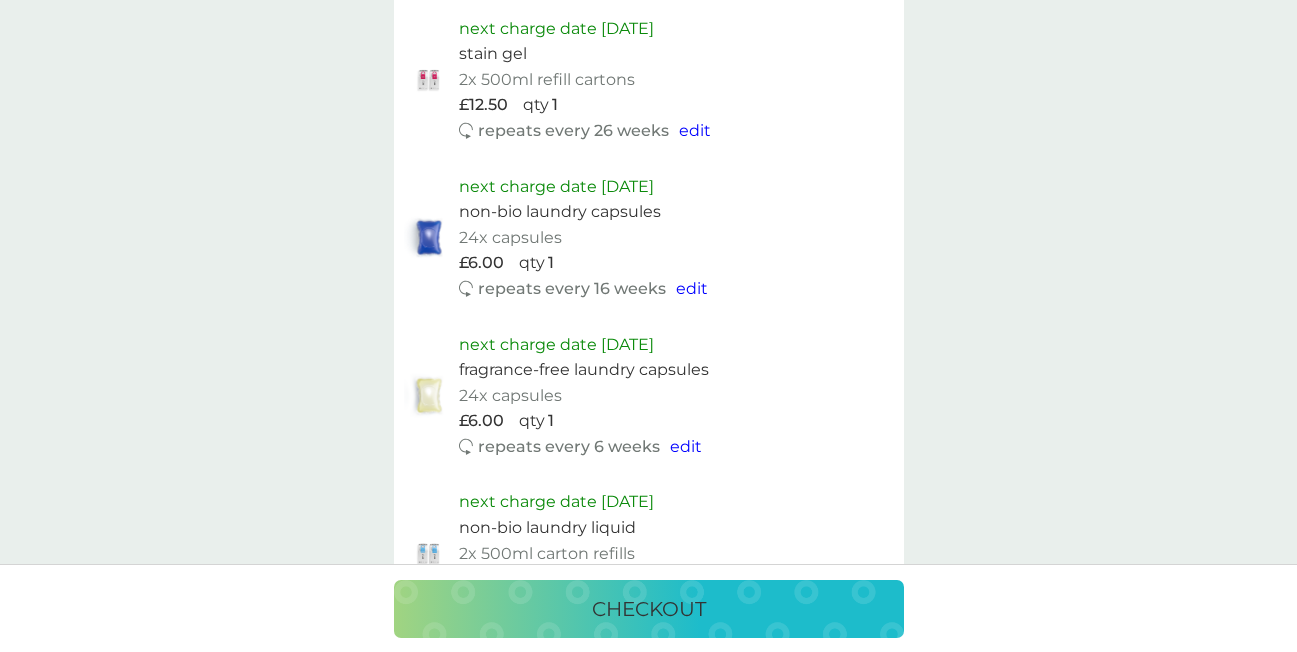 scroll, scrollTop: 1816, scrollLeft: 0, axis: vertical 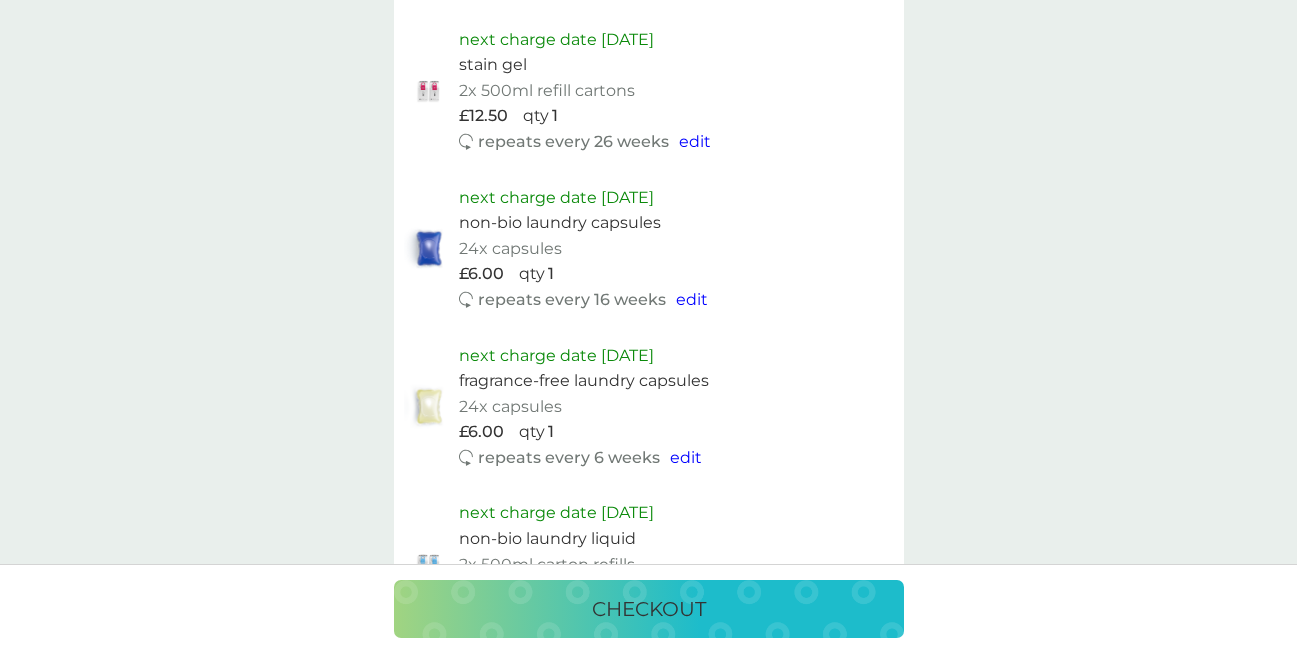 click on "edit" at bounding box center (692, 299) 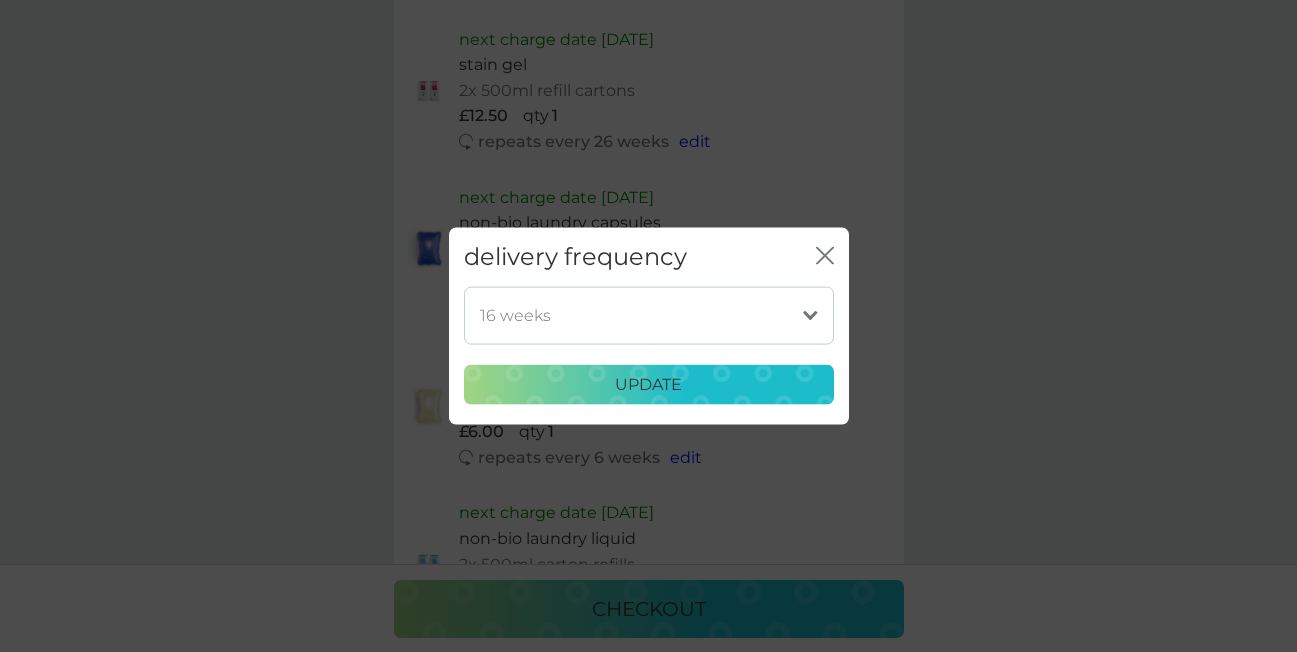 click on "close" 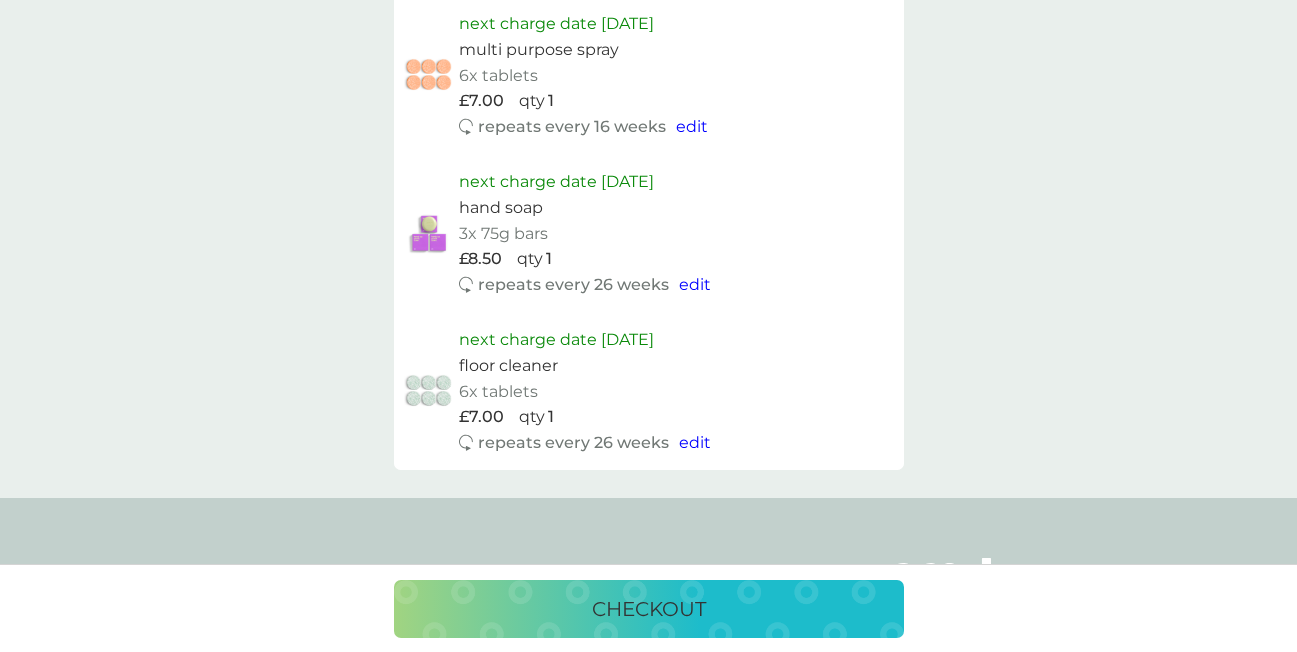 scroll, scrollTop: 2446, scrollLeft: 0, axis: vertical 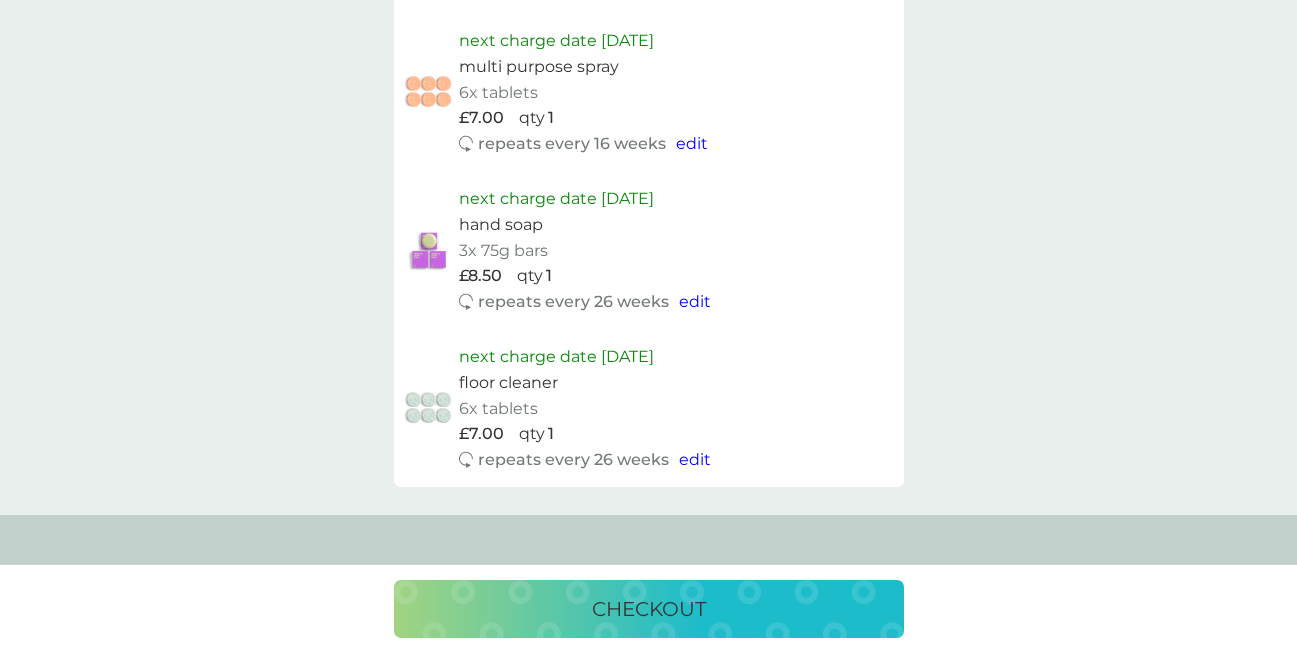 click on "edit" at bounding box center (692, 143) 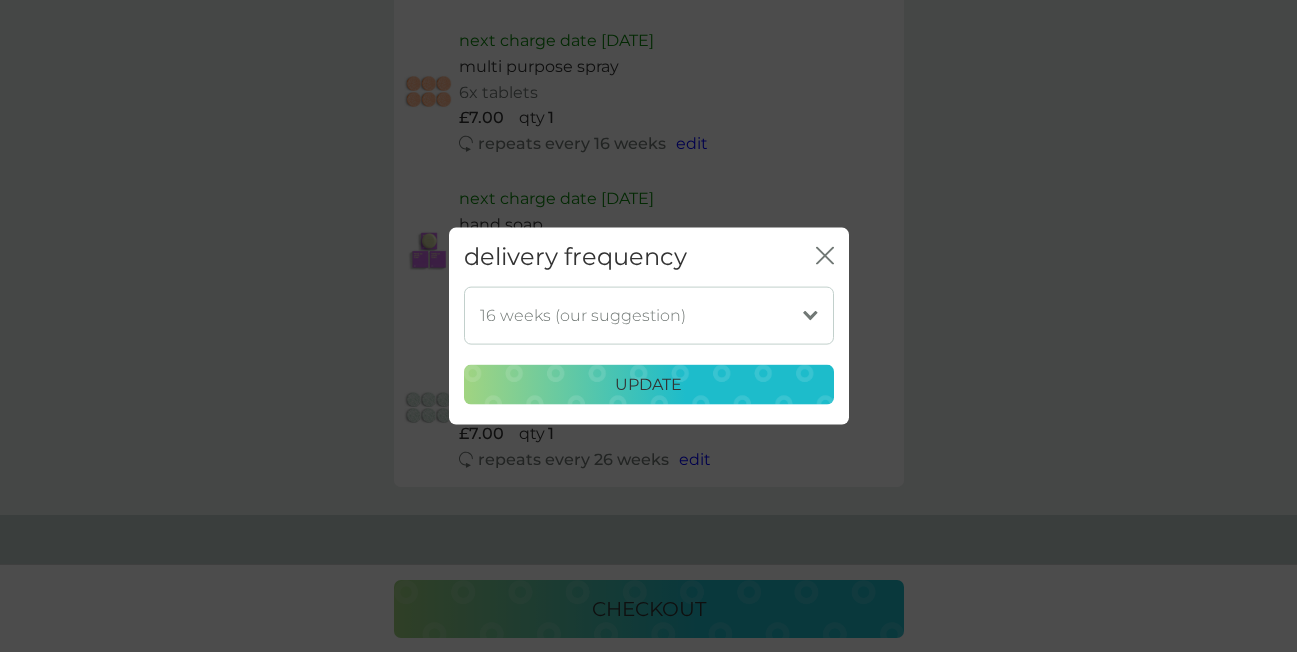 click on "1 week  2 weeks  3 weeks  4 weeks  5 weeks  6 weeks  7 weeks  8 weeks  9 weeks  10 weeks  11 weeks  12 weeks  13 weeks  14 weeks  15 weeks  16 weeks (our suggestion) 17 weeks  18 weeks  19 weeks  20 weeks  21 weeks  22 weeks  23 weeks  24 weeks  25 weeks  26 weeks  27 weeks  28 weeks  29 weeks  30 weeks  31 weeks  32 weeks  33 weeks  34 weeks  35 weeks" at bounding box center (649, 315) 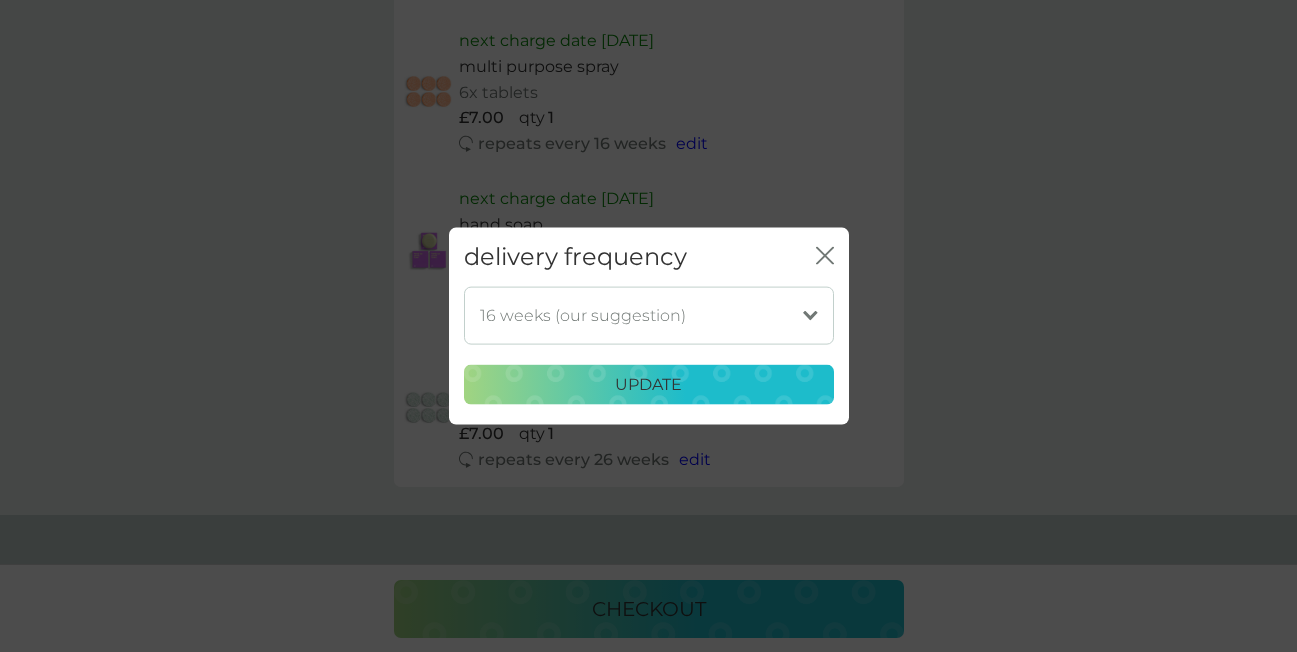 select on "245" 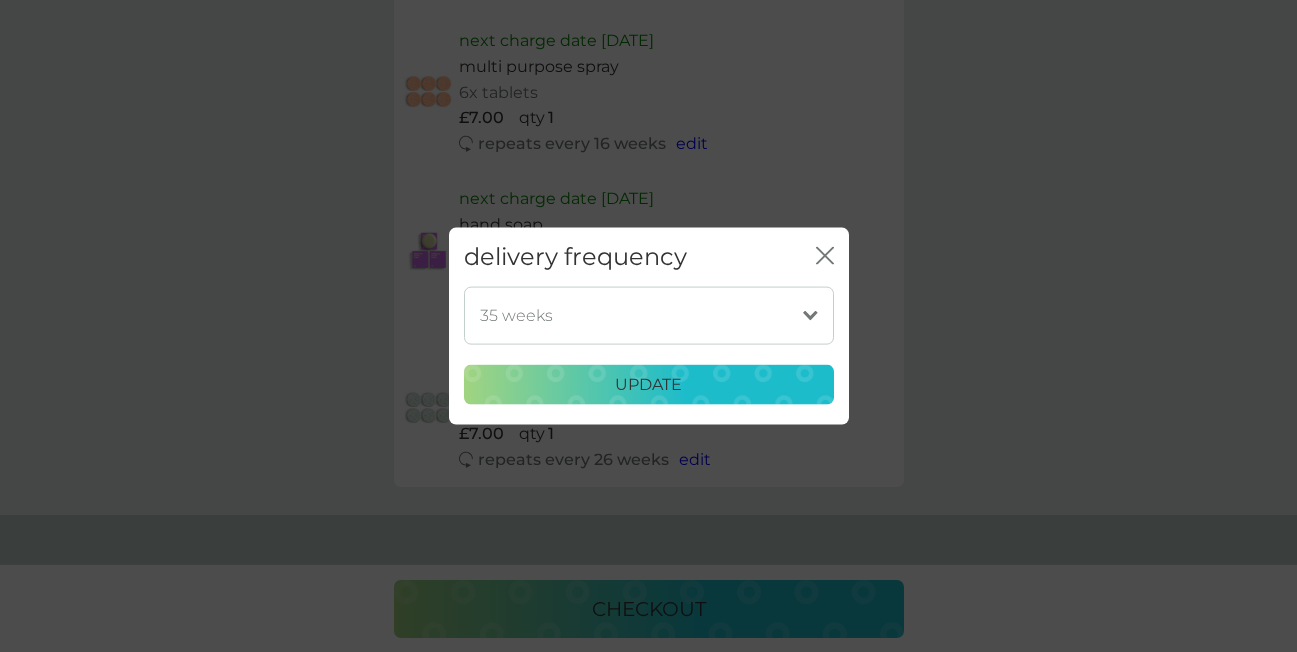 click on "1 week  2 weeks  3 weeks  4 weeks  5 weeks  6 weeks  7 weeks  8 weeks  9 weeks  10 weeks  11 weeks  12 weeks  13 weeks  14 weeks  15 weeks  16 weeks (our suggestion) 17 weeks  18 weeks  19 weeks  20 weeks  21 weeks  22 weeks  23 weeks  24 weeks  25 weeks  26 weeks  27 weeks  28 weeks  29 weeks  30 weeks  31 weeks  32 weeks  33 weeks  34 weeks  35 weeks" at bounding box center (649, 315) 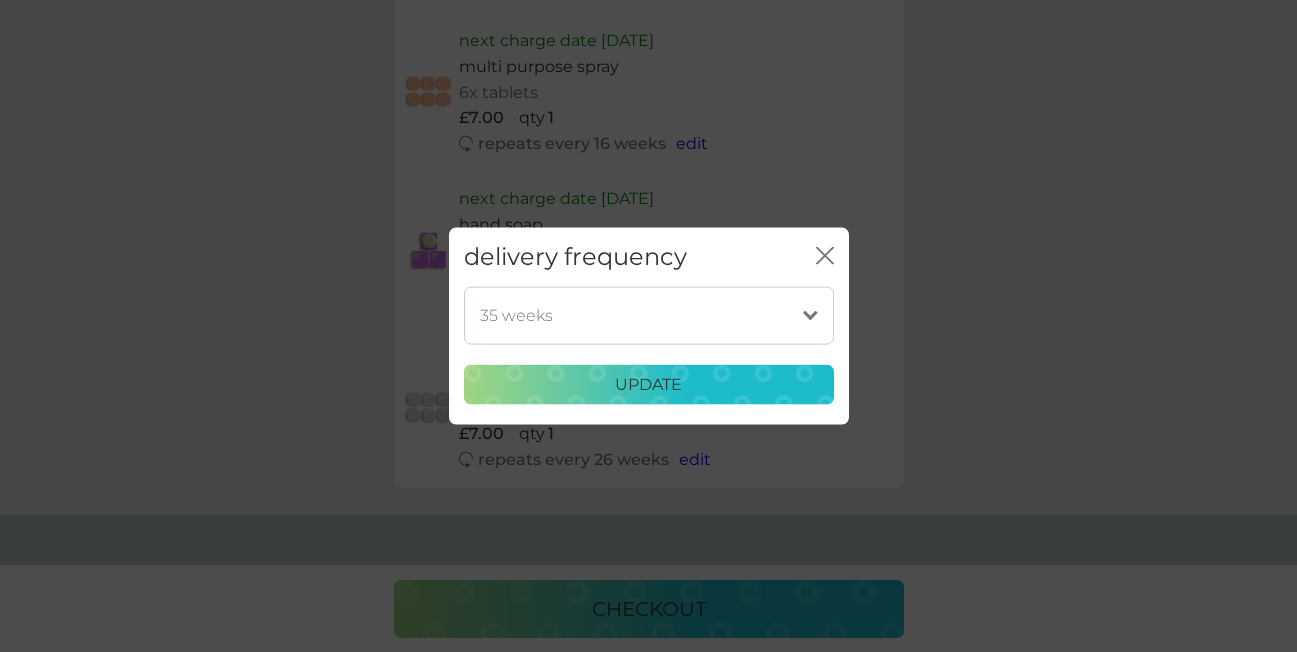 click on "update" at bounding box center (648, 385) 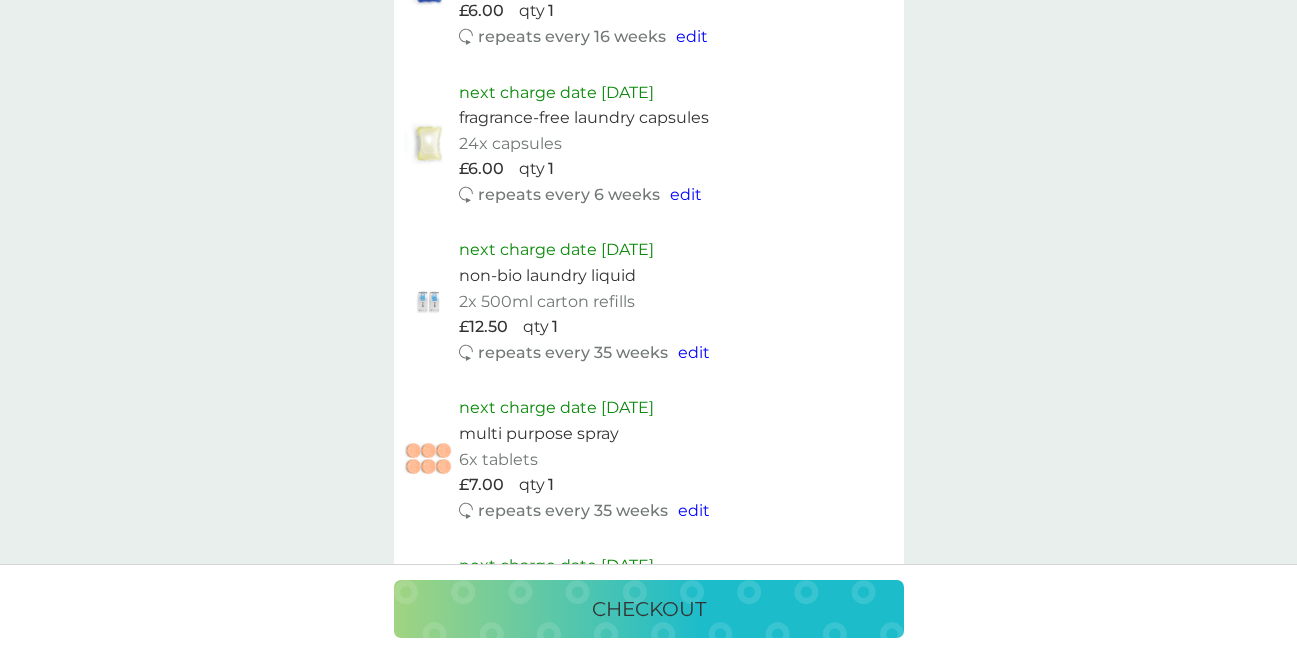scroll, scrollTop: 2024, scrollLeft: 0, axis: vertical 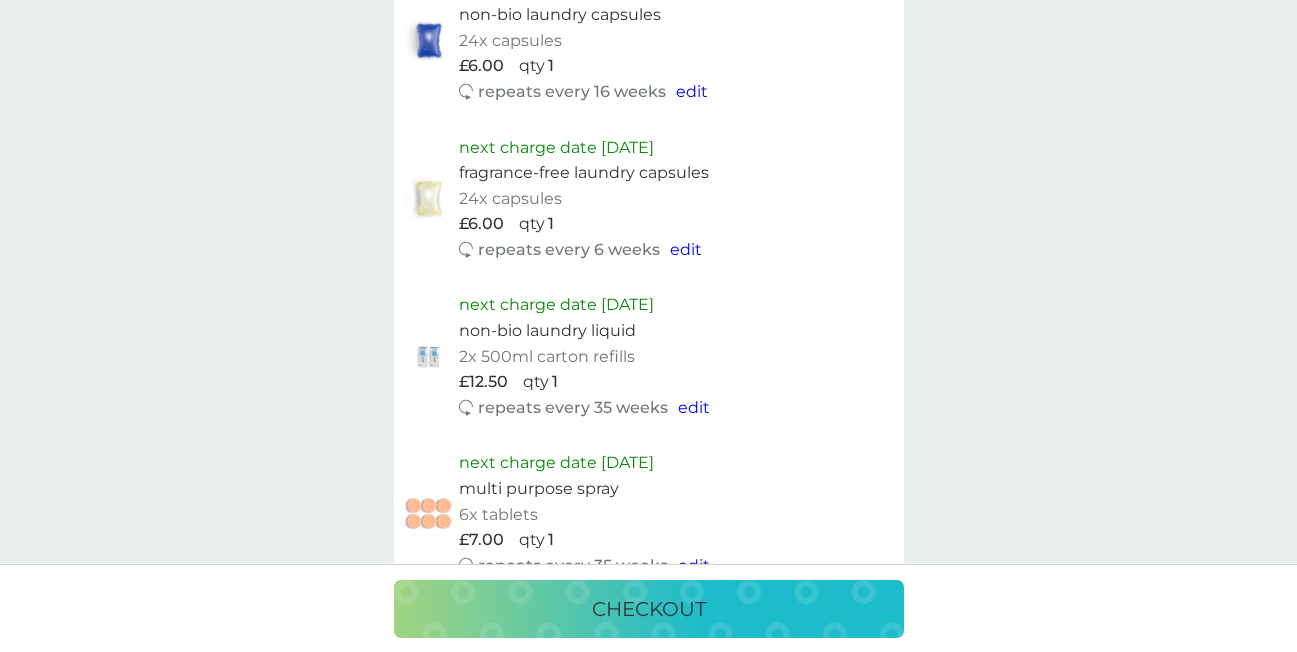 click on "edit" at bounding box center [686, 249] 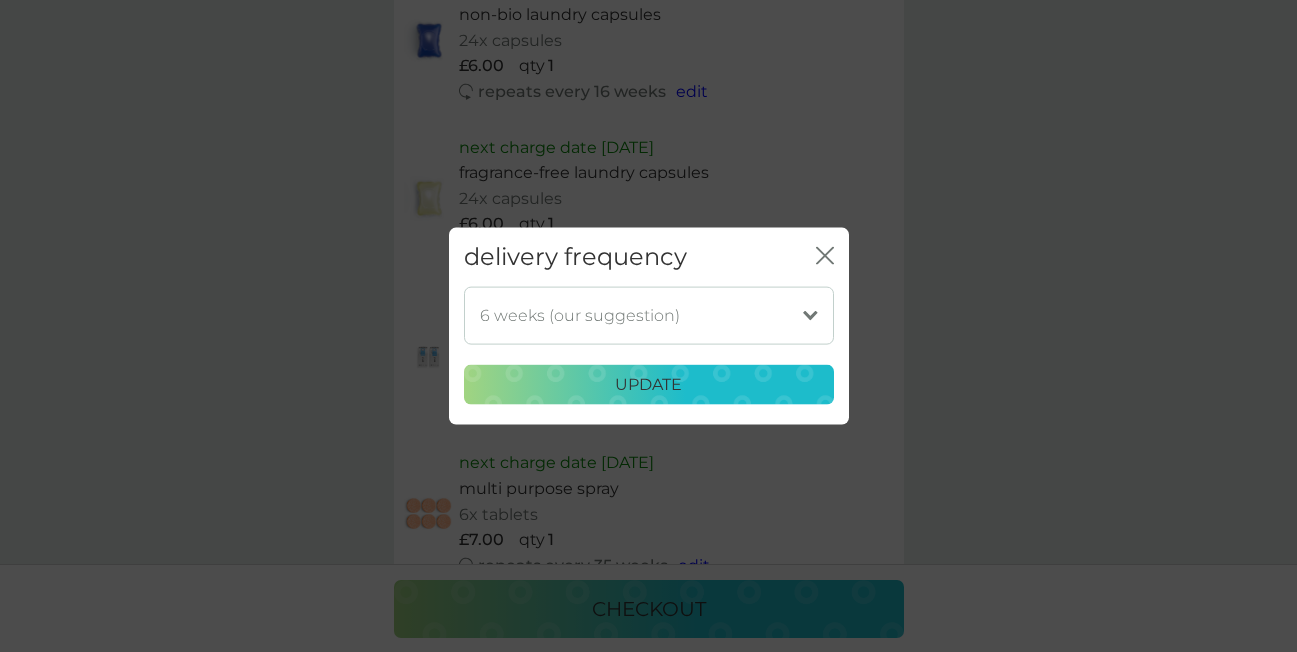 click on "1 week  2 weeks  3 weeks  4 weeks  5 weeks  6 weeks (our suggestion) 7 weeks  8 weeks  9 weeks  10 weeks  11 weeks  12 weeks  13 weeks  14 weeks  15 weeks  16 weeks  17 weeks" at bounding box center [649, 315] 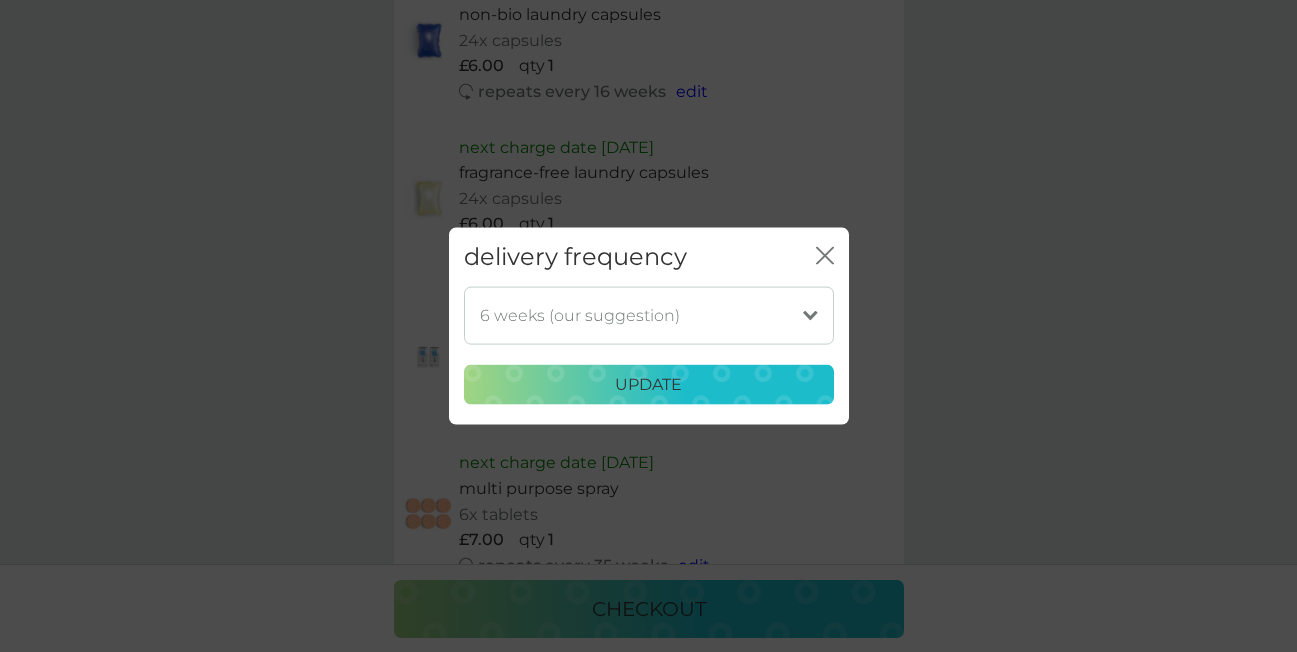 select on "119" 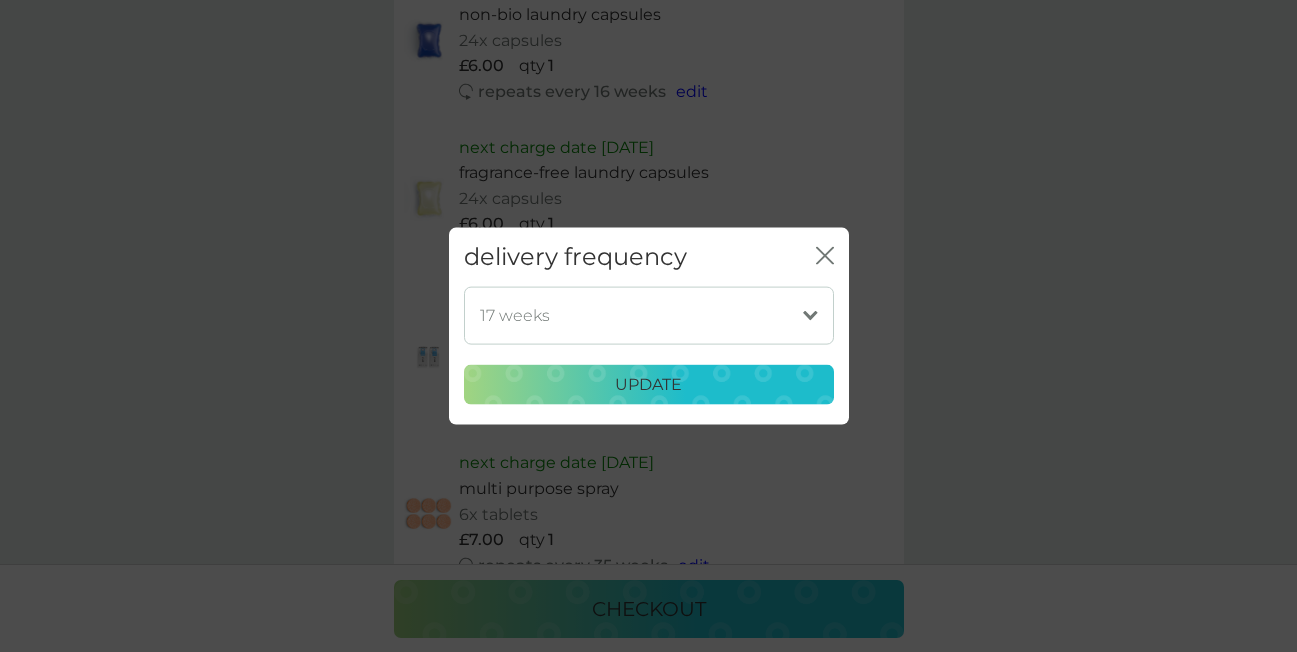 click on "1 week  2 weeks  3 weeks  4 weeks  5 weeks  6 weeks (our suggestion) 7 weeks  8 weeks  9 weeks  10 weeks  11 weeks  12 weeks  13 weeks  14 weeks  15 weeks  16 weeks  17 weeks" at bounding box center [649, 315] 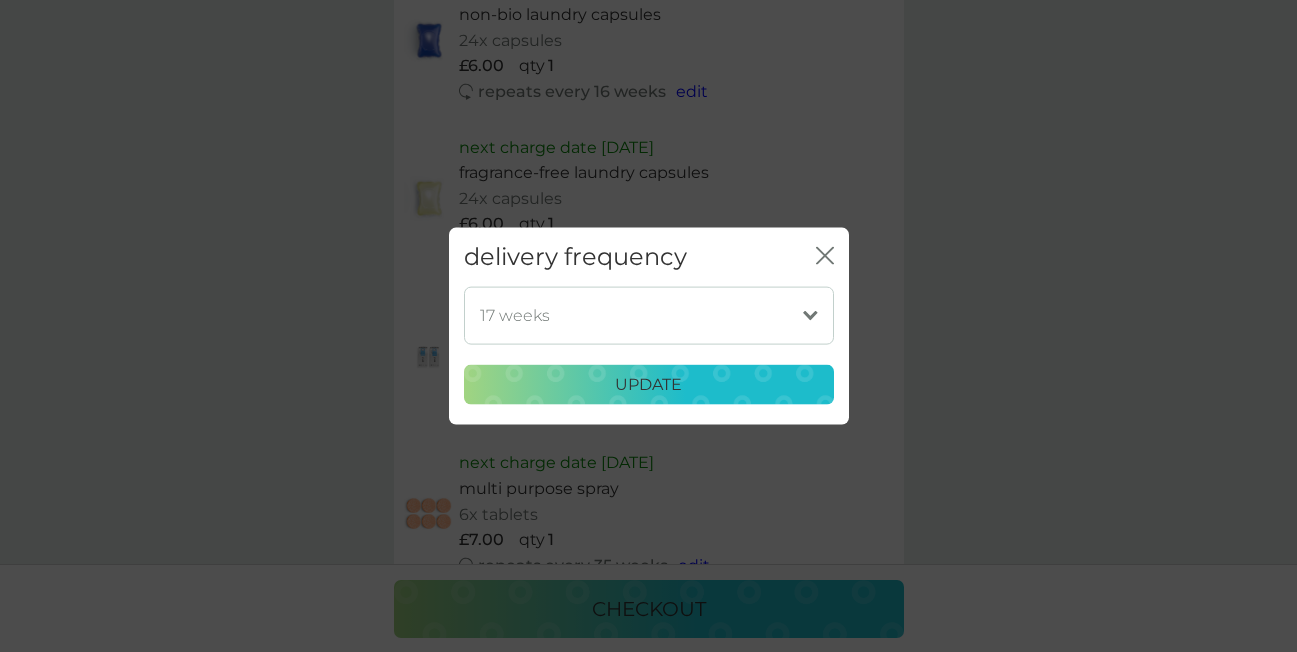click on "update" at bounding box center (648, 385) 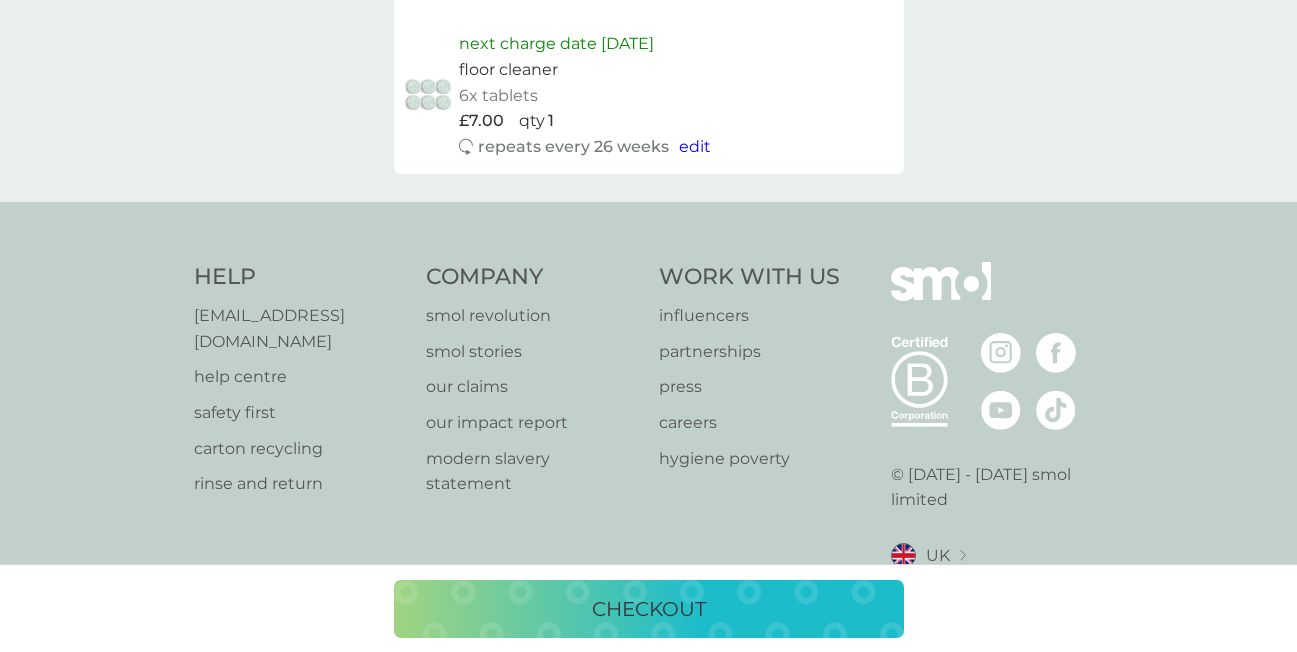 scroll, scrollTop: 2474, scrollLeft: 0, axis: vertical 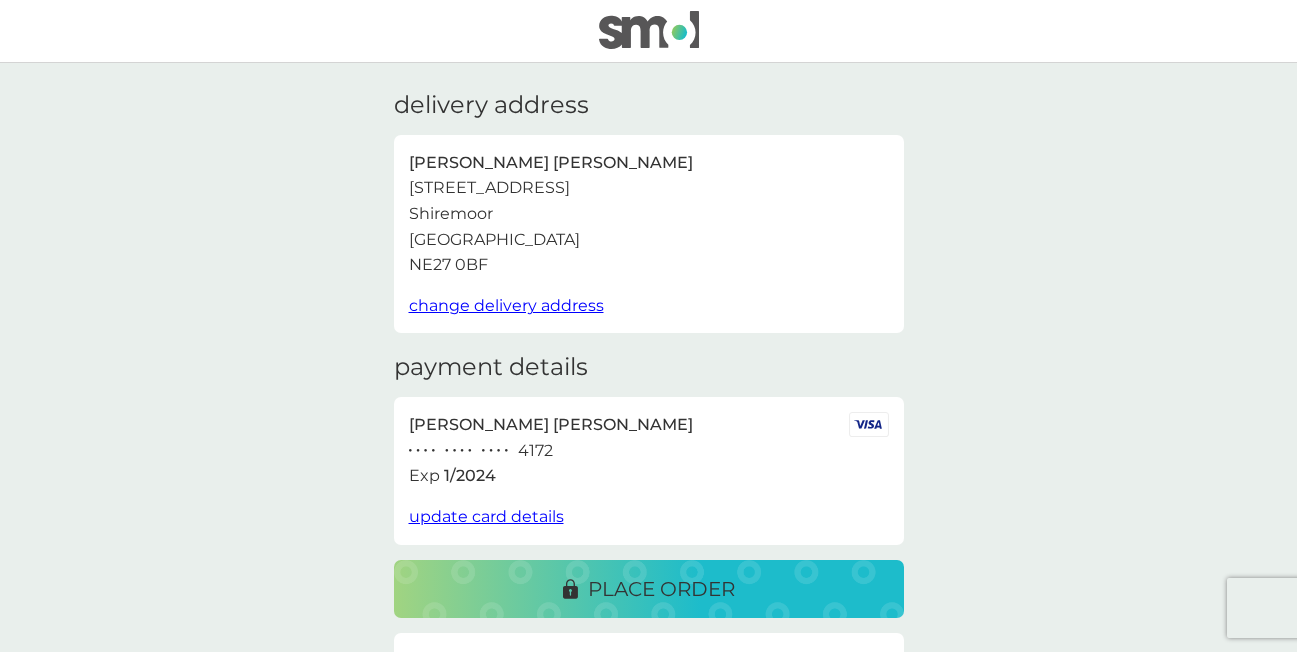 click on "update card details" at bounding box center [486, 516] 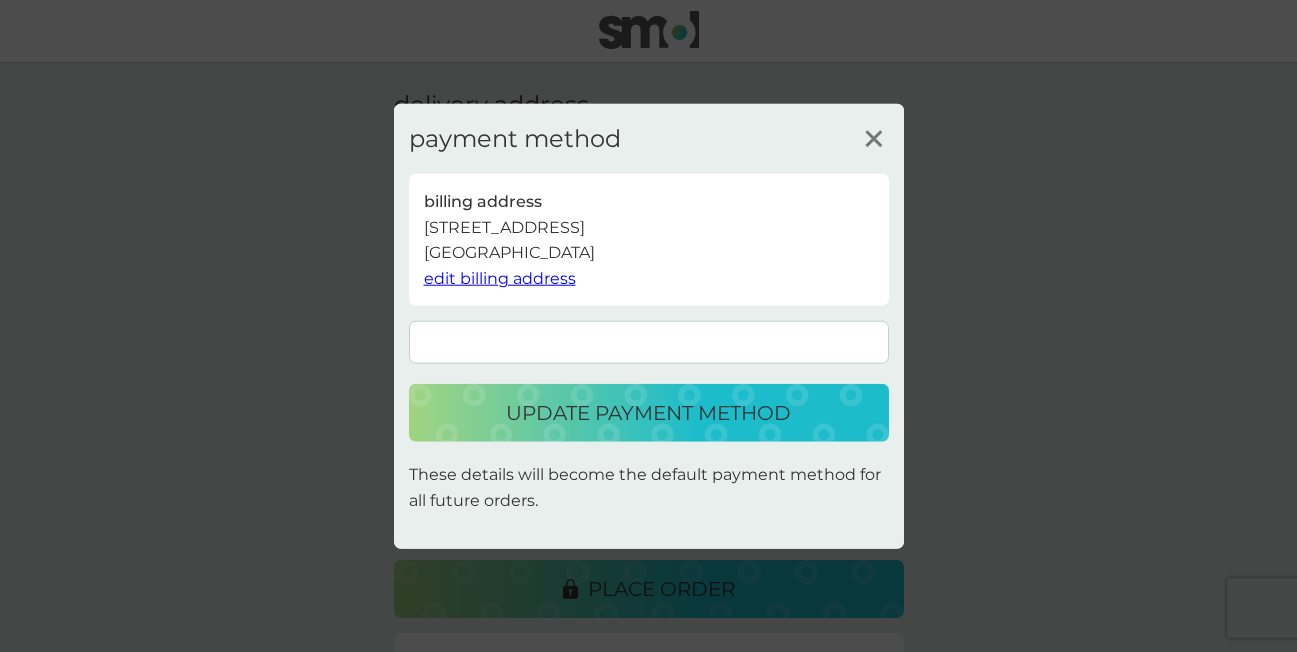 click on "update payment method" at bounding box center (648, 413) 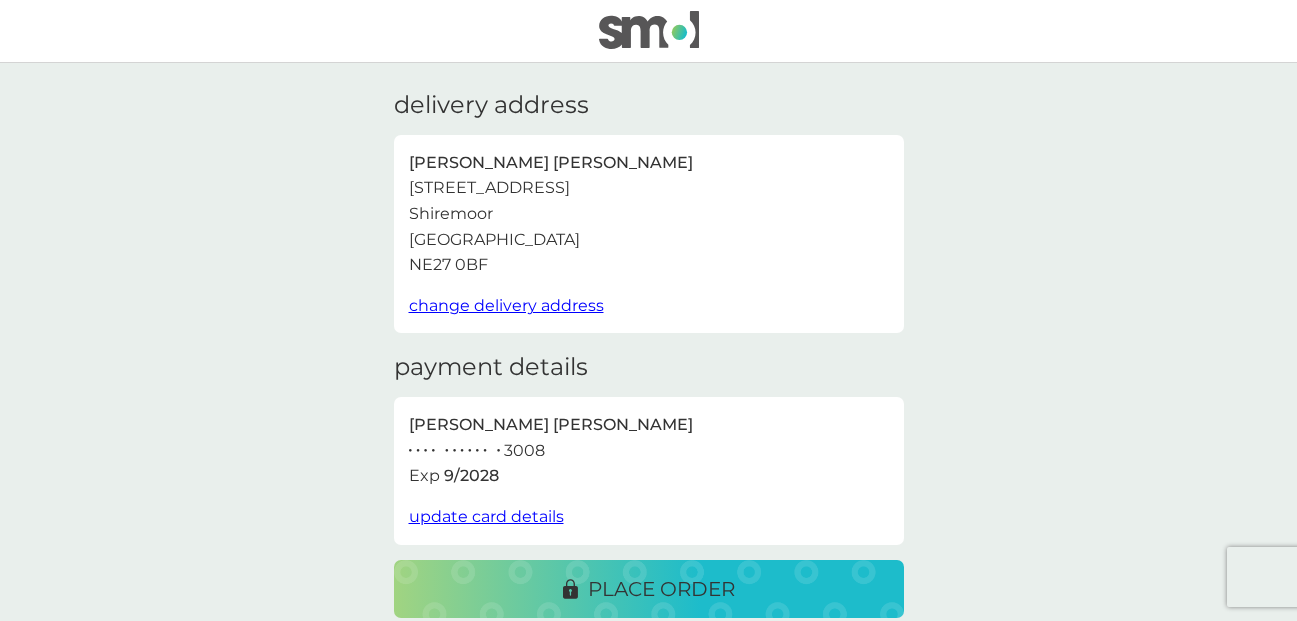 click on "Gary   Kelly" at bounding box center (649, 425) 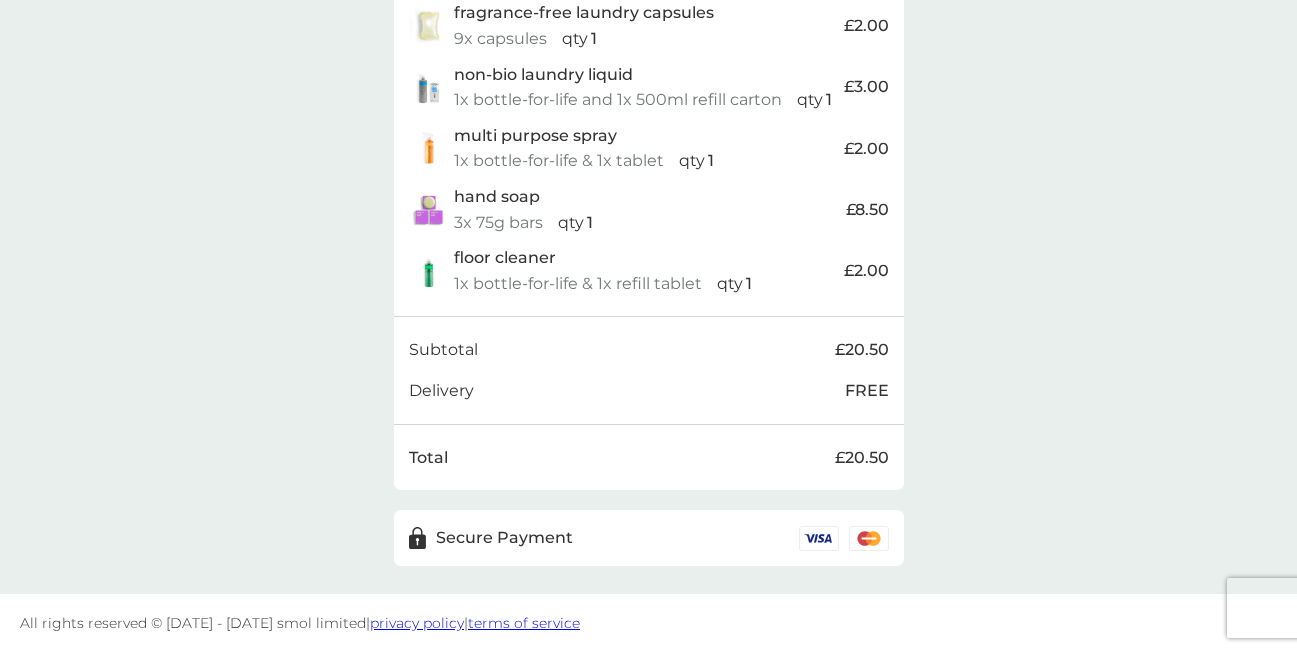 scroll, scrollTop: 224, scrollLeft: 0, axis: vertical 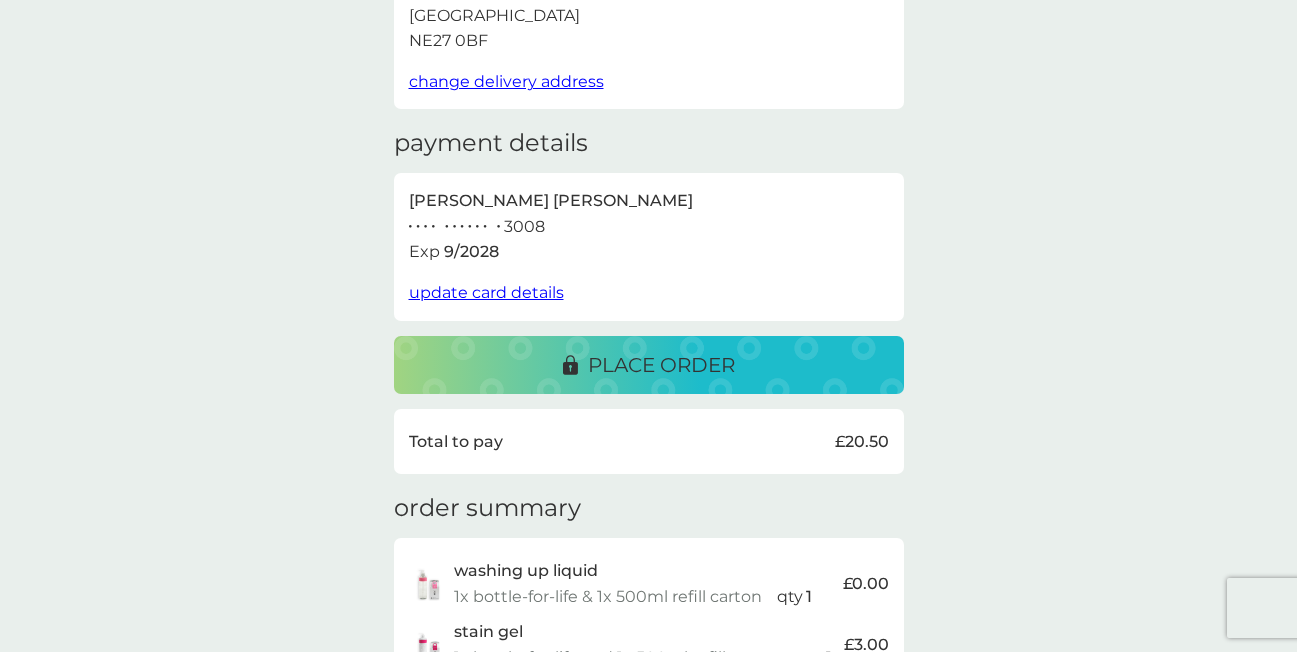 click on "place order" at bounding box center (661, 365) 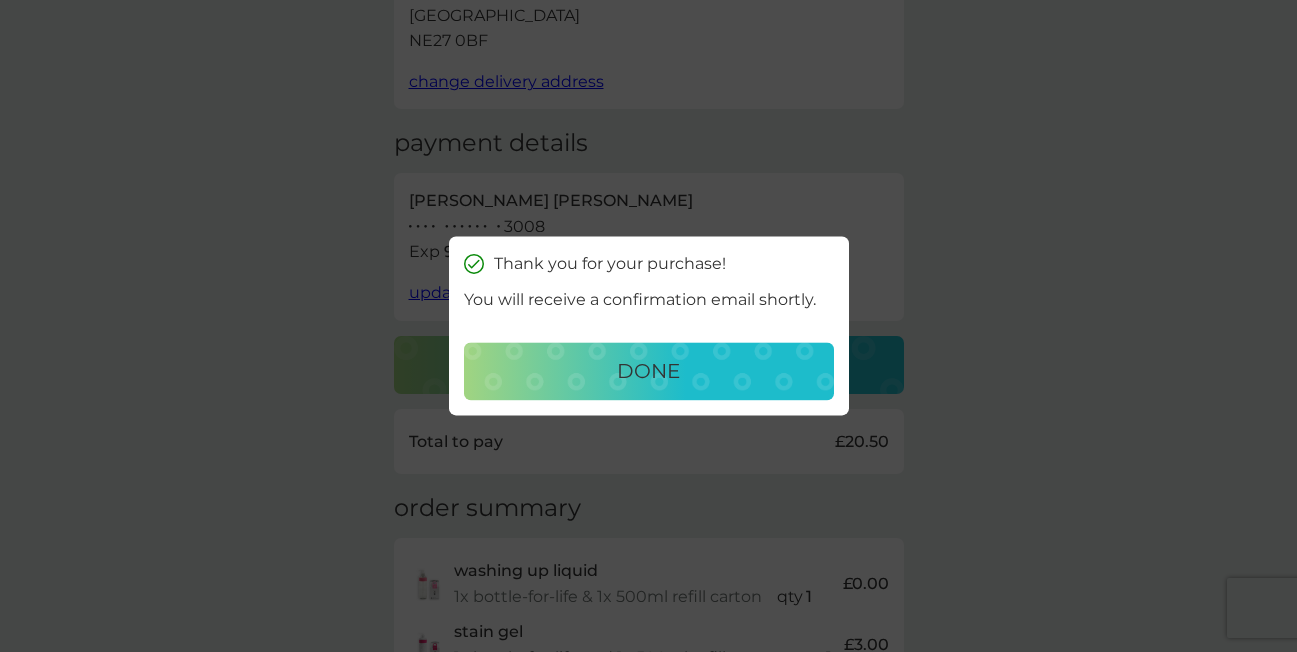 click on "done" at bounding box center (648, 372) 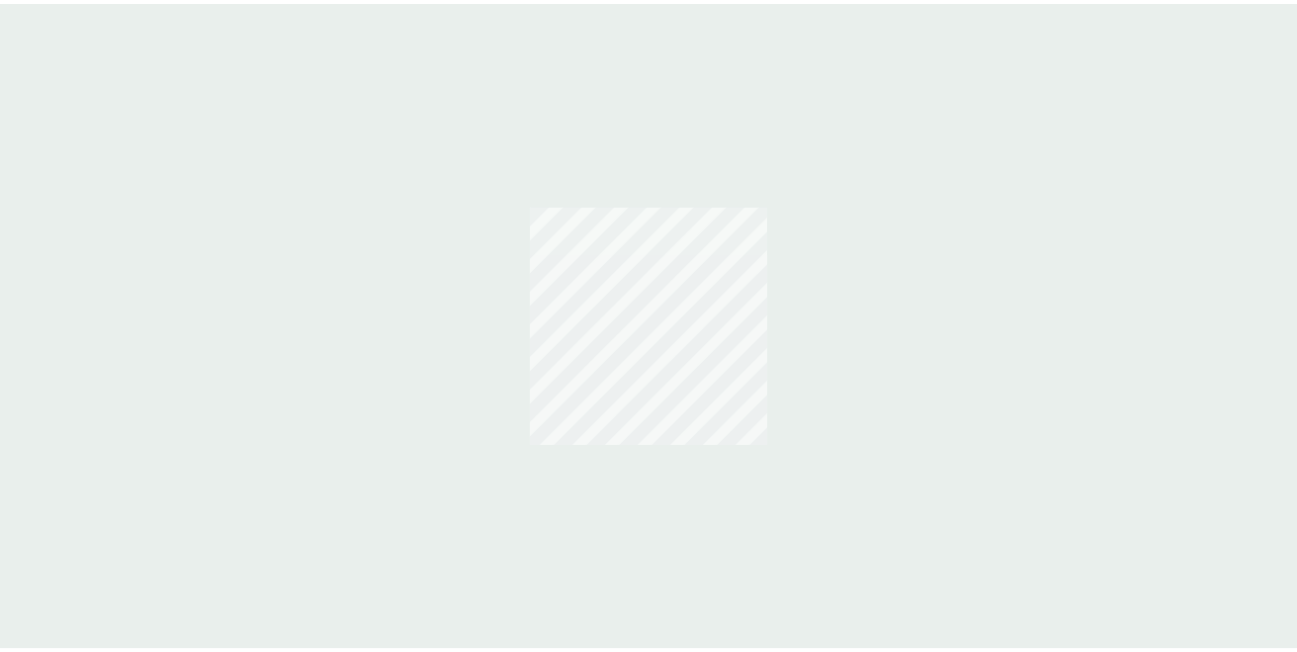 scroll, scrollTop: 0, scrollLeft: 0, axis: both 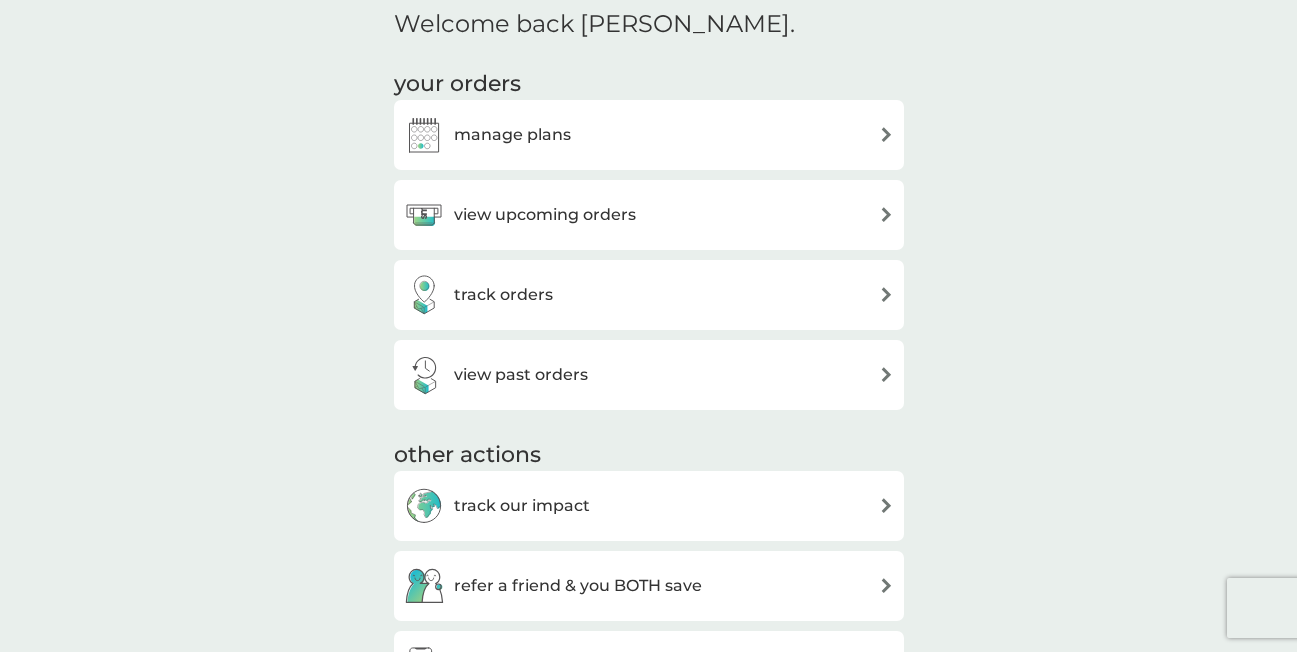 click at bounding box center [886, 134] 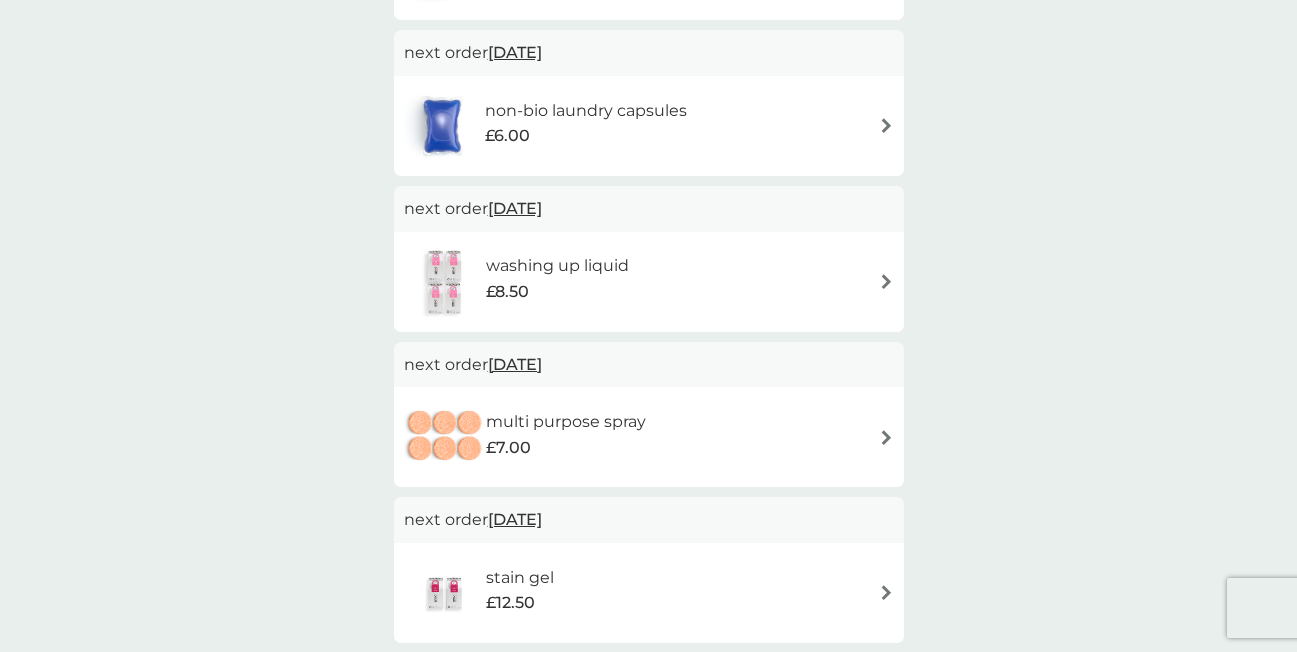scroll, scrollTop: 0, scrollLeft: 0, axis: both 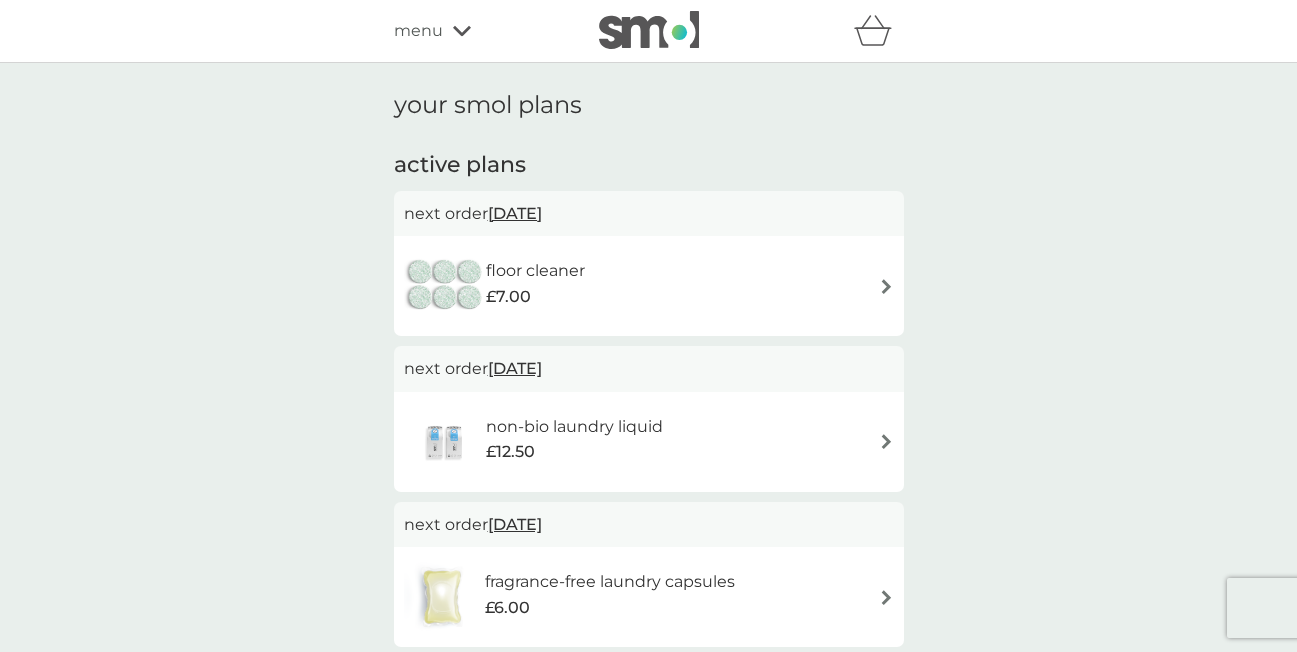 click on "[DATE]" at bounding box center [515, 213] 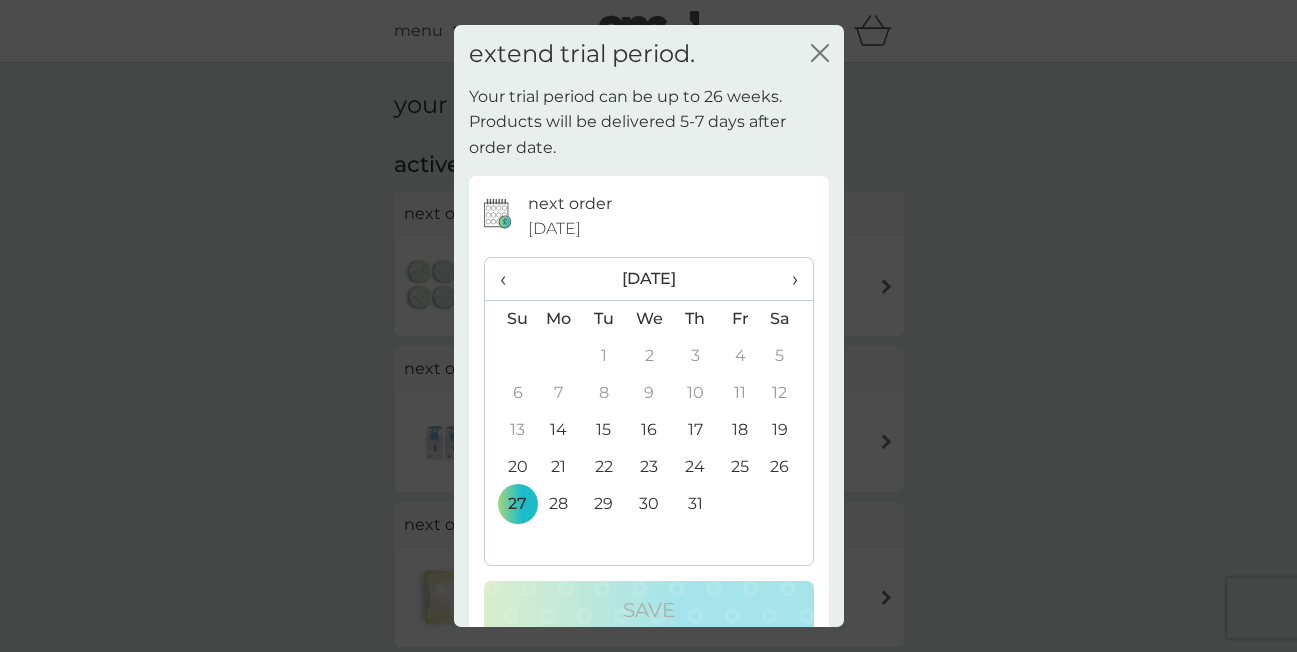 click on "›" at bounding box center [787, 279] 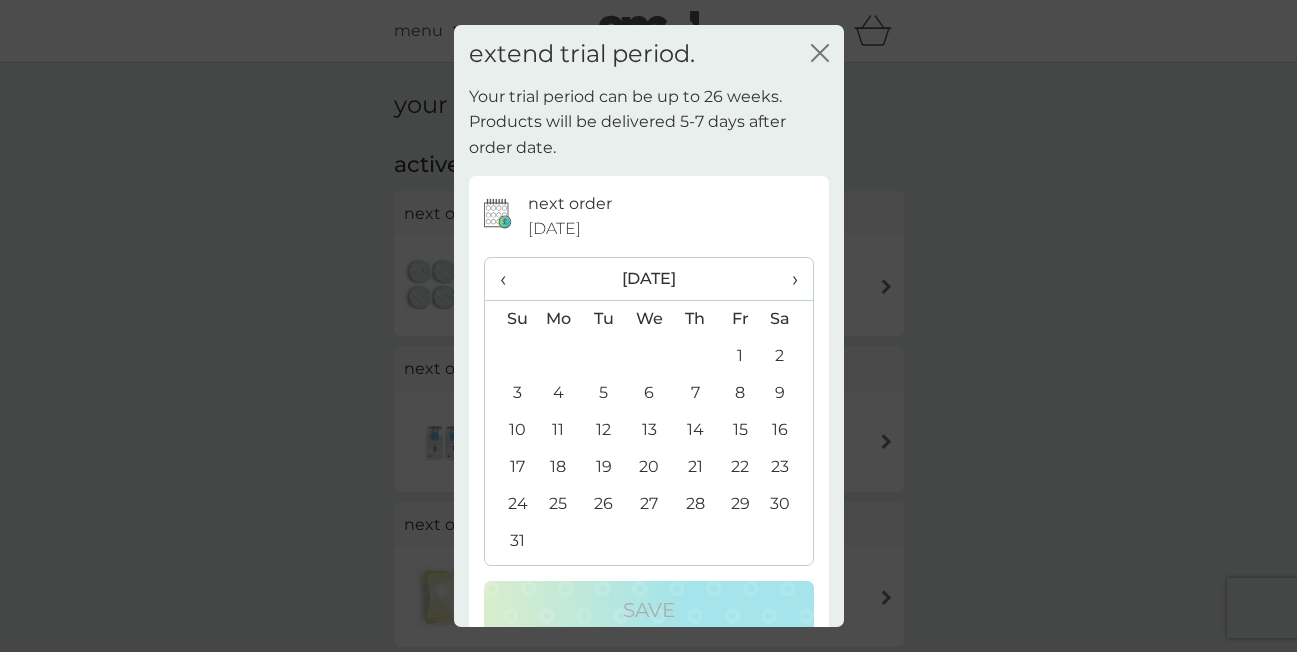 click on "›" at bounding box center (787, 279) 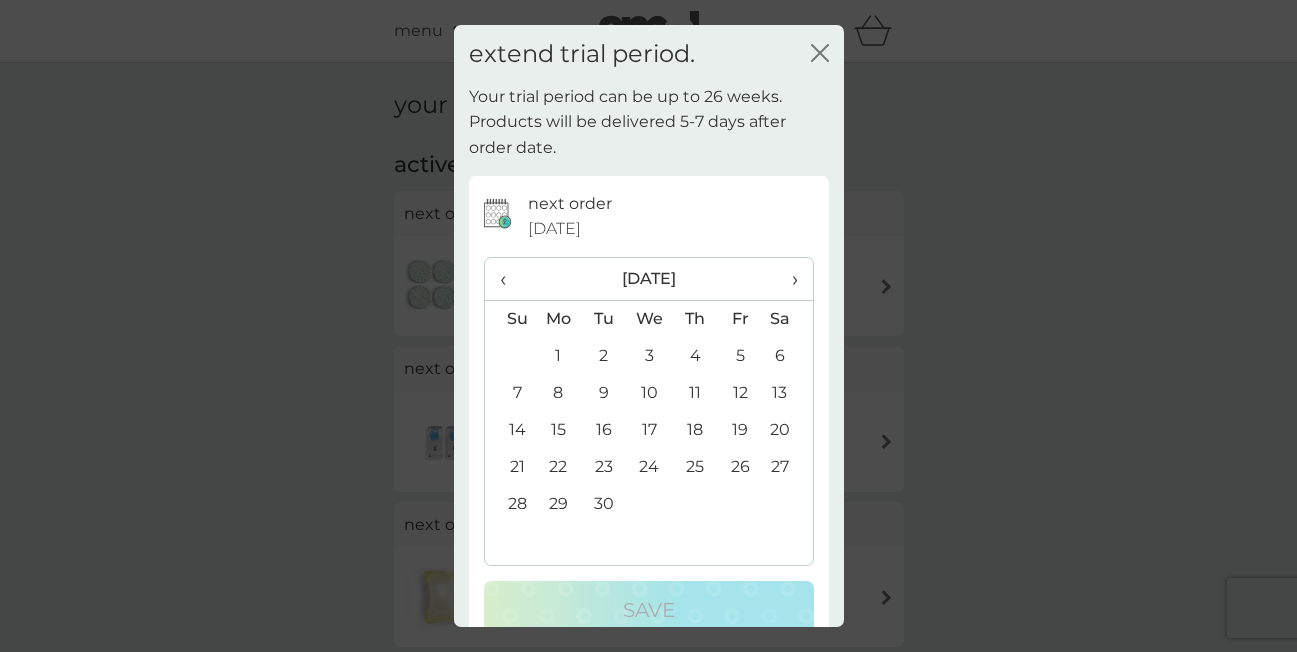 click on "›" at bounding box center [787, 279] 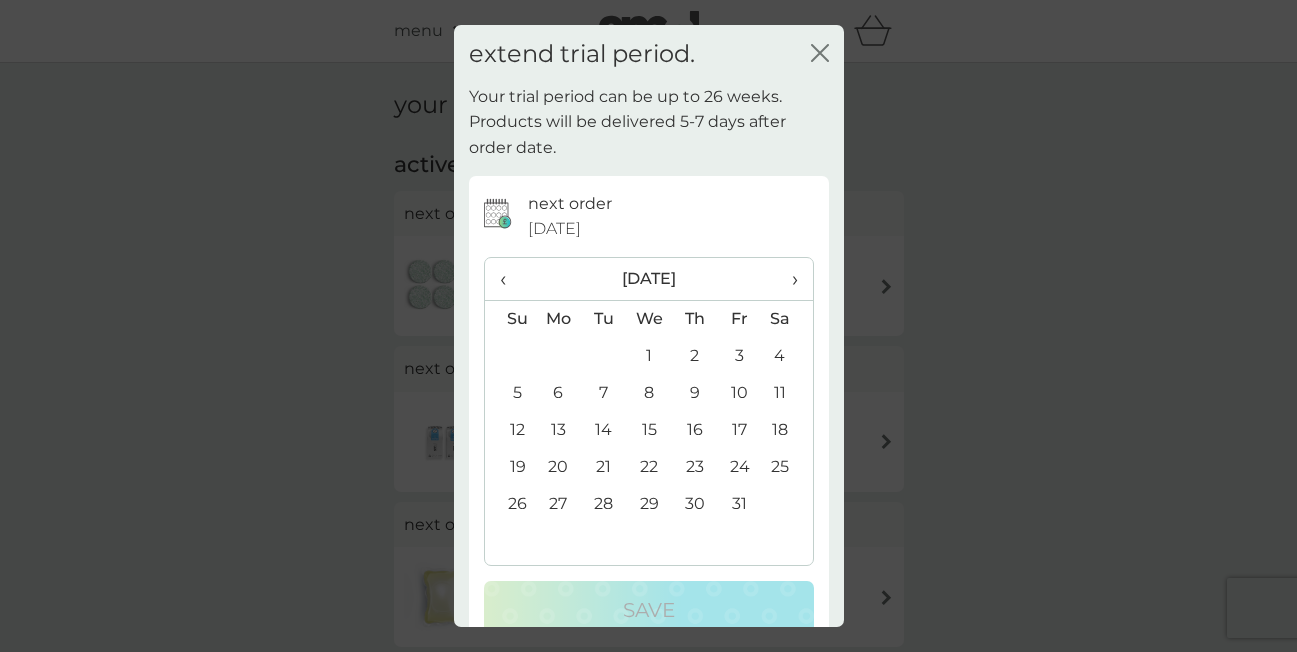 click on "›" at bounding box center (787, 279) 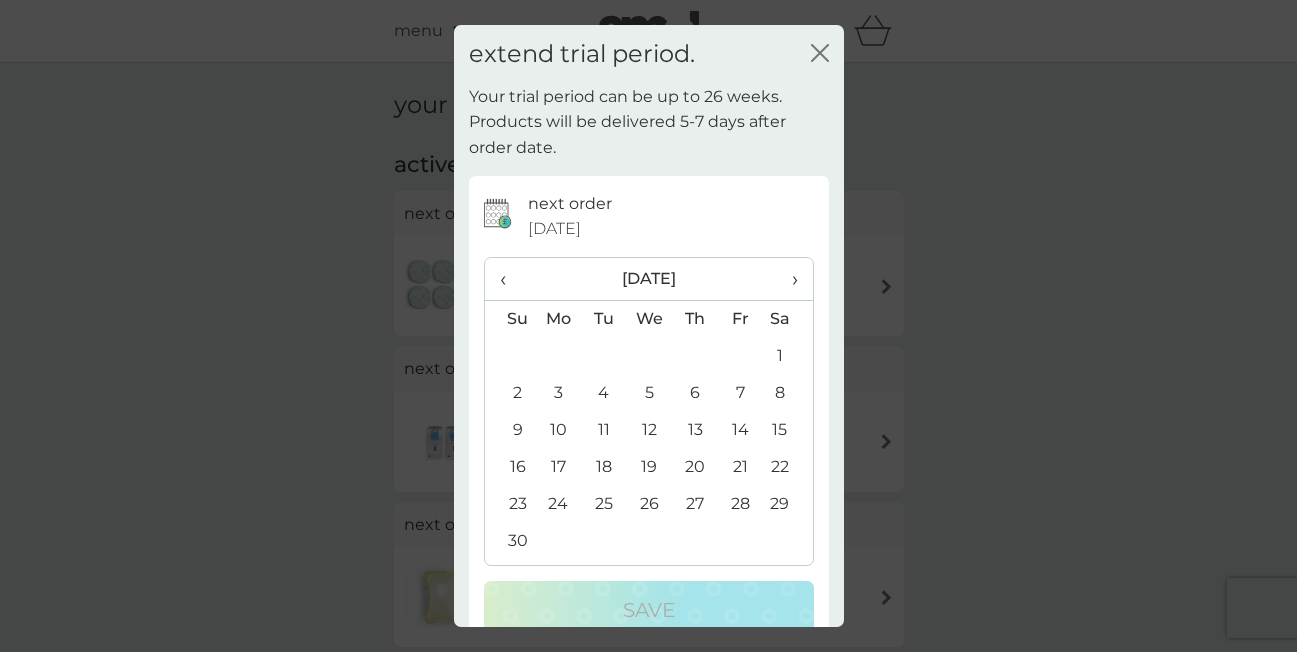 click on "›" at bounding box center [787, 279] 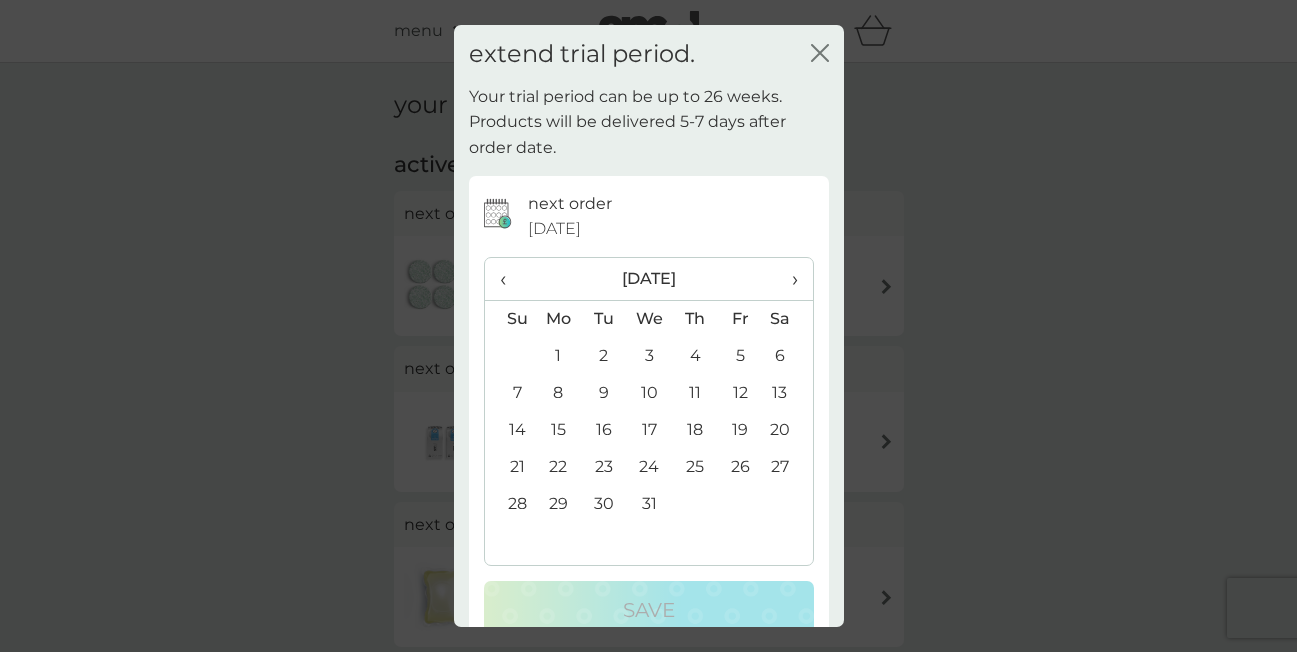 click on "›" at bounding box center [787, 279] 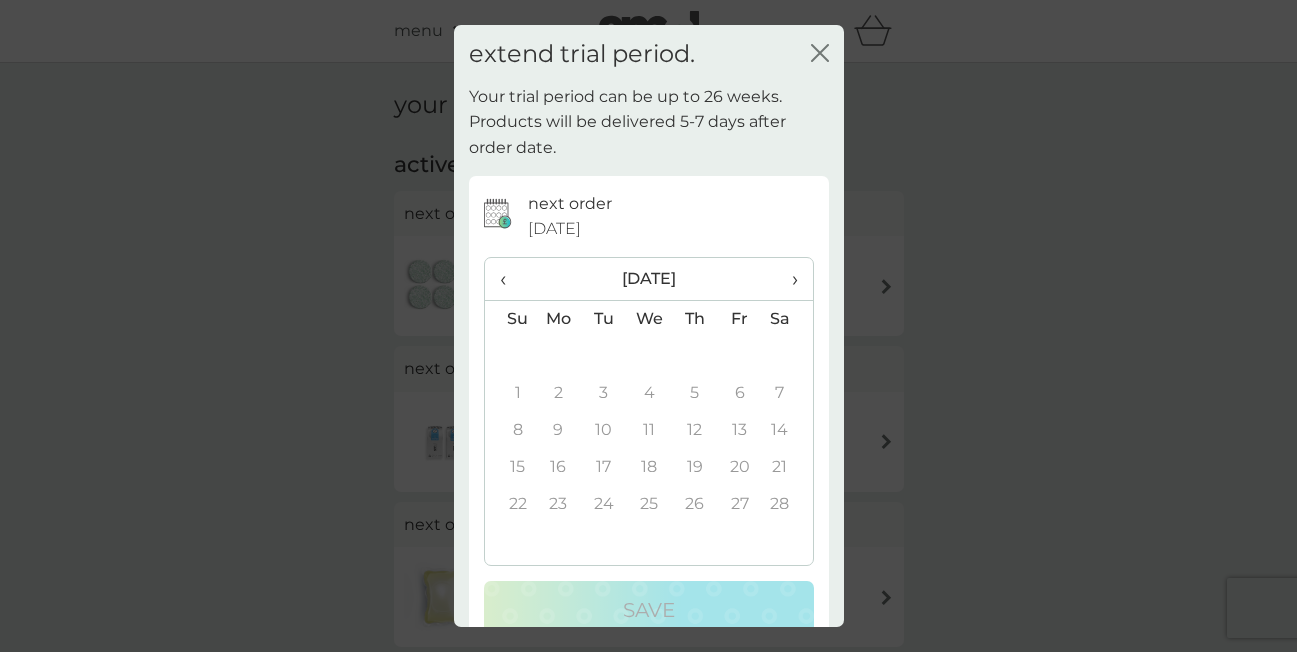 click on "‹" at bounding box center (510, 279) 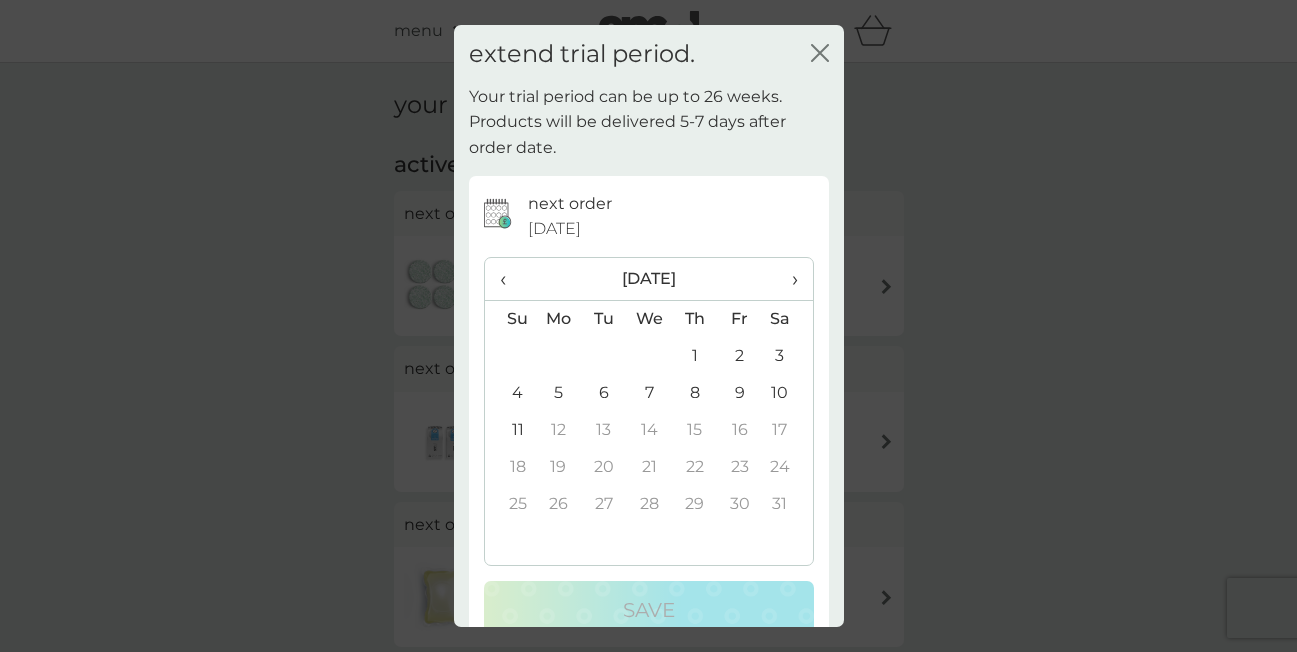 click on "1" at bounding box center [694, 356] 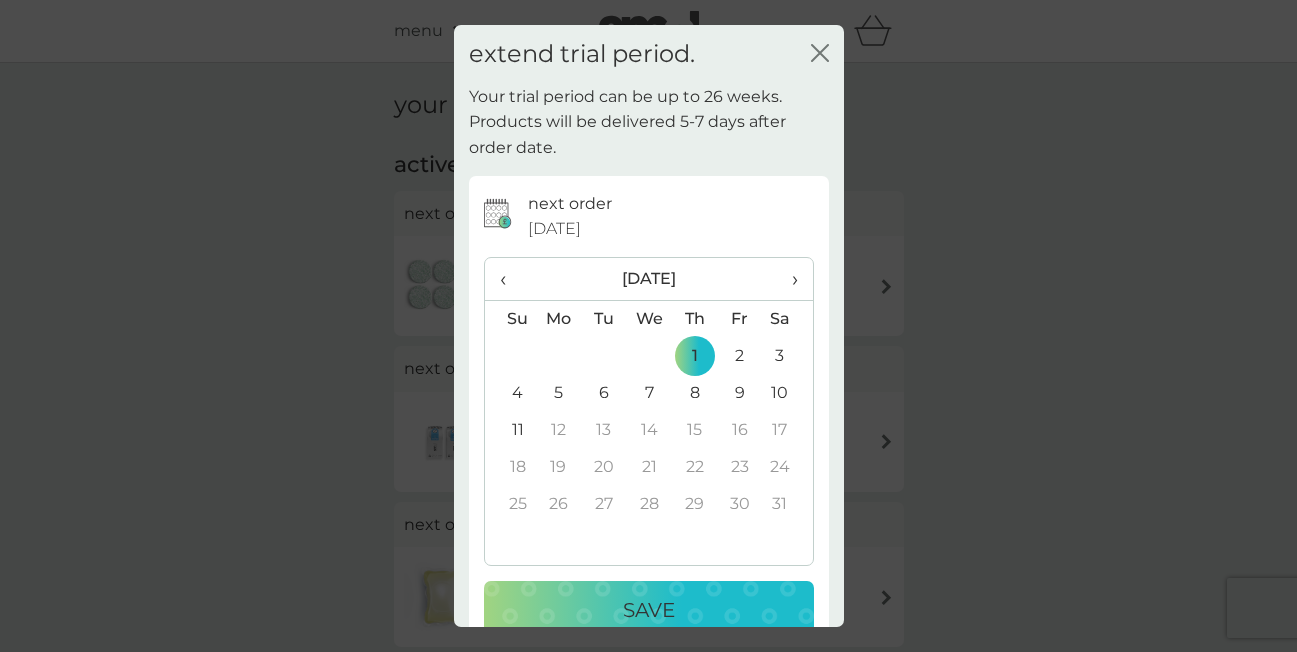 click on "Save" at bounding box center [649, 610] 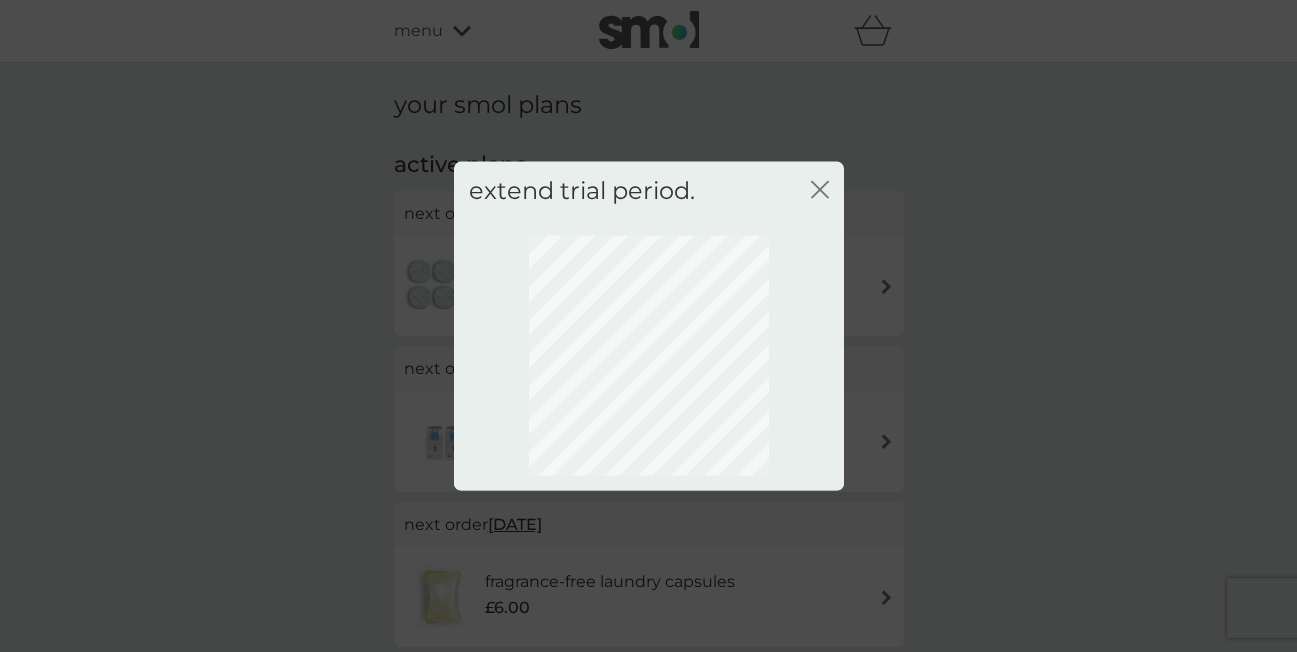 click on "close" 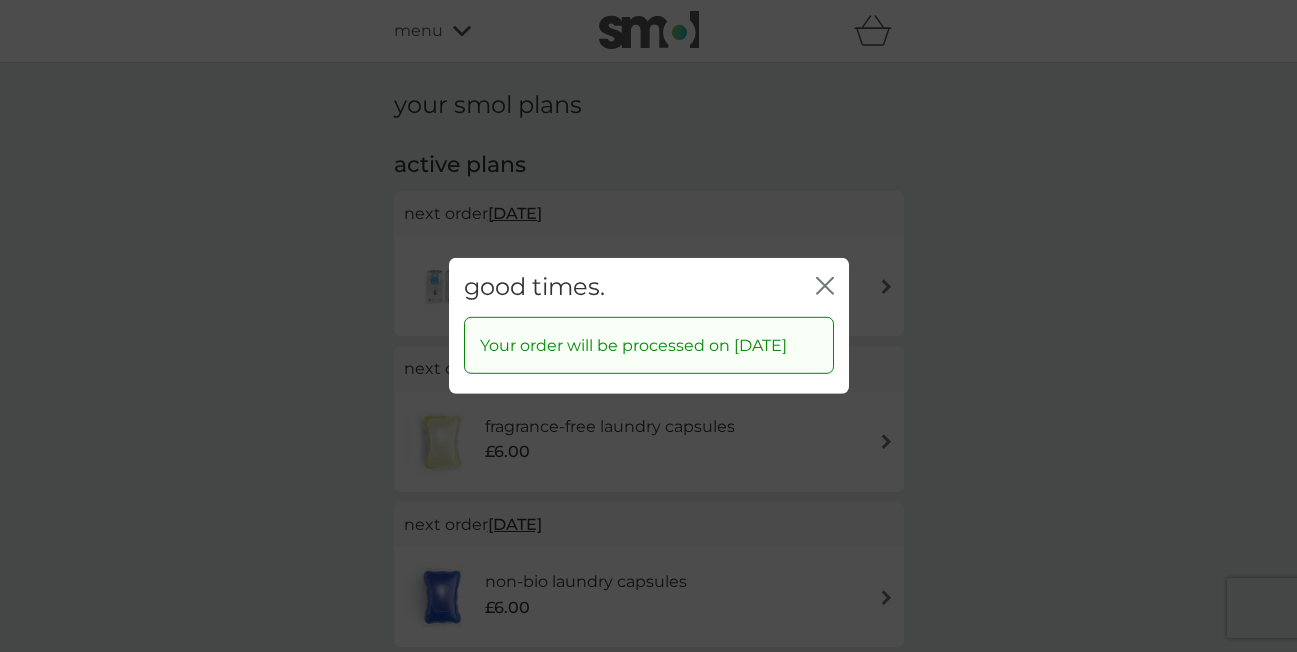 click on "close" 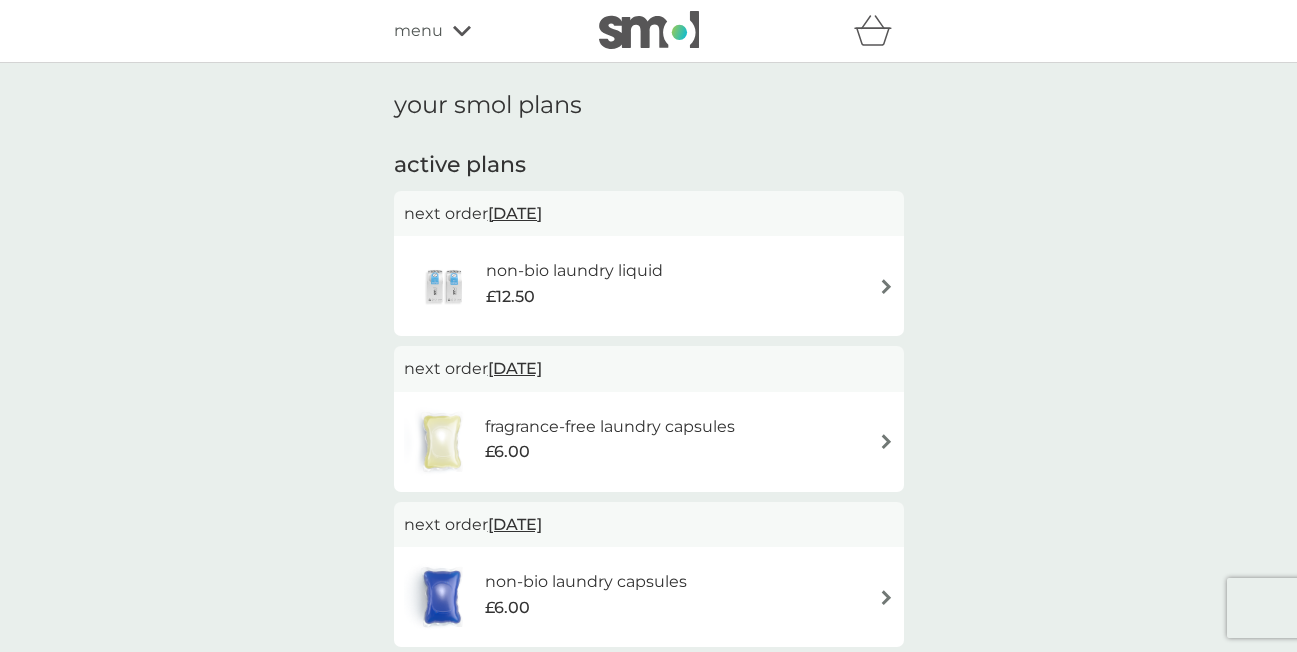click on "27 Jul 2025" at bounding box center (515, 213) 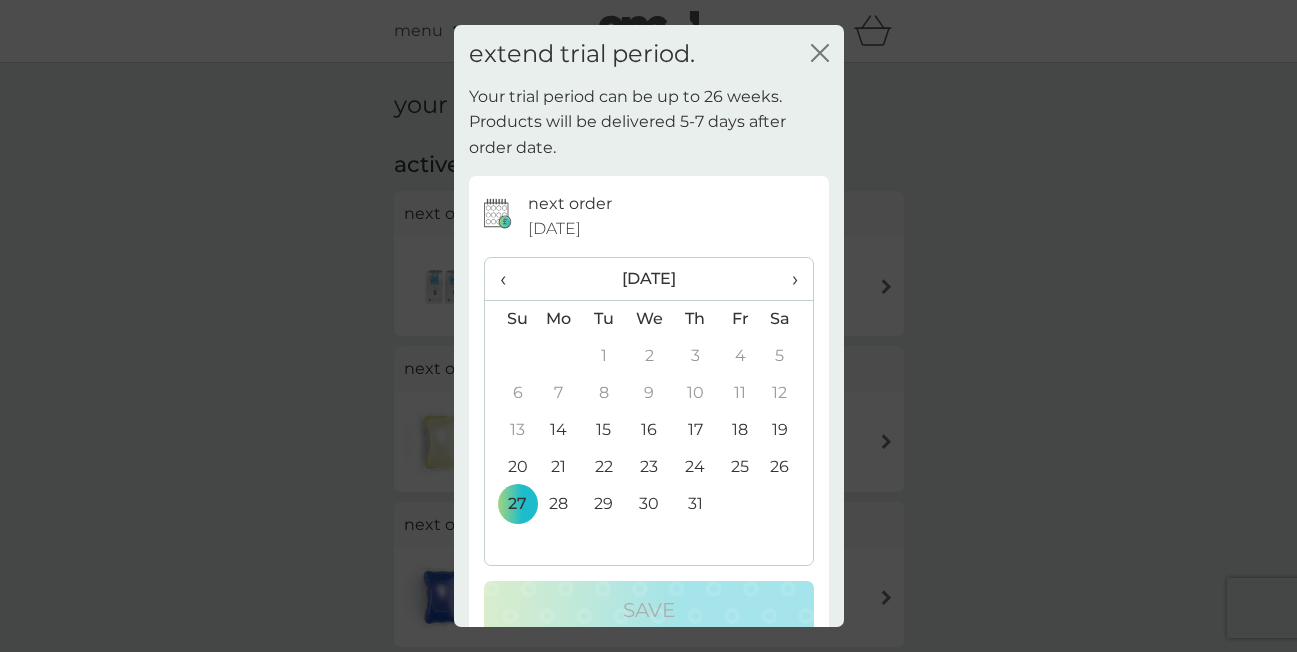 click on "›" at bounding box center [787, 279] 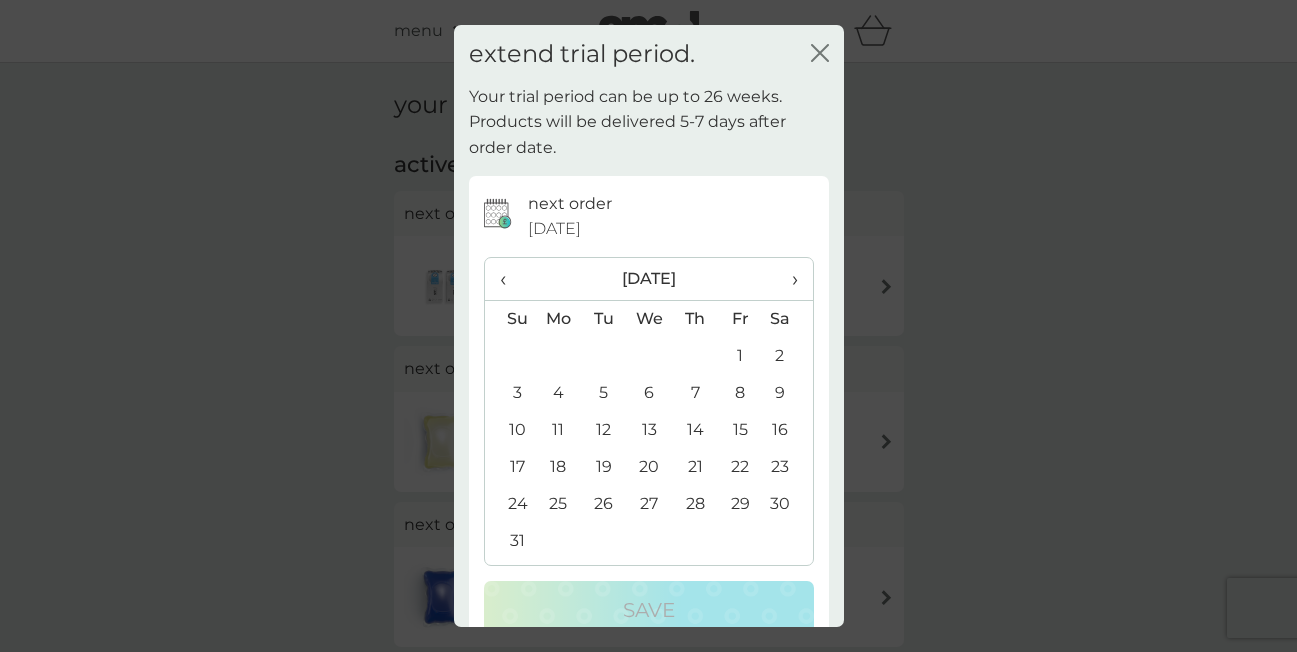 click on "›" at bounding box center [787, 279] 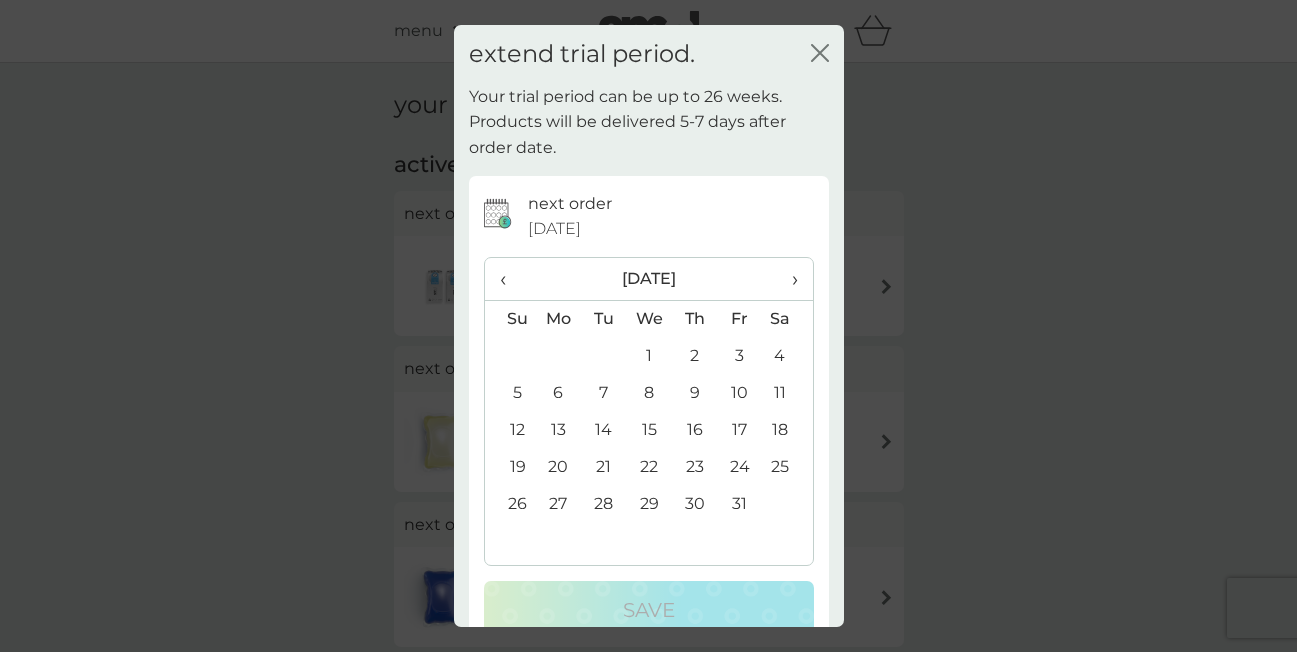 click on "›" at bounding box center [787, 279] 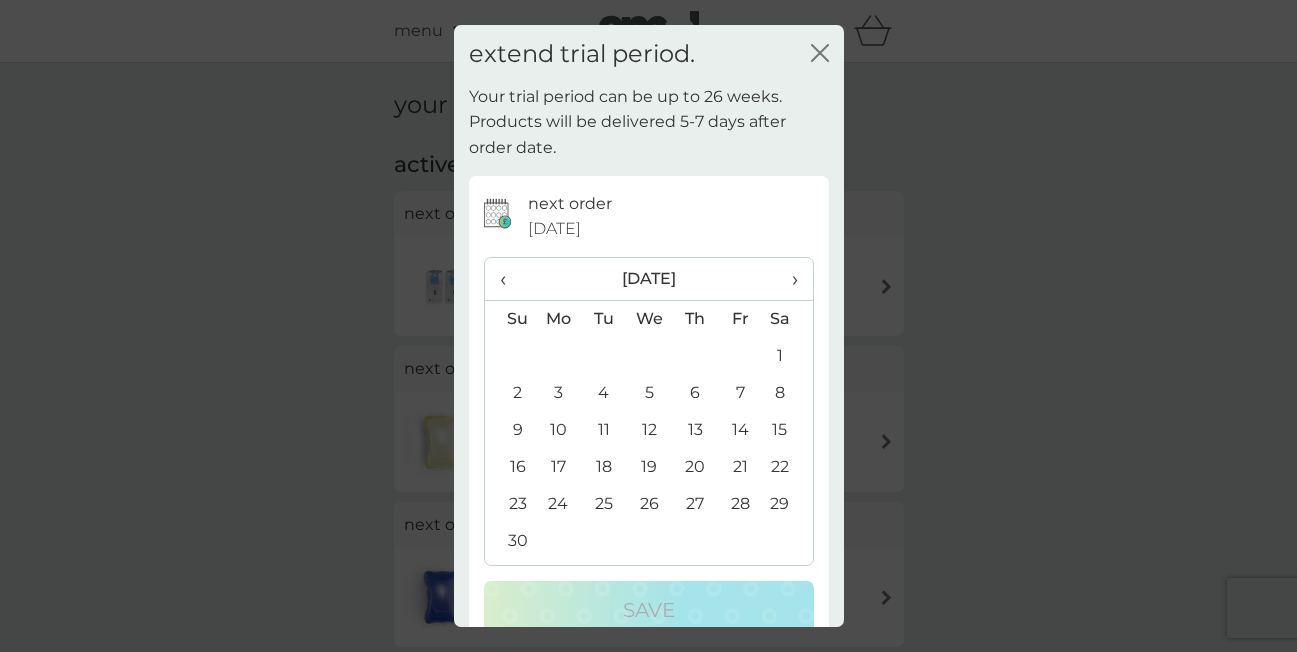click on "›" at bounding box center (787, 279) 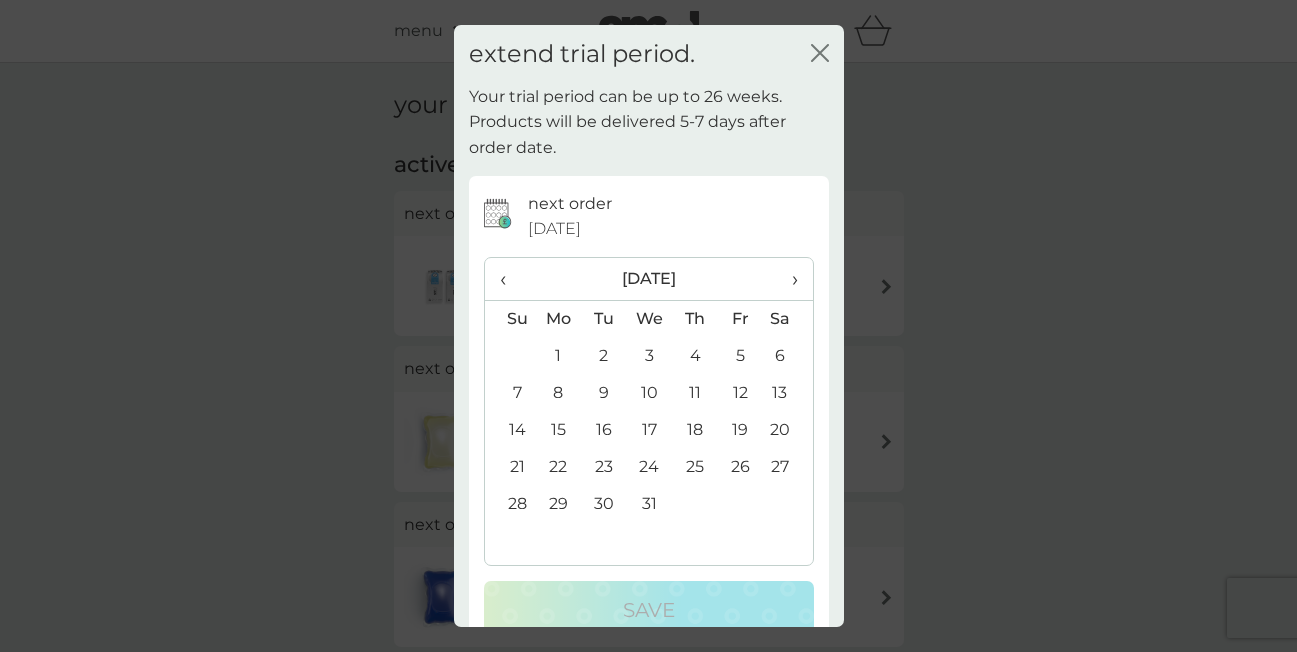 click on "›" at bounding box center (787, 279) 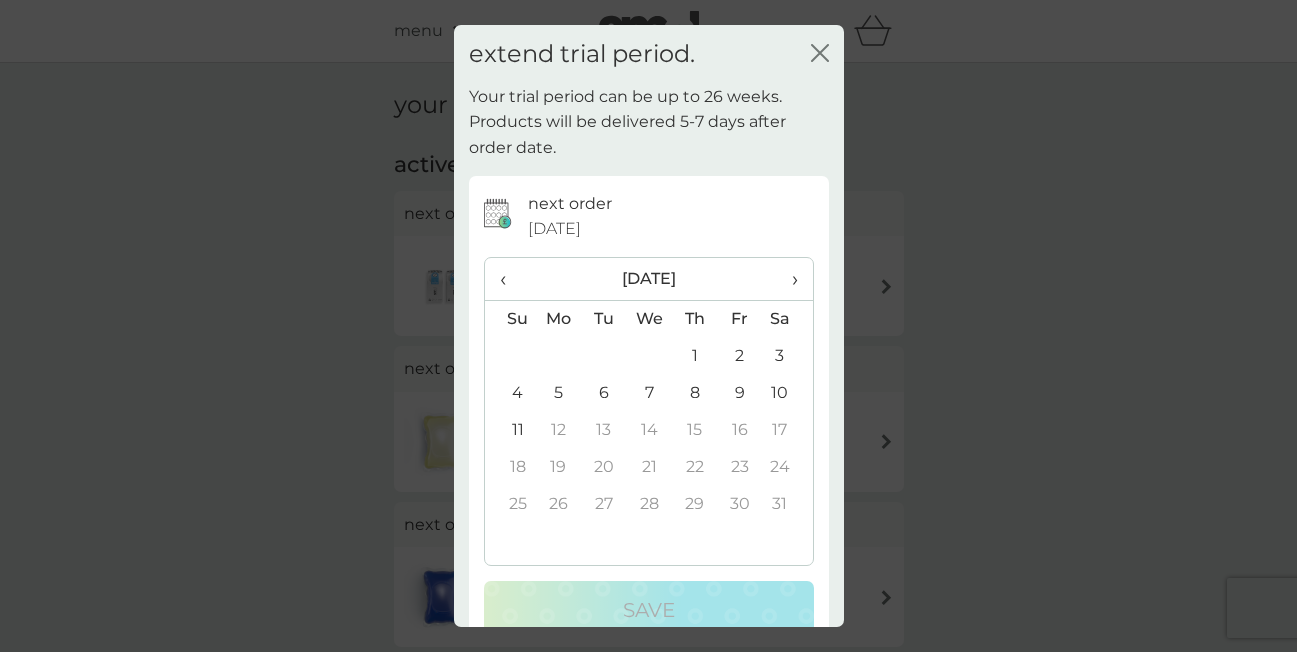 click on "1" at bounding box center [694, 356] 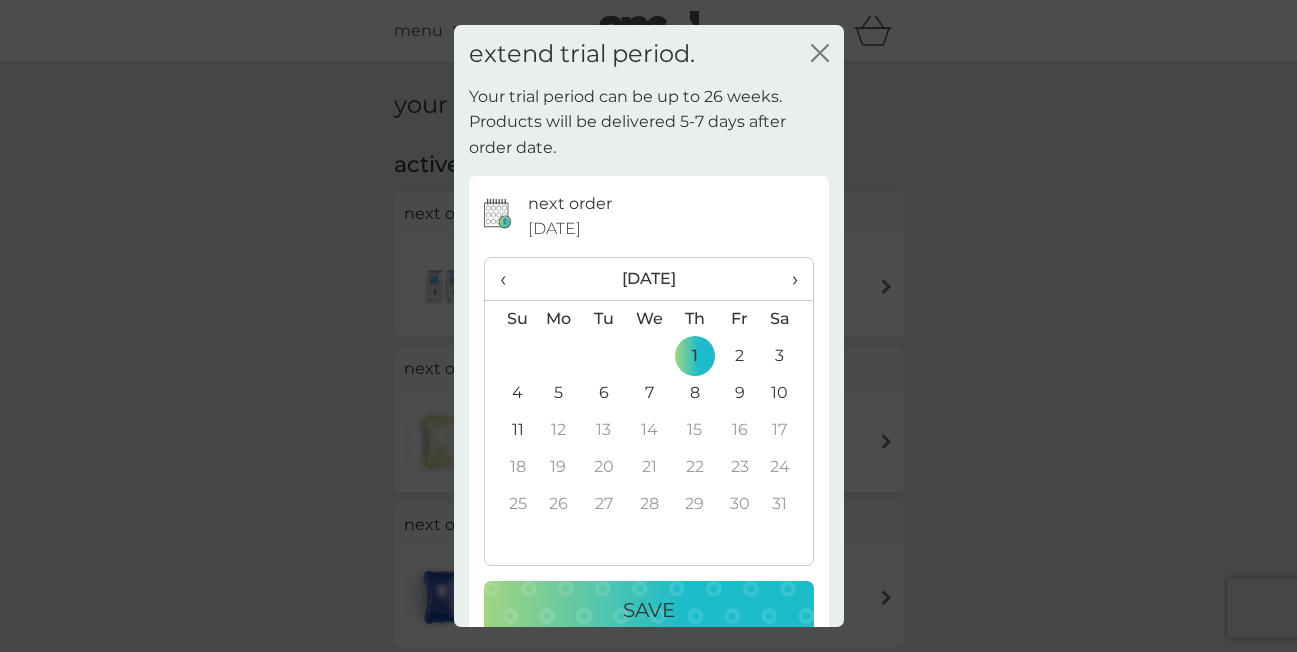 click on "Save" at bounding box center (649, 610) 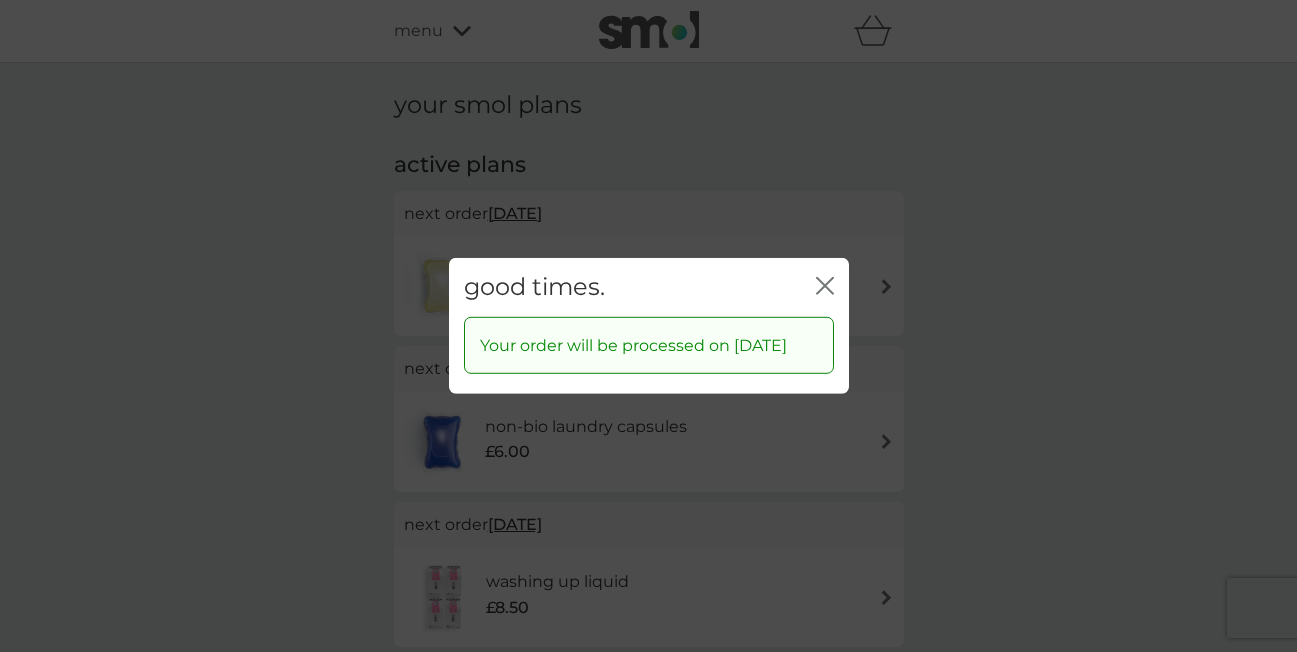click 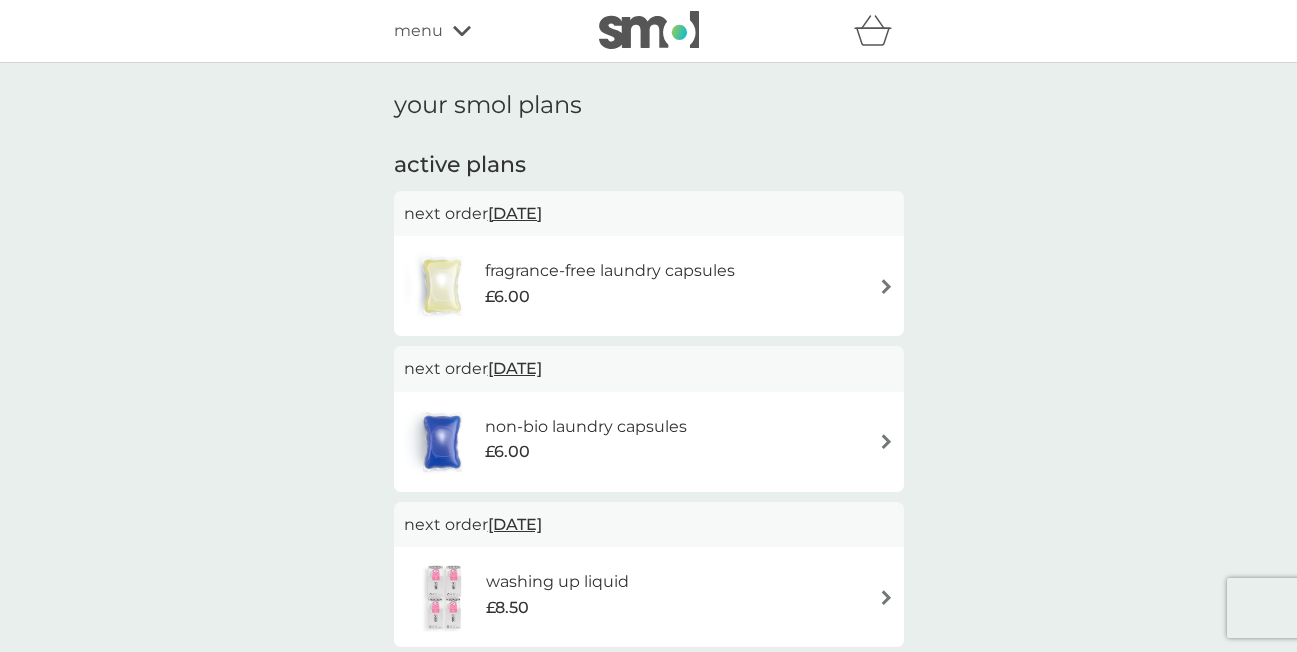 click on "27 Jul 2025" at bounding box center [515, 213] 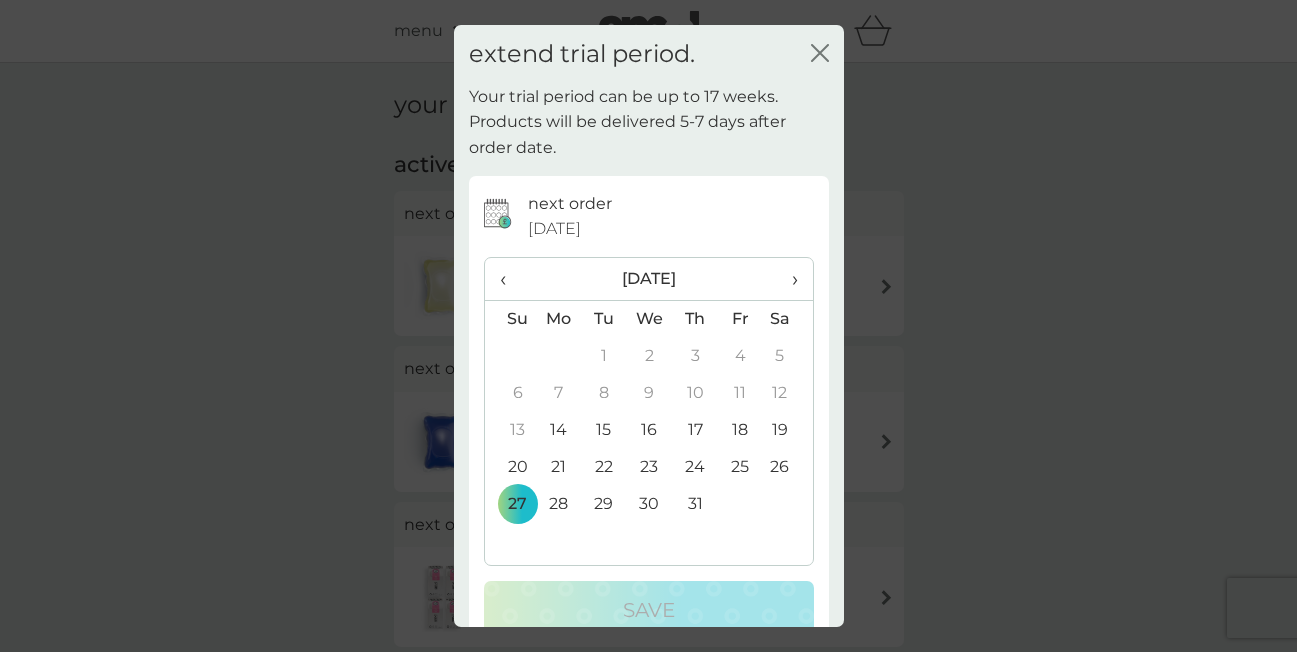 click on "27 Jul 2025" at bounding box center (554, 229) 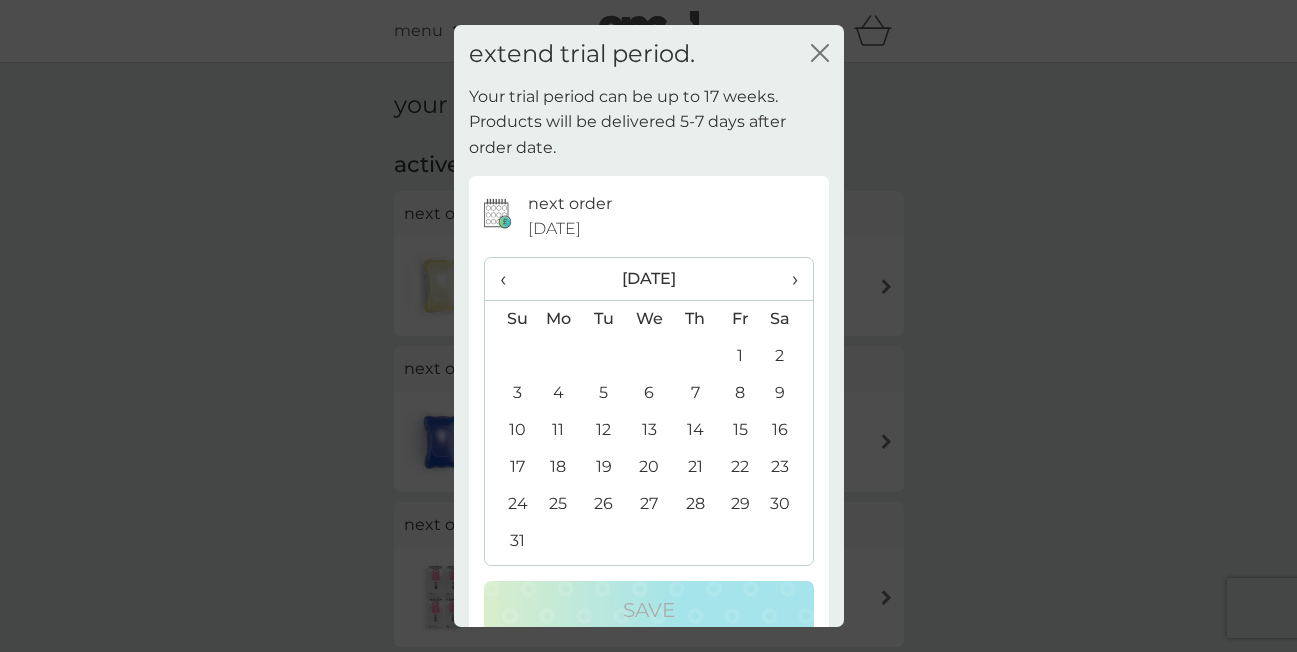click on "›" at bounding box center (787, 279) 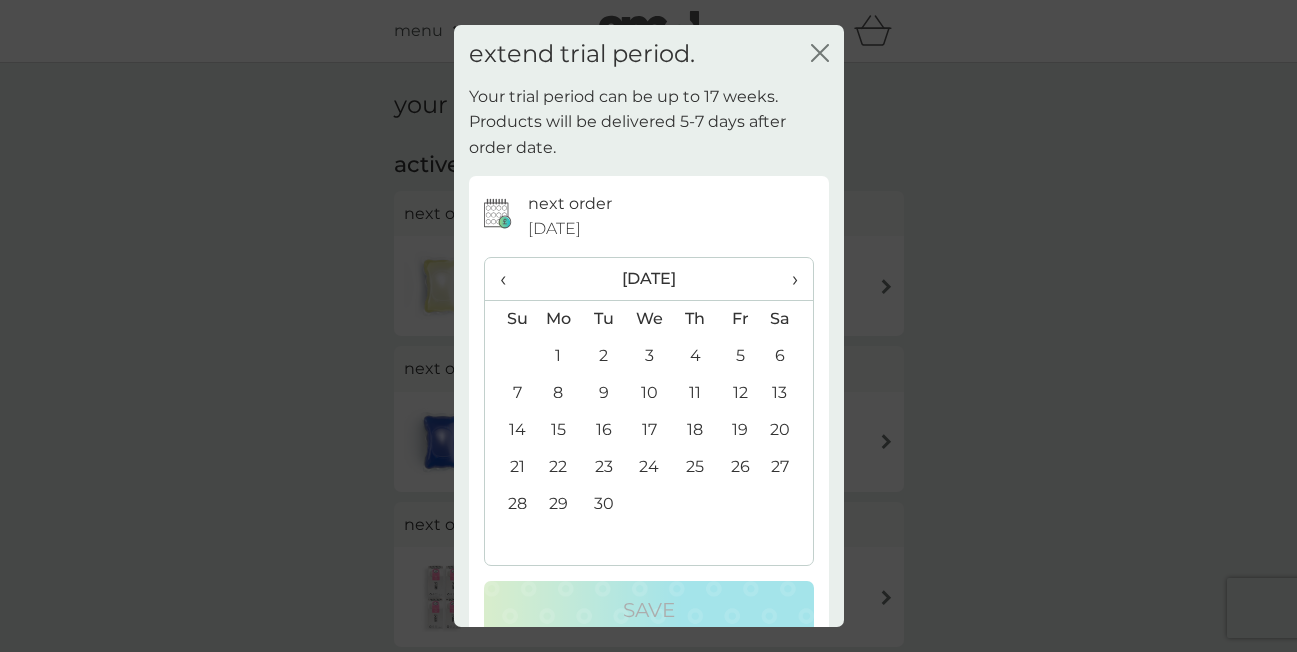 click on "›" at bounding box center [787, 279] 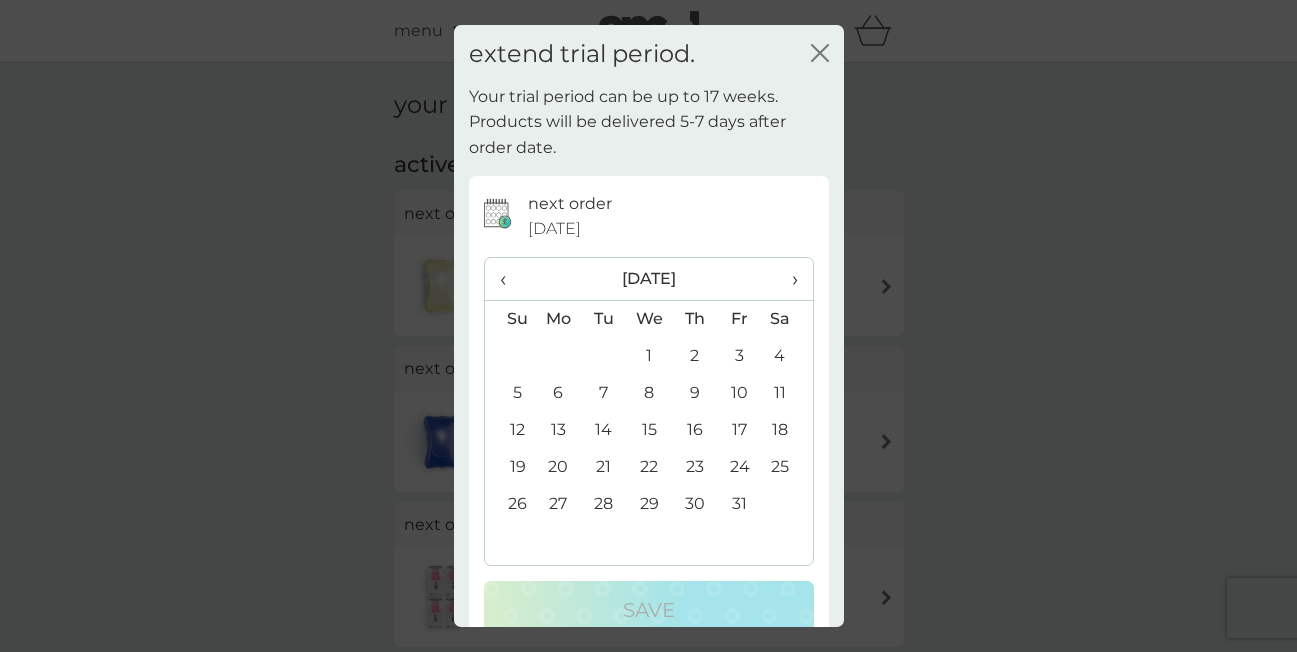 click on "›" at bounding box center (787, 279) 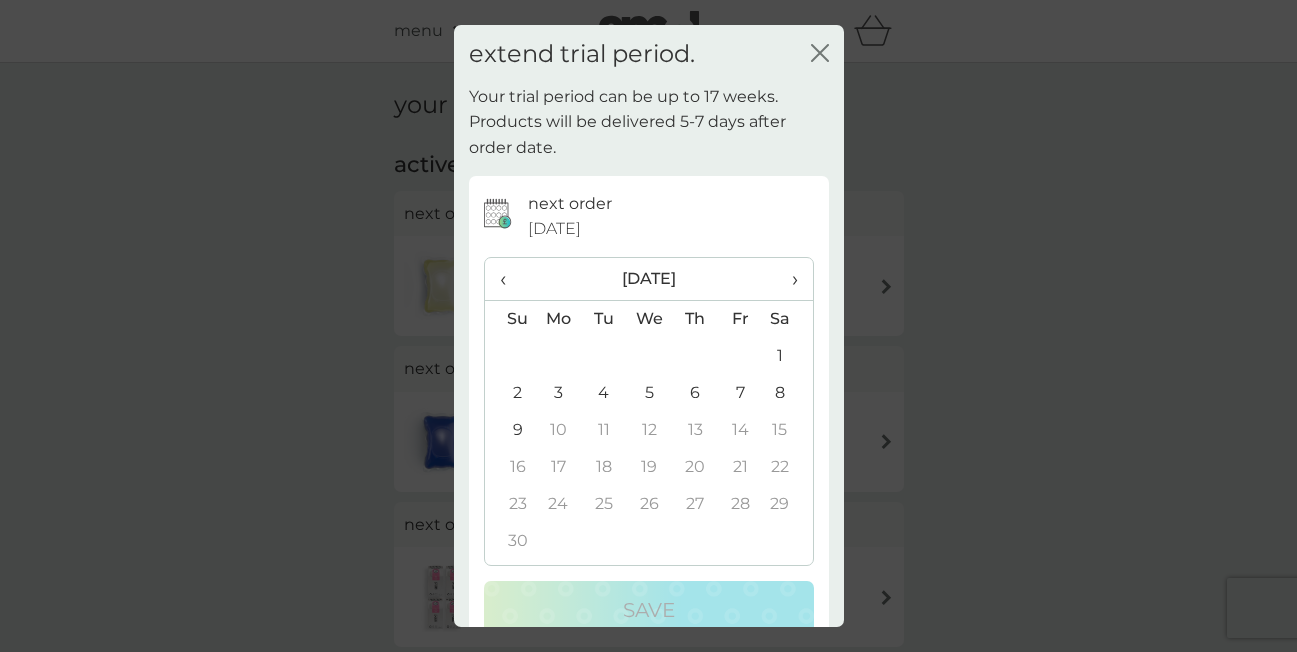 click on "›" at bounding box center [787, 279] 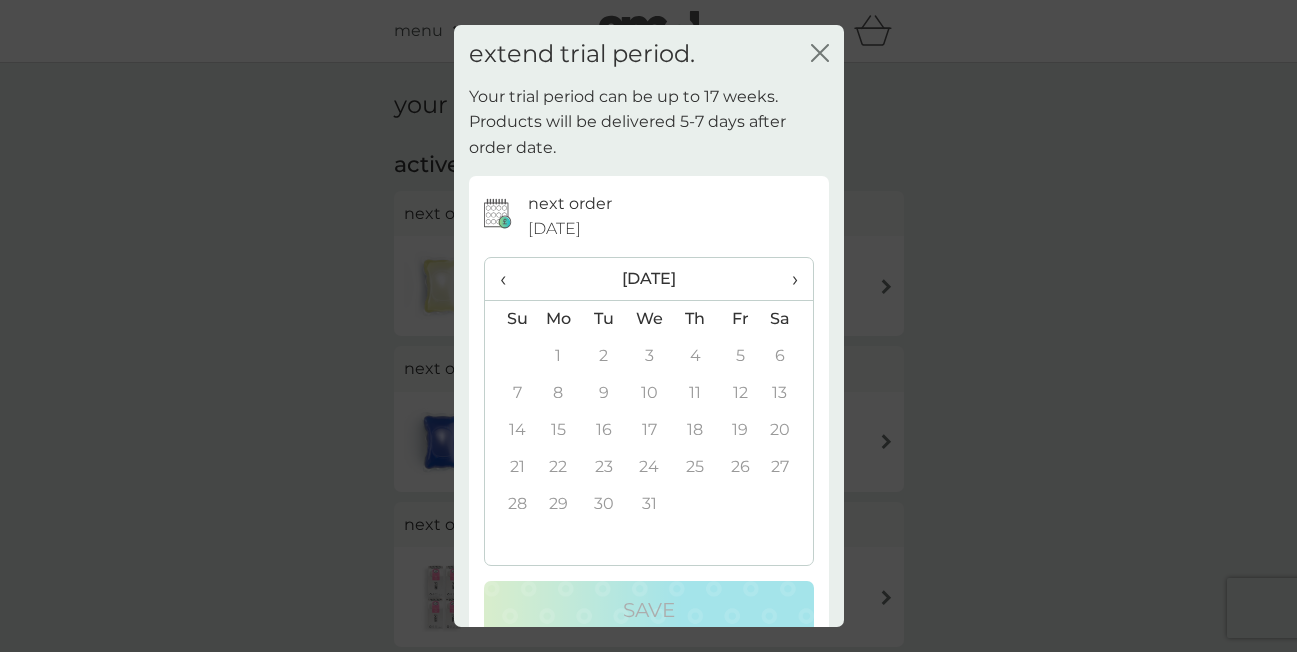 click on "‹" at bounding box center [510, 279] 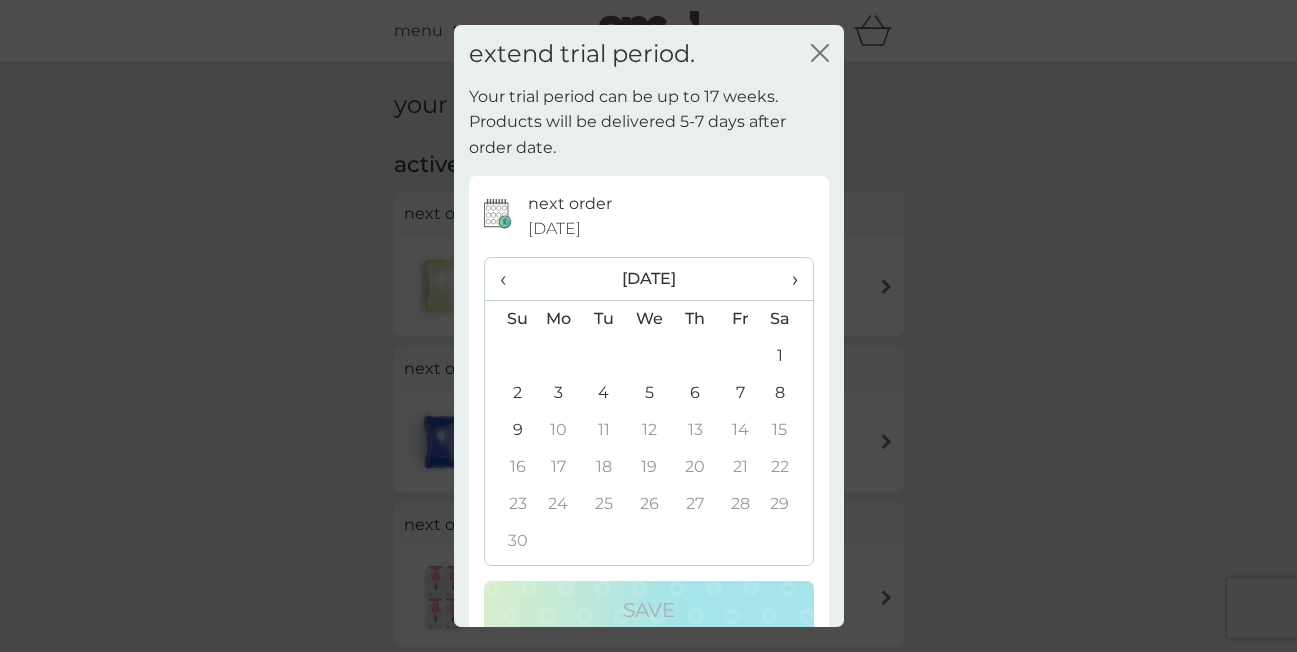 click on "9" at bounding box center (510, 430) 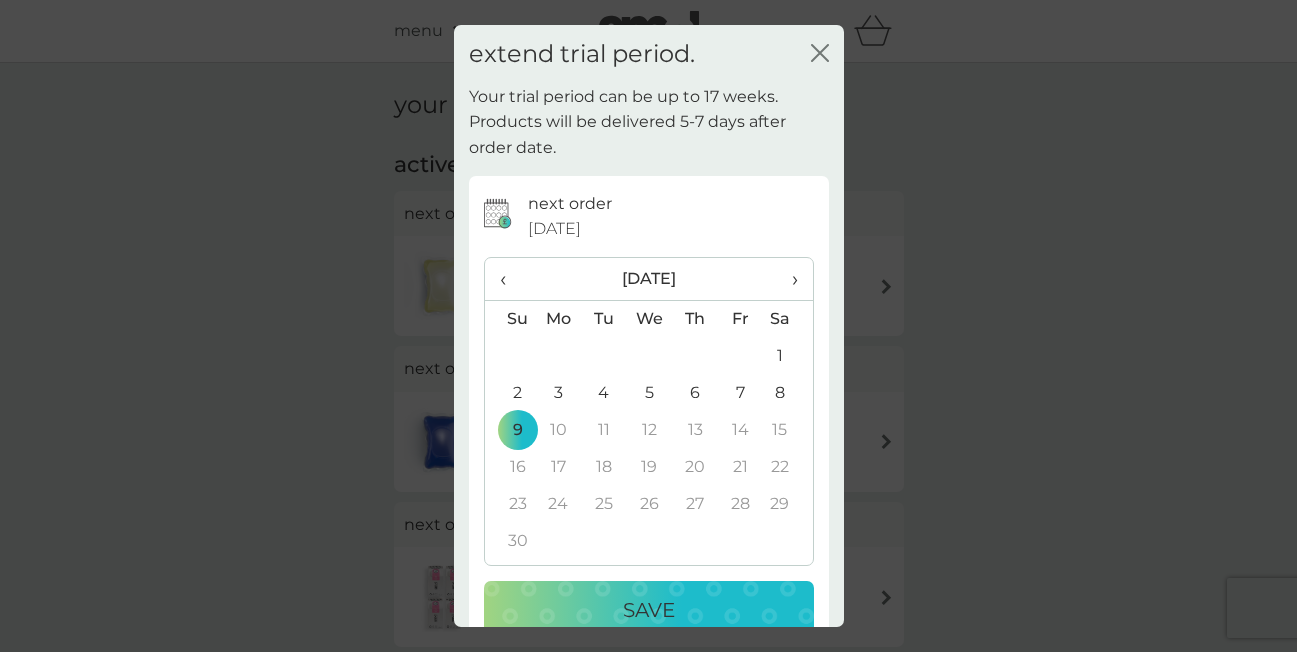 click on "Save" at bounding box center [649, 610] 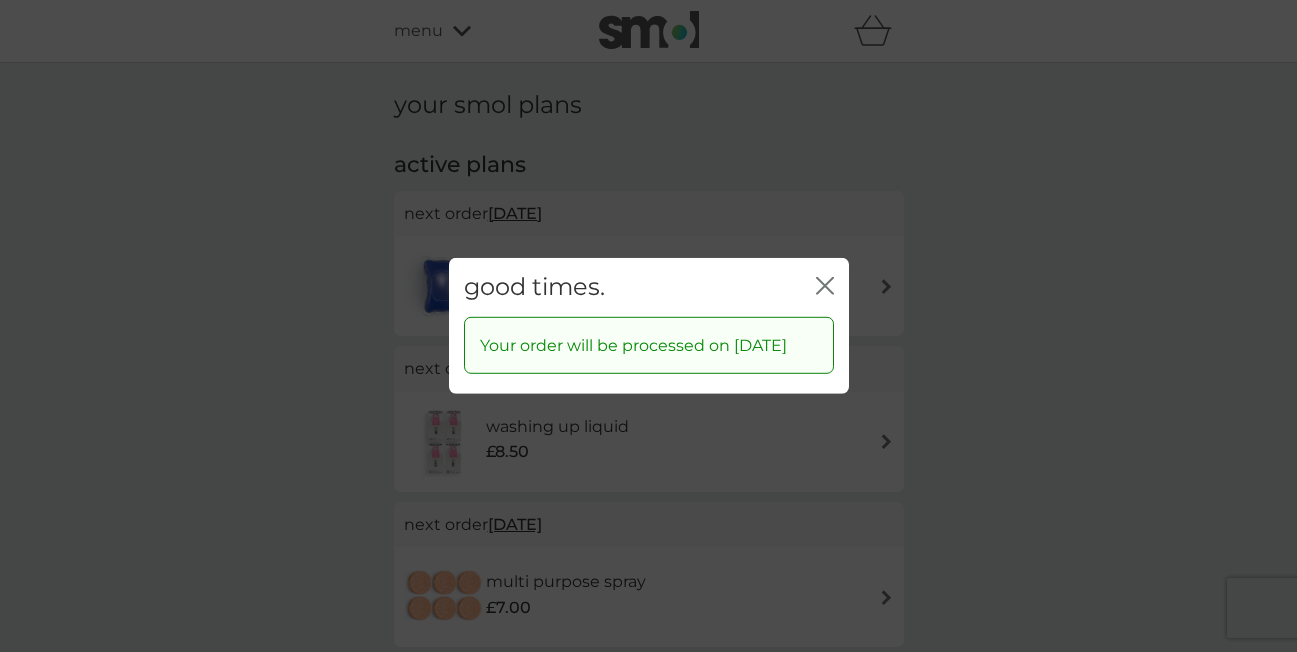 click on "close" 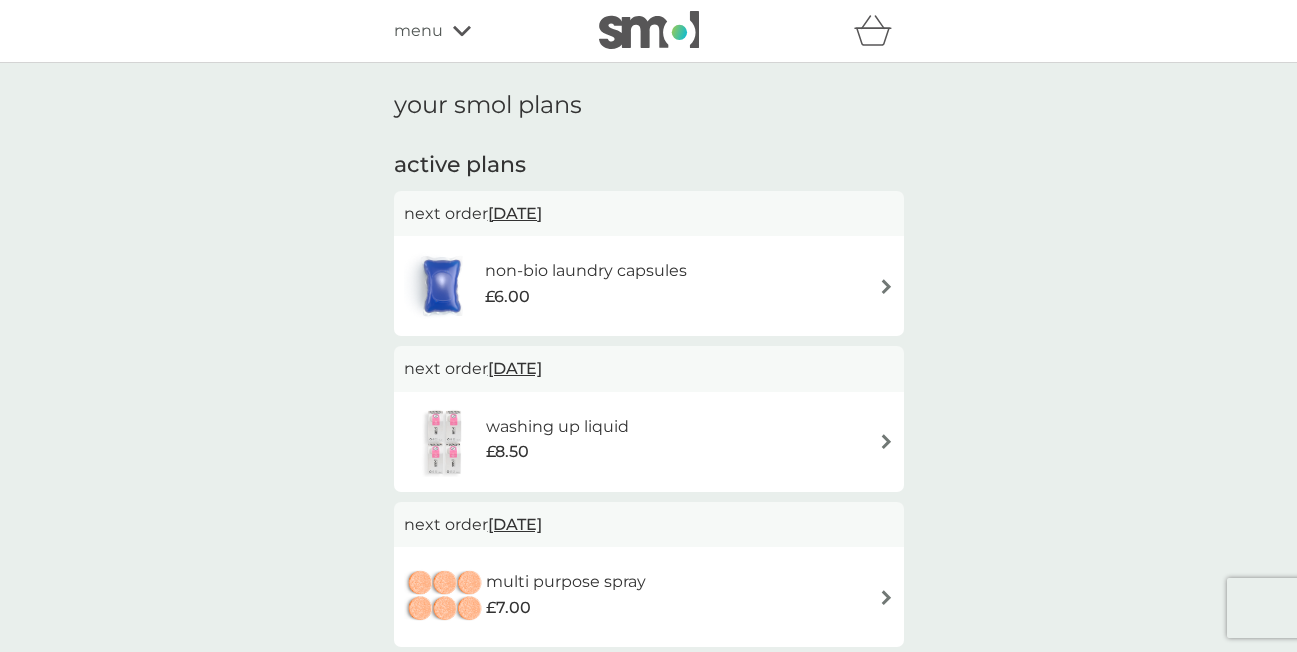 click on "27 Jul 2025" at bounding box center [515, 213] 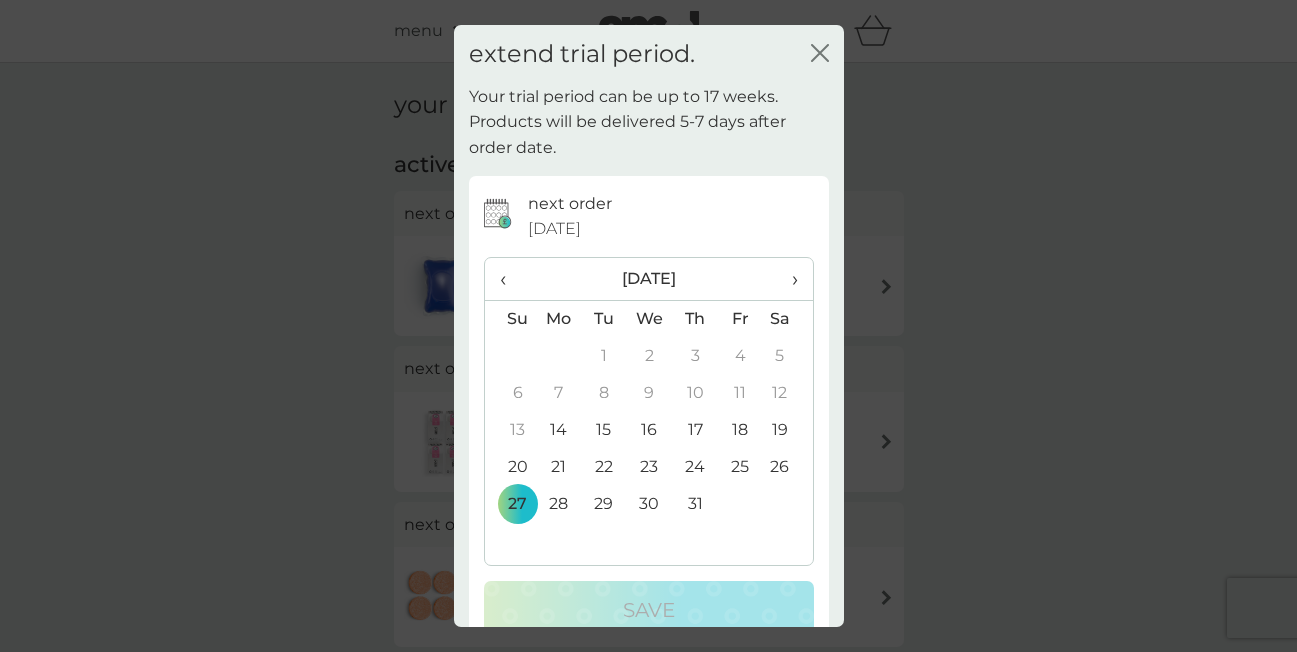 click on "›" at bounding box center [787, 279] 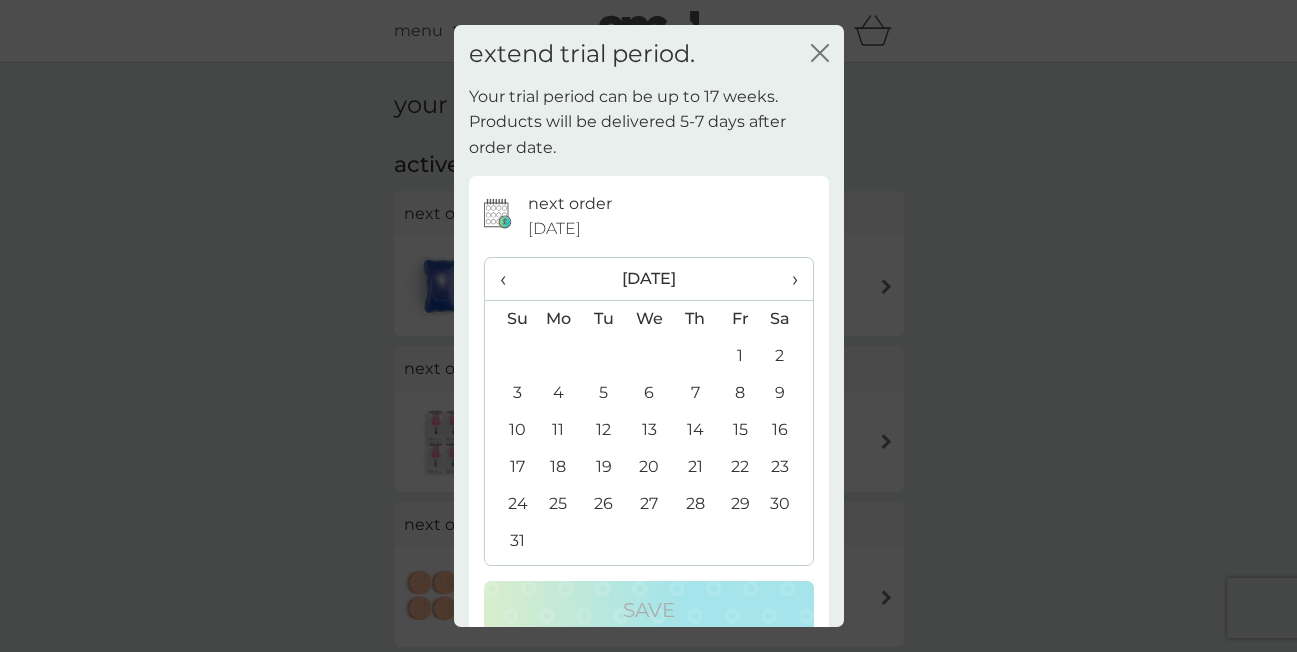 click on "›" at bounding box center (787, 279) 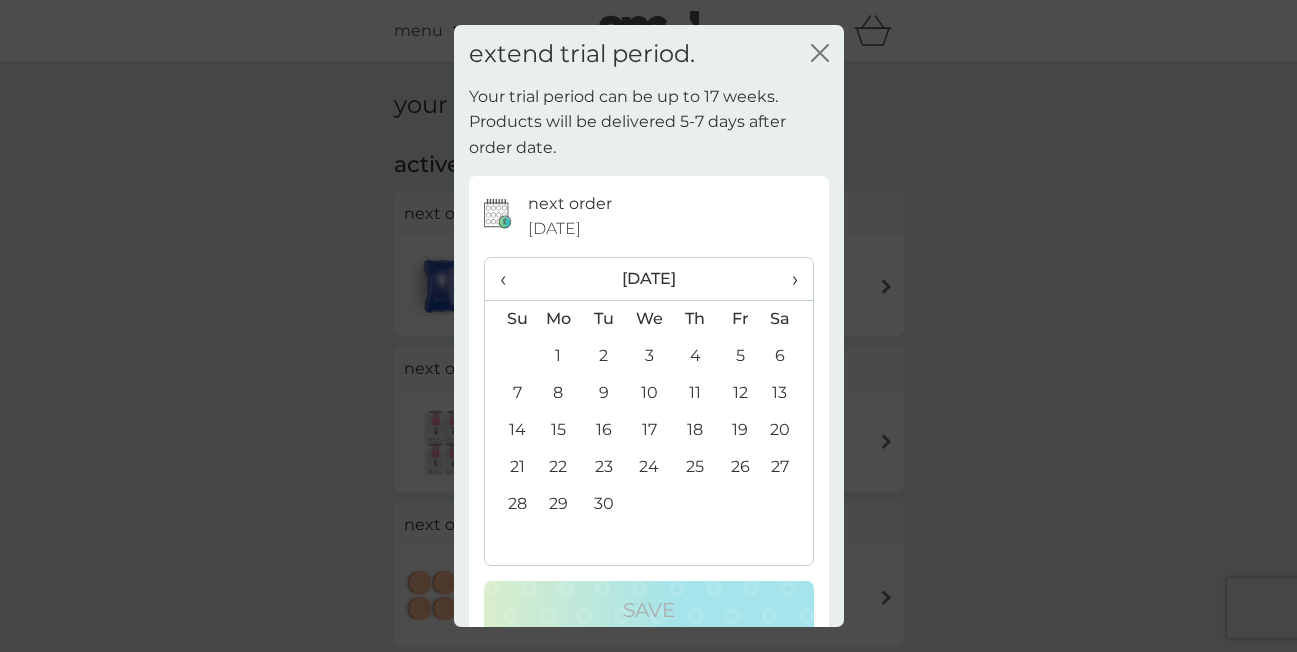 click on "›" at bounding box center [787, 279] 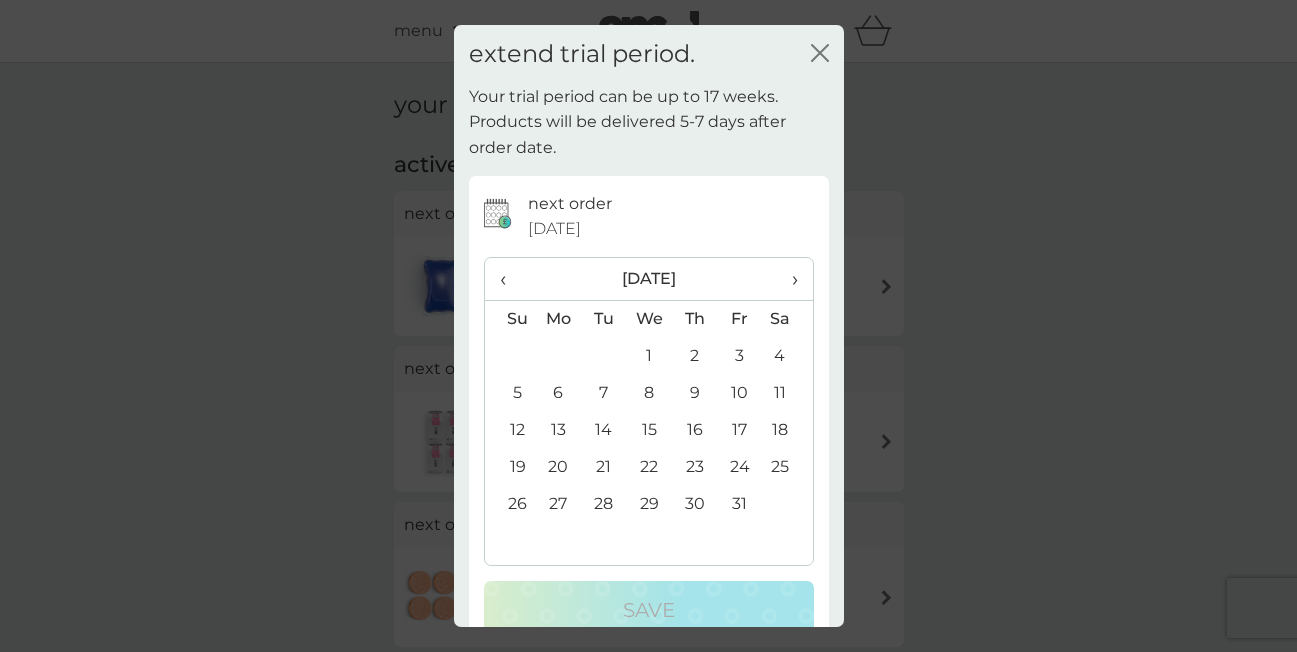 click on "›" at bounding box center (787, 279) 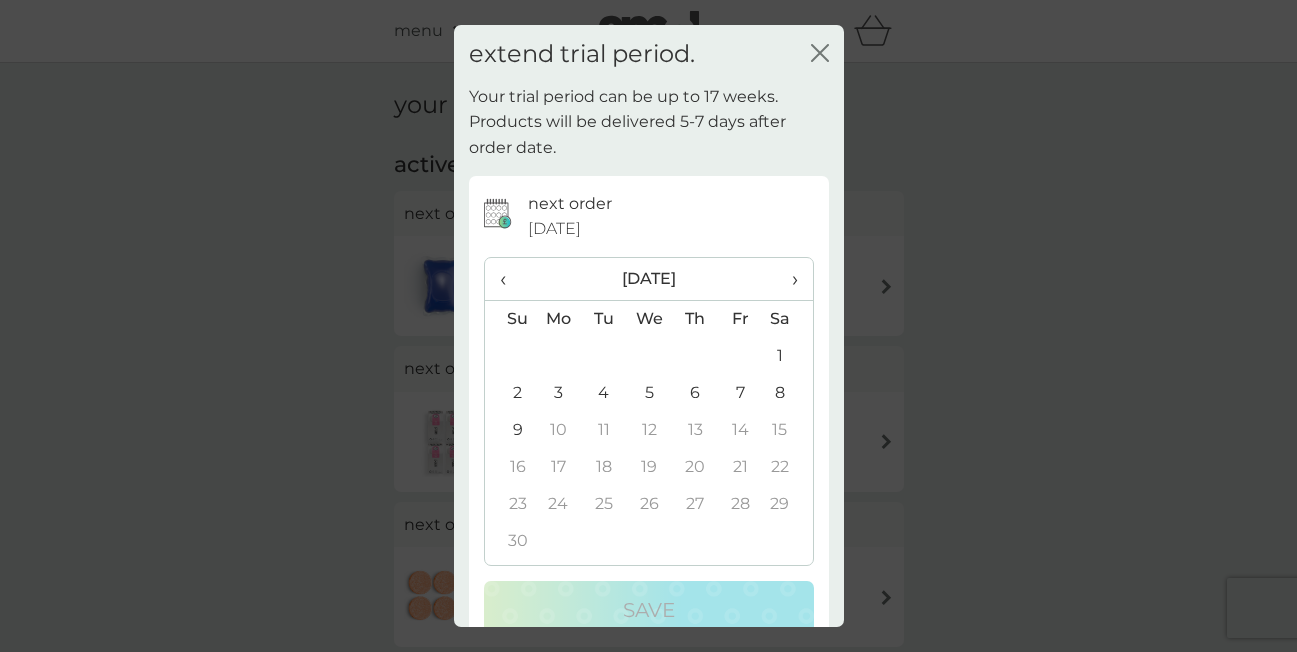 click on "›" at bounding box center (787, 279) 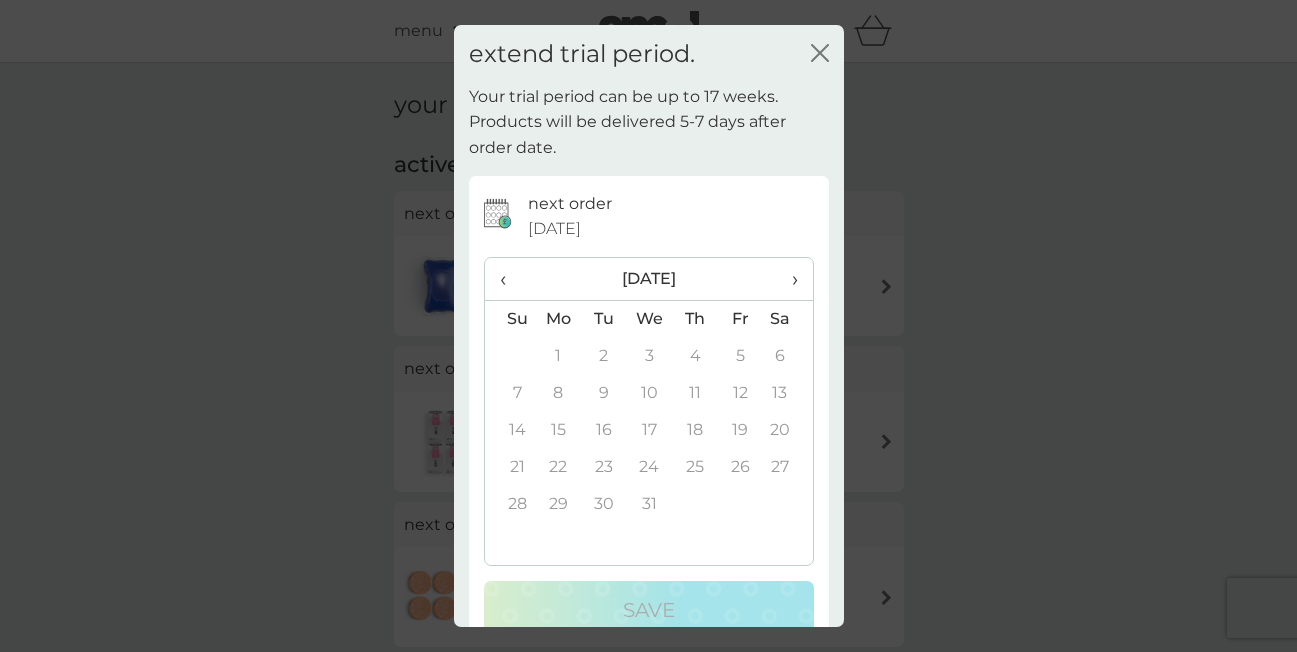 click on "‹" at bounding box center (510, 279) 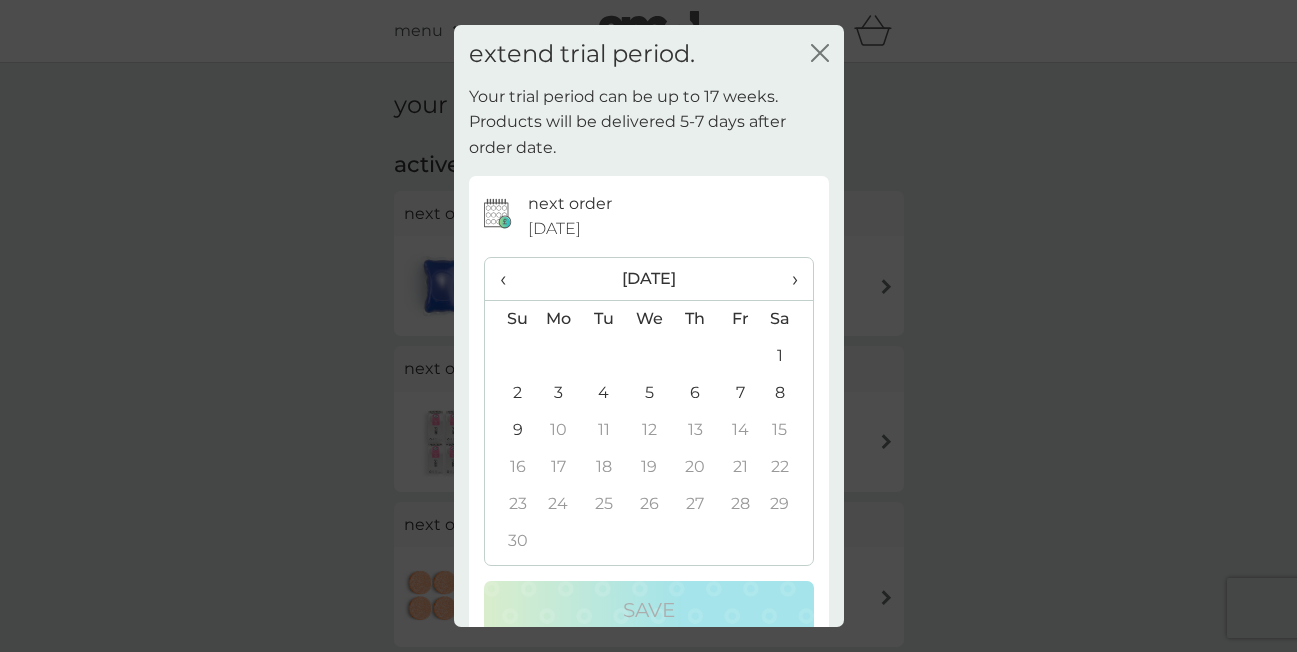 click on "9" at bounding box center (510, 430) 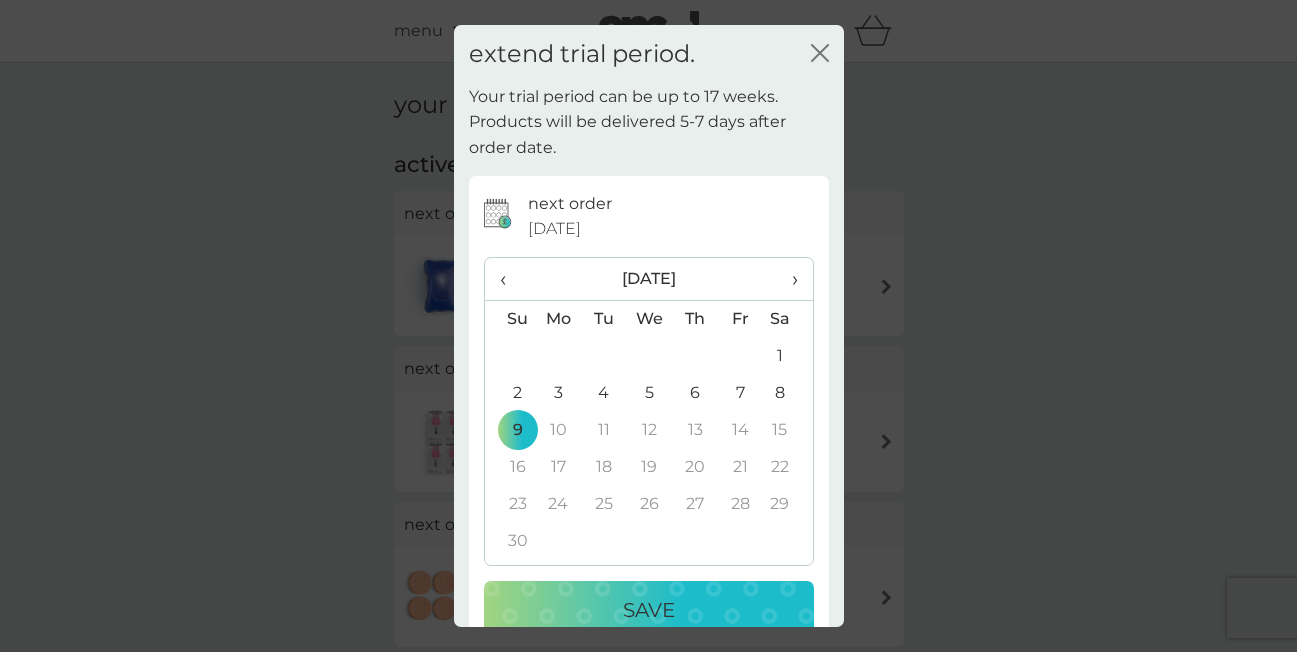 click on "Save" at bounding box center [649, 610] 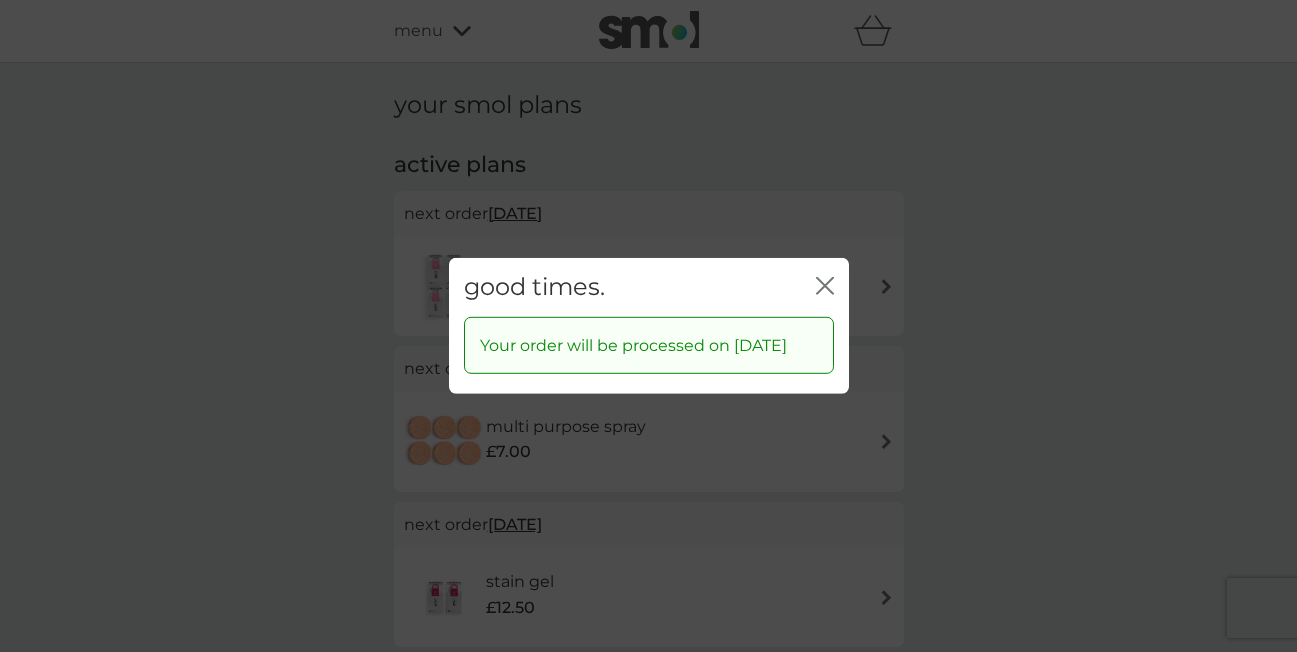 click on "close" 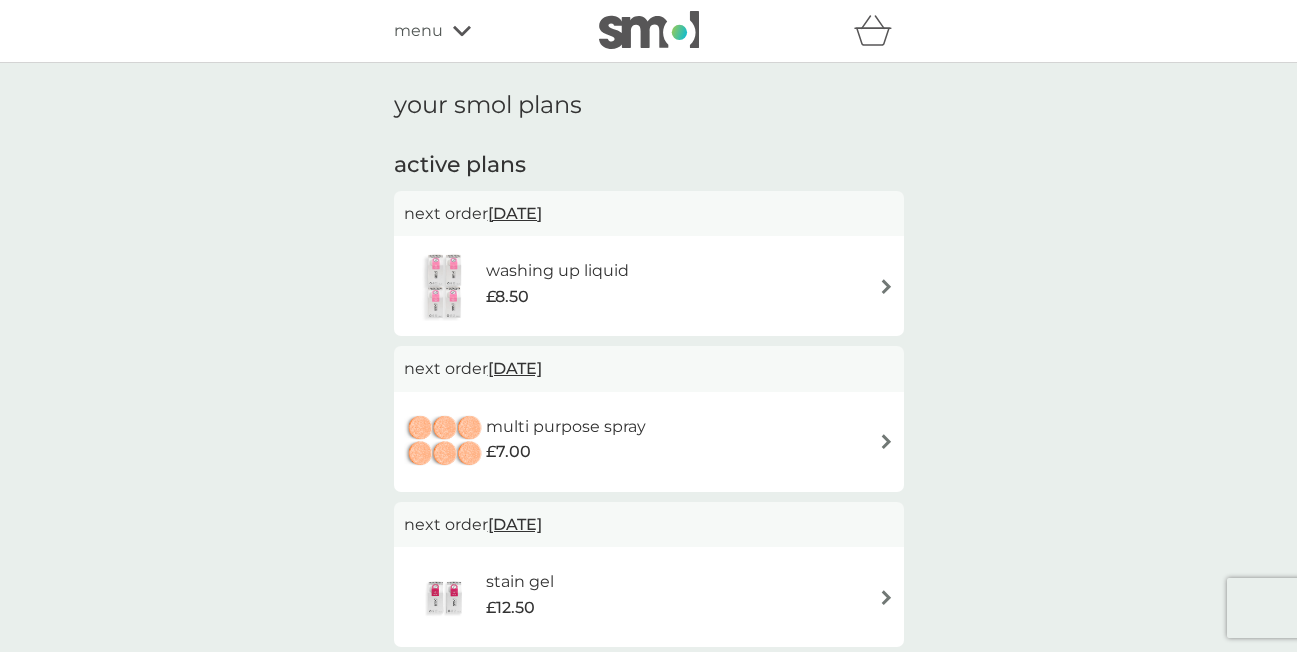click on "27 Jul 2025" at bounding box center (515, 213) 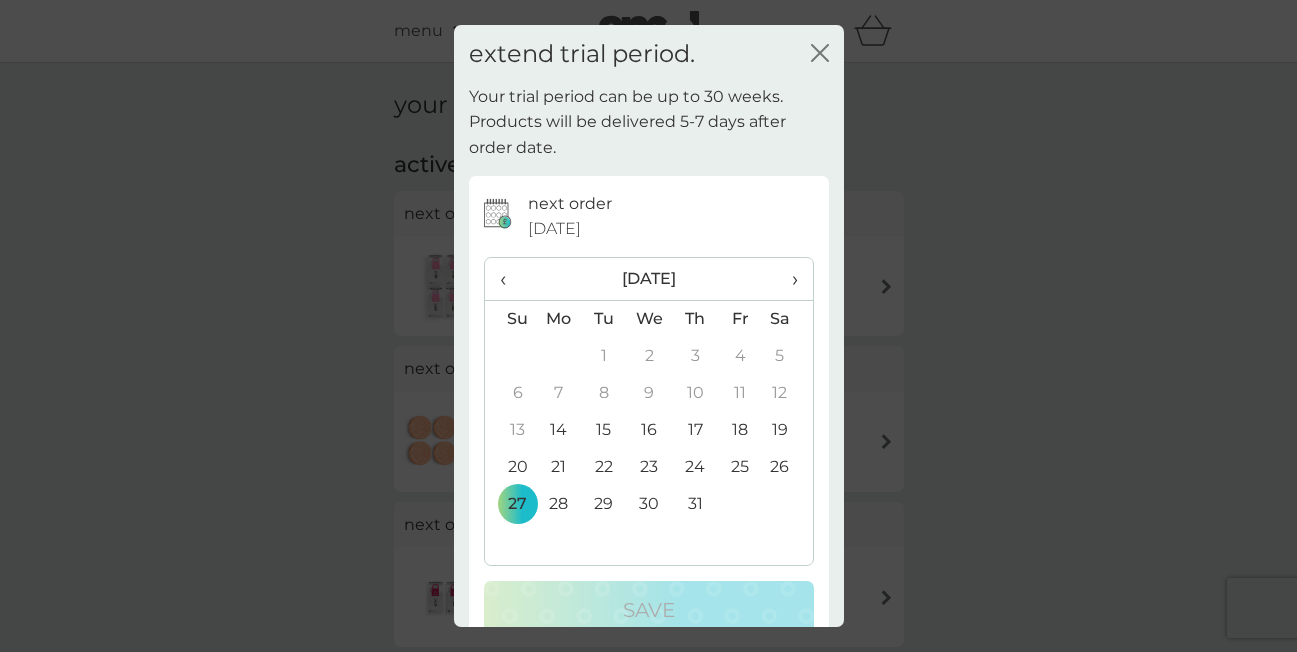 click on "›" at bounding box center (787, 279) 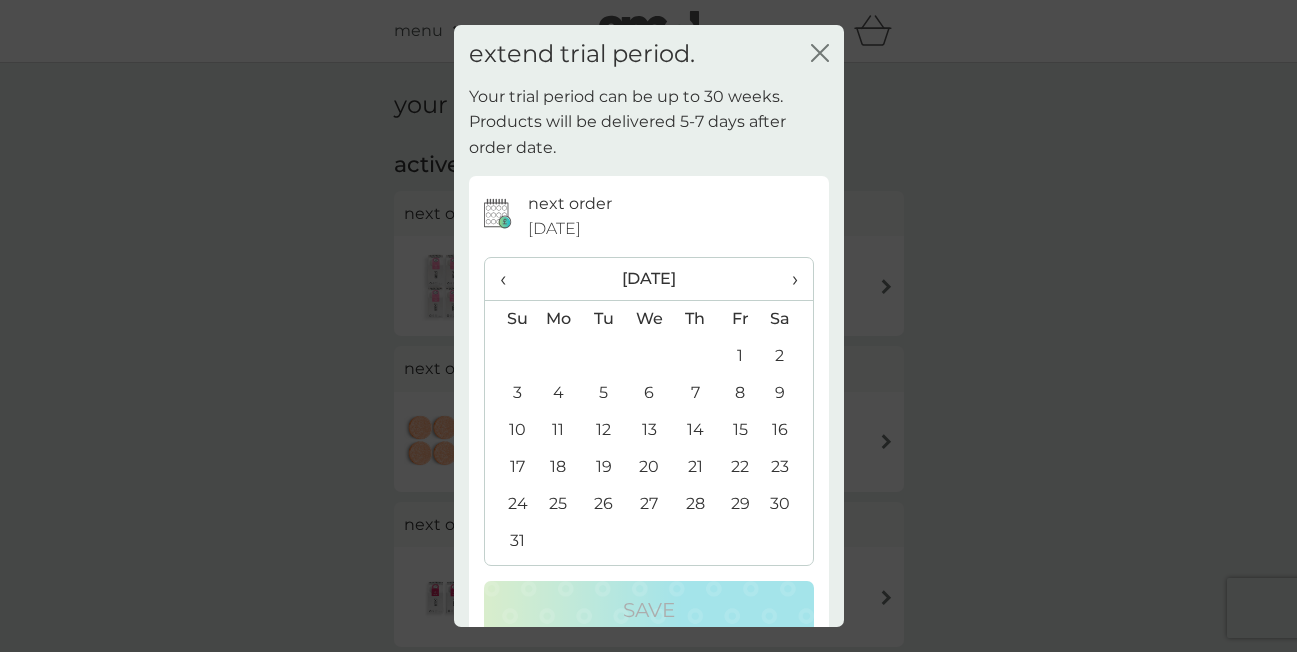 click on "›" at bounding box center (787, 279) 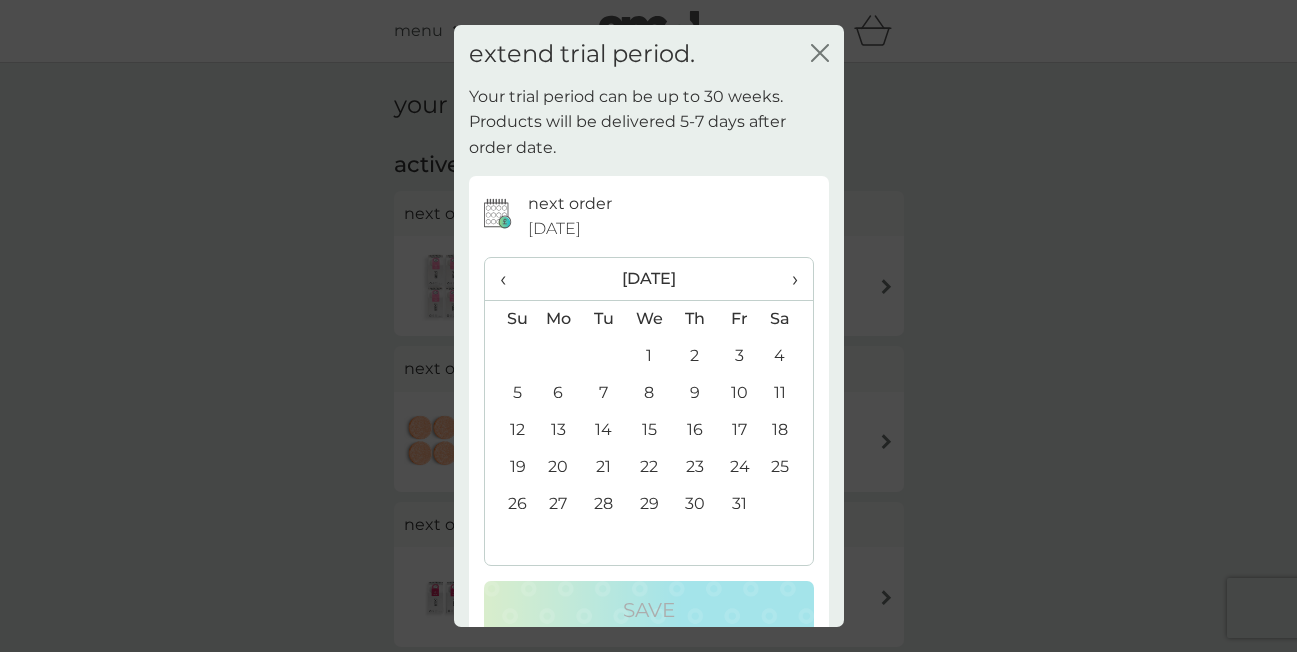 click on "›" at bounding box center [787, 279] 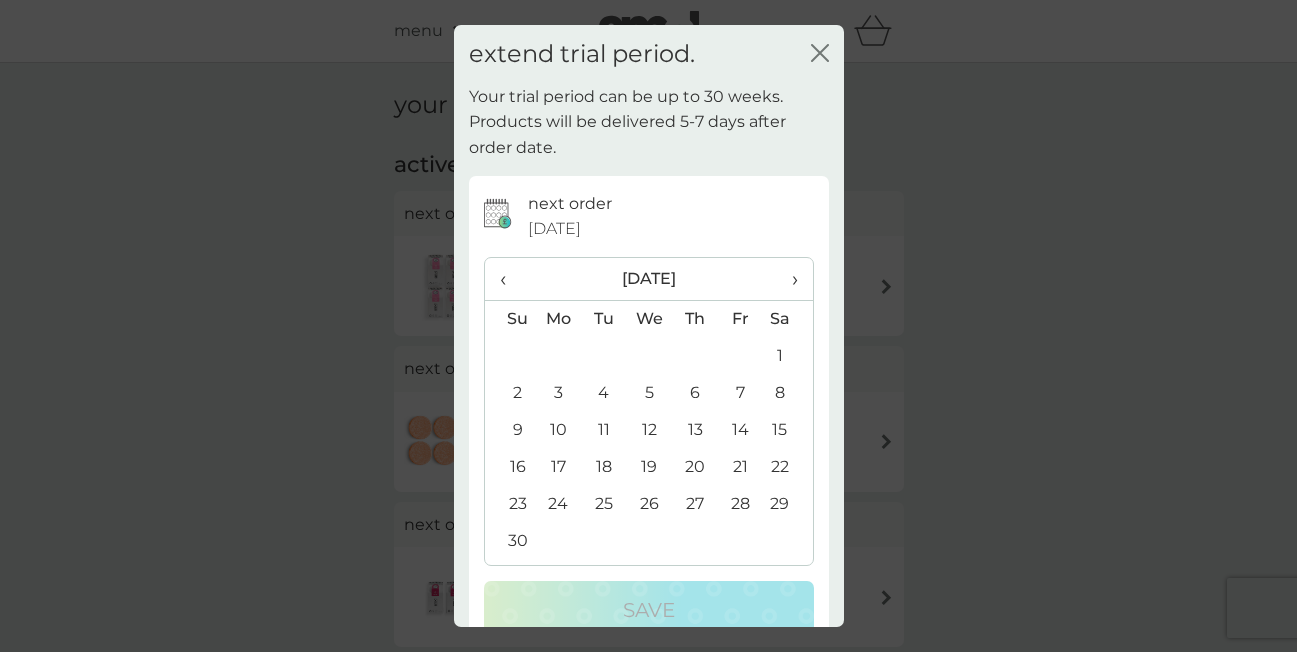 click on "›" at bounding box center [787, 279] 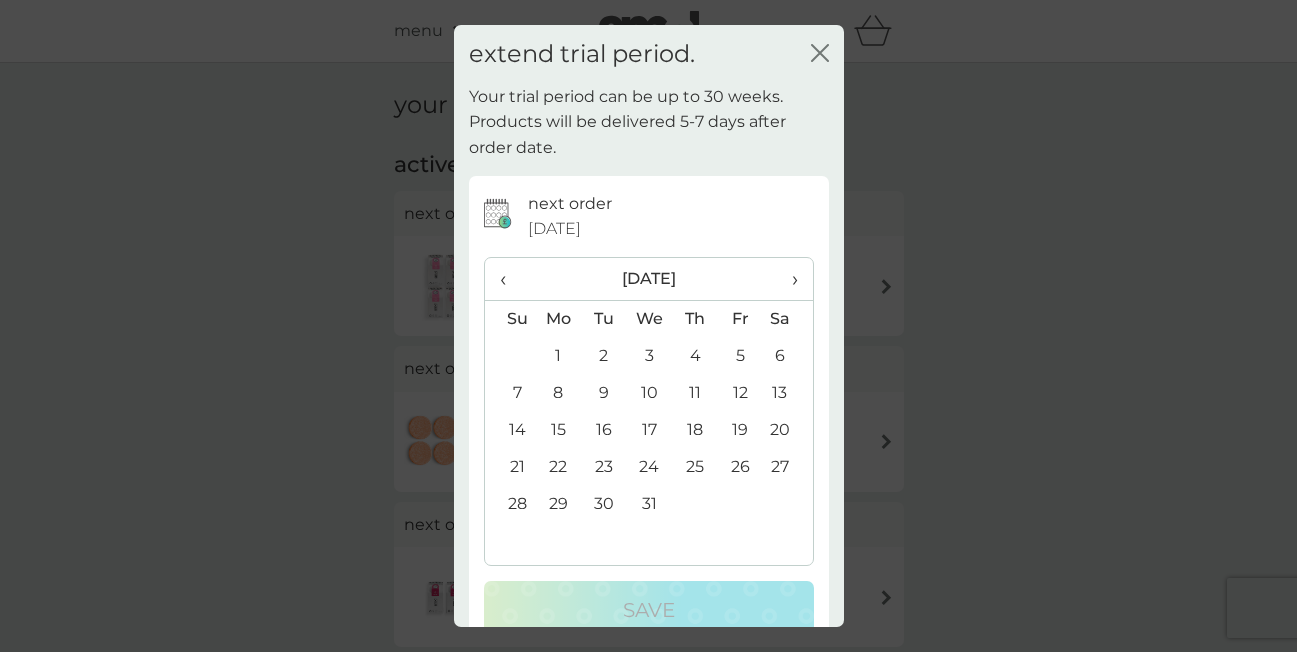 click on "›" at bounding box center (787, 279) 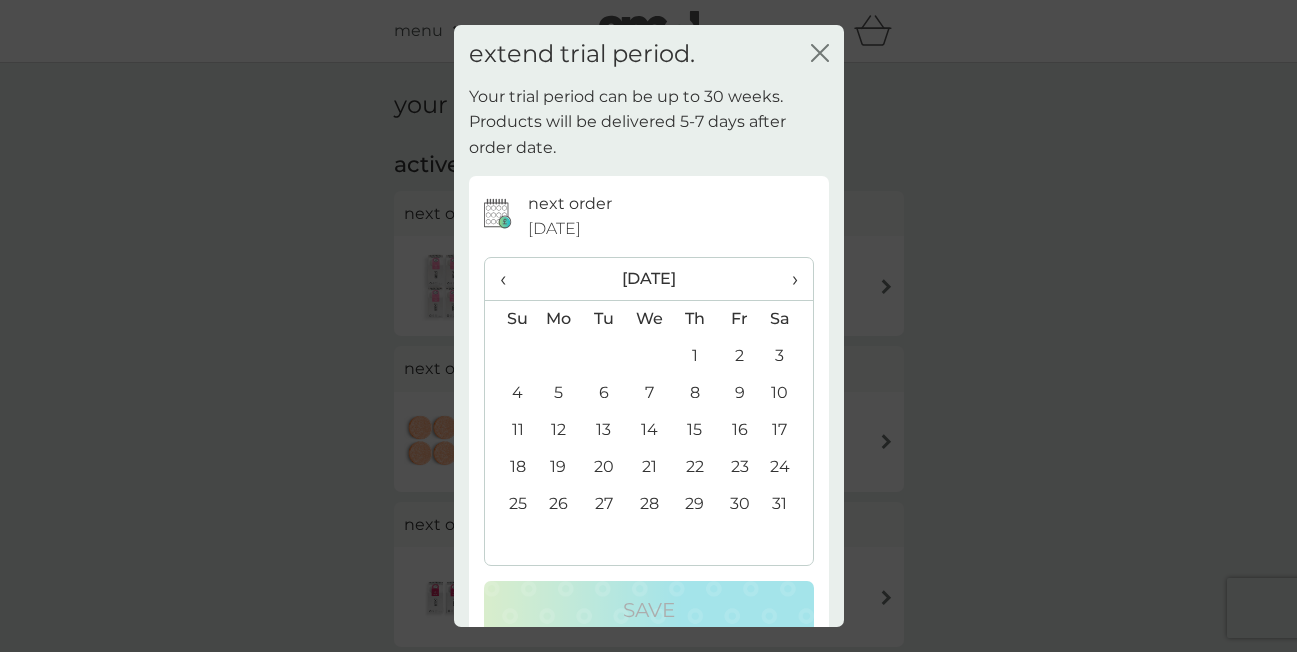 click on "1" at bounding box center (694, 356) 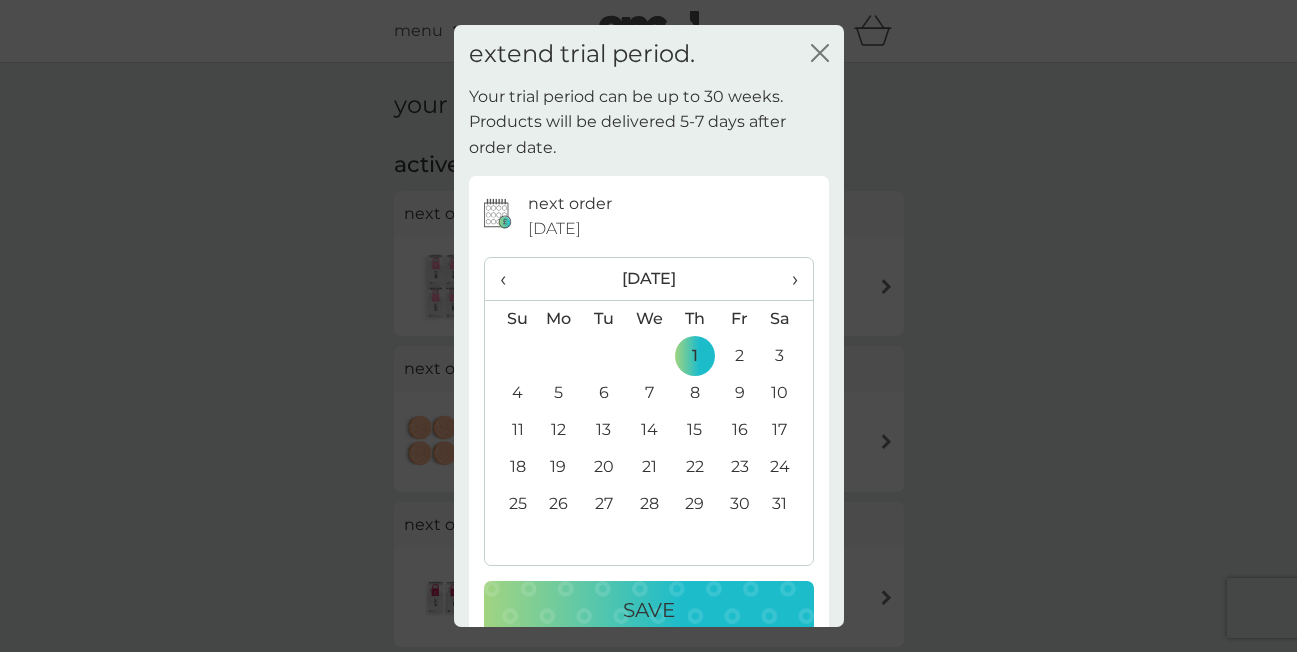 click on "Save" at bounding box center (649, 610) 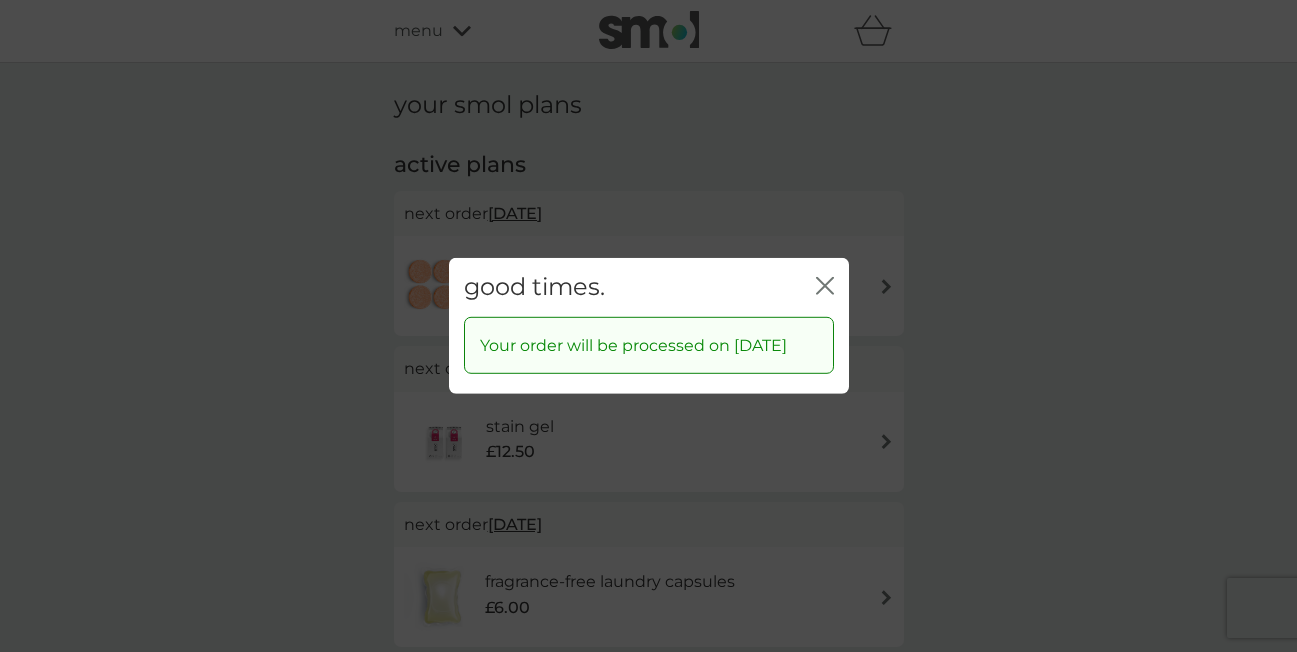 click on "close" 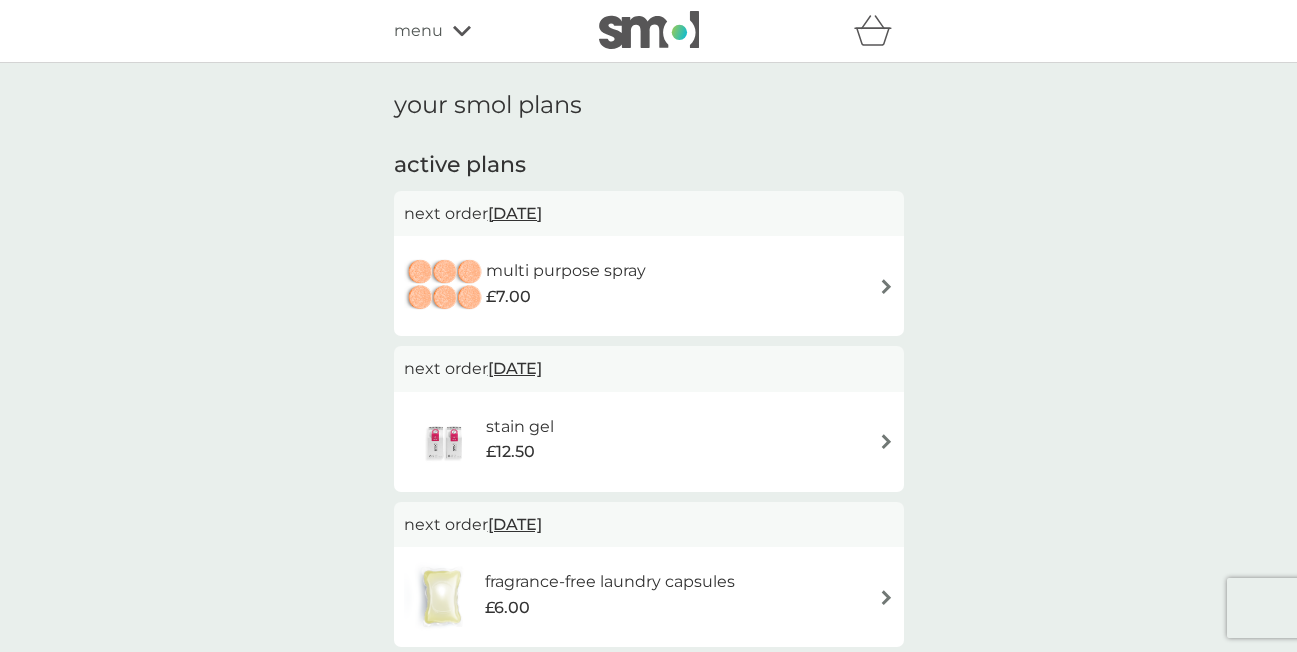 click on "27 Jul 2025" at bounding box center (515, 213) 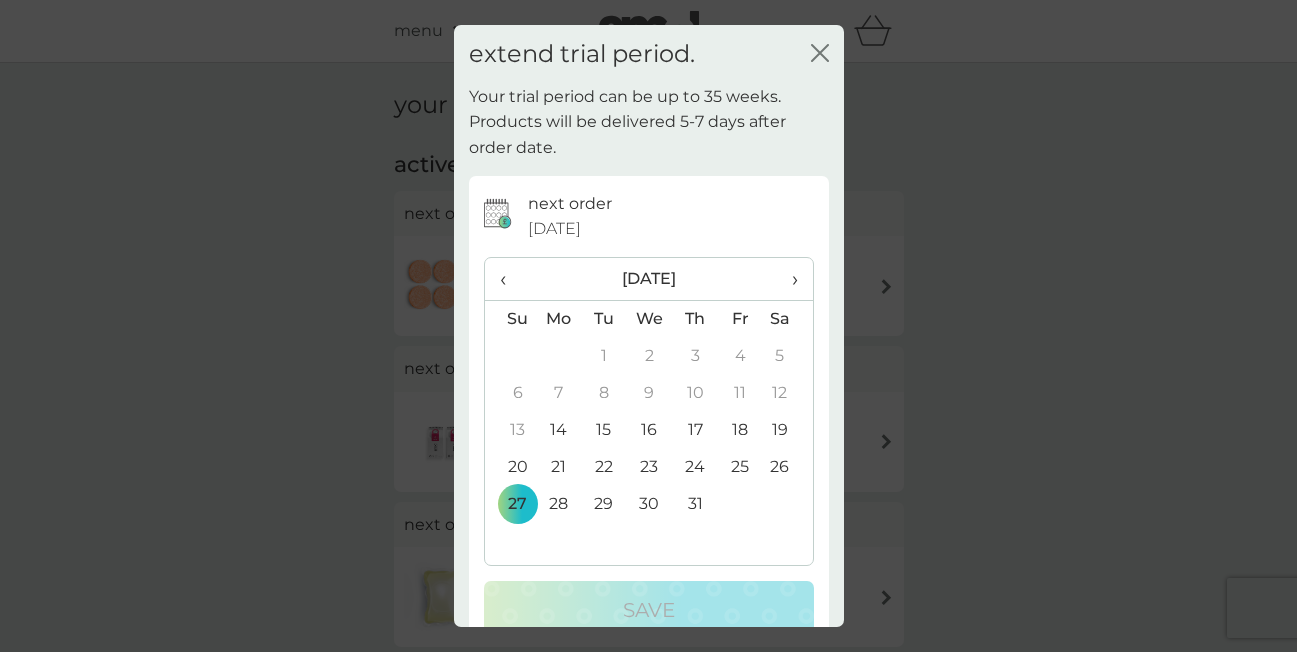 click on "›" at bounding box center (787, 279) 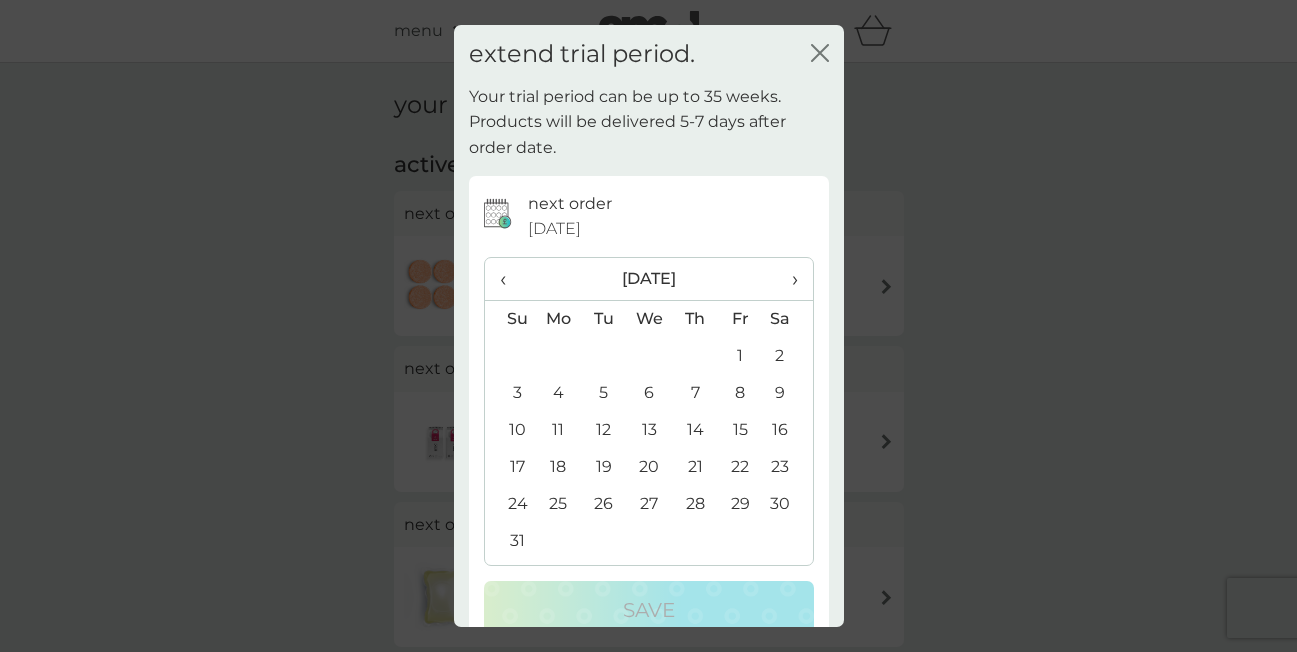 click on "›" at bounding box center [787, 279] 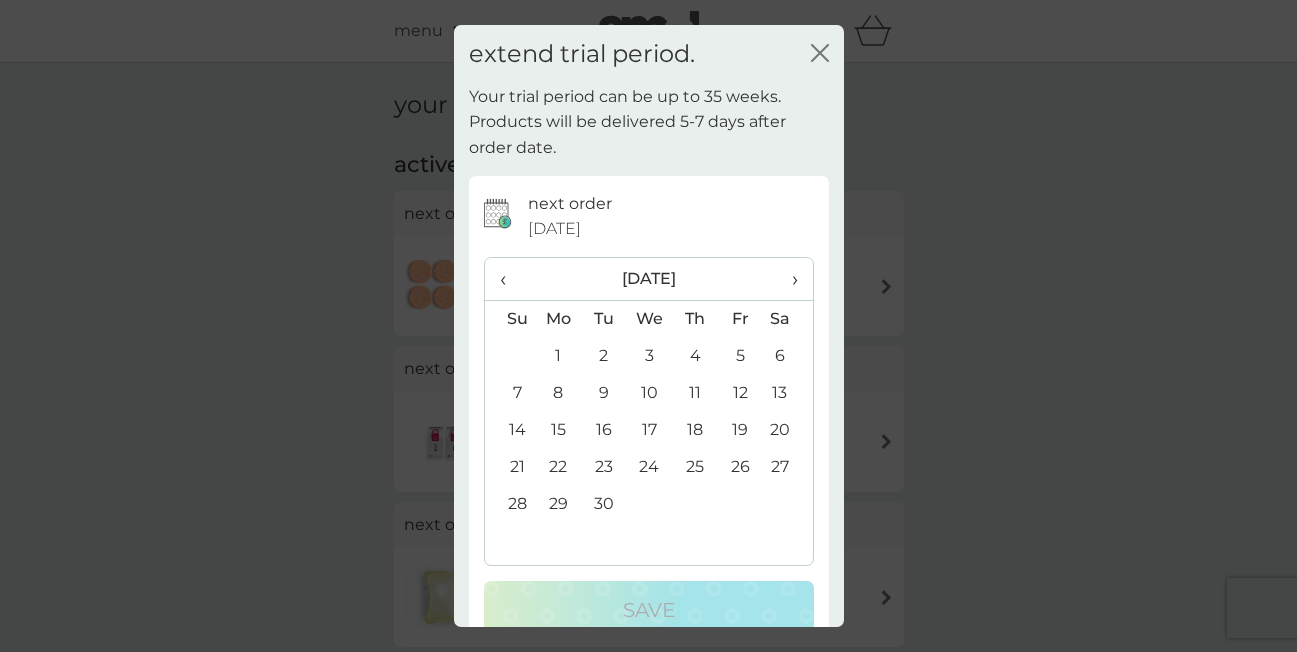 click on "›" at bounding box center (787, 279) 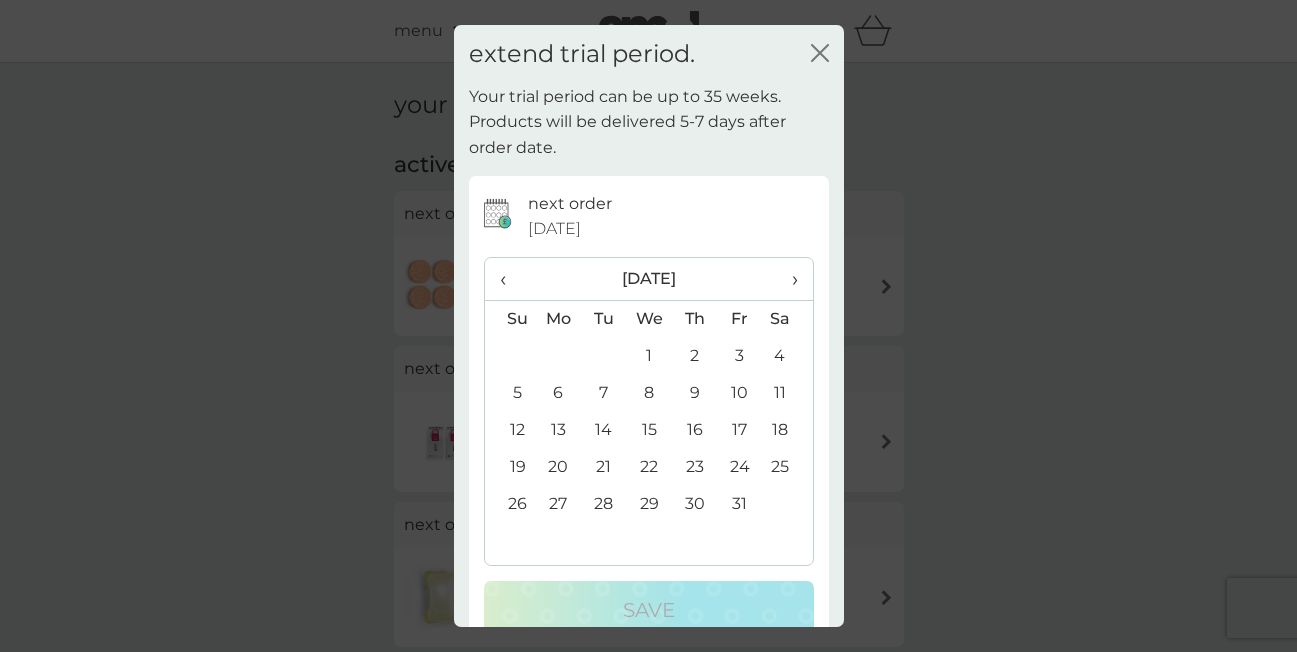 click on "›" at bounding box center [787, 279] 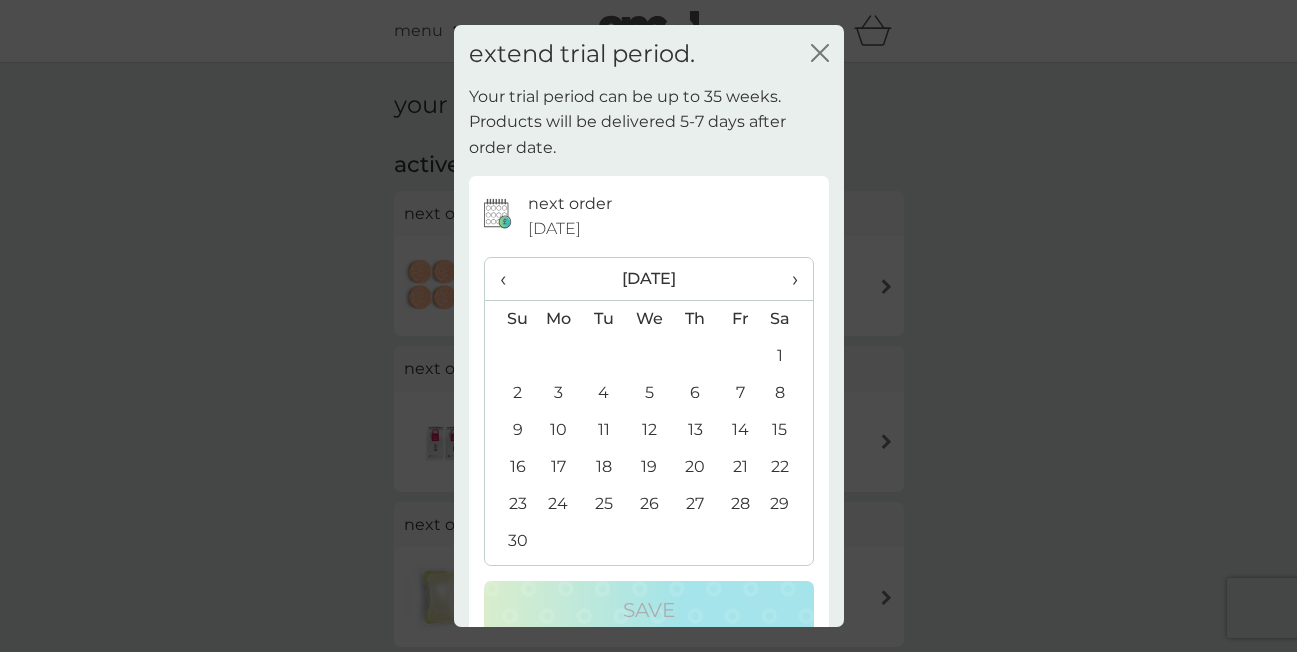 click on "›" at bounding box center [787, 279] 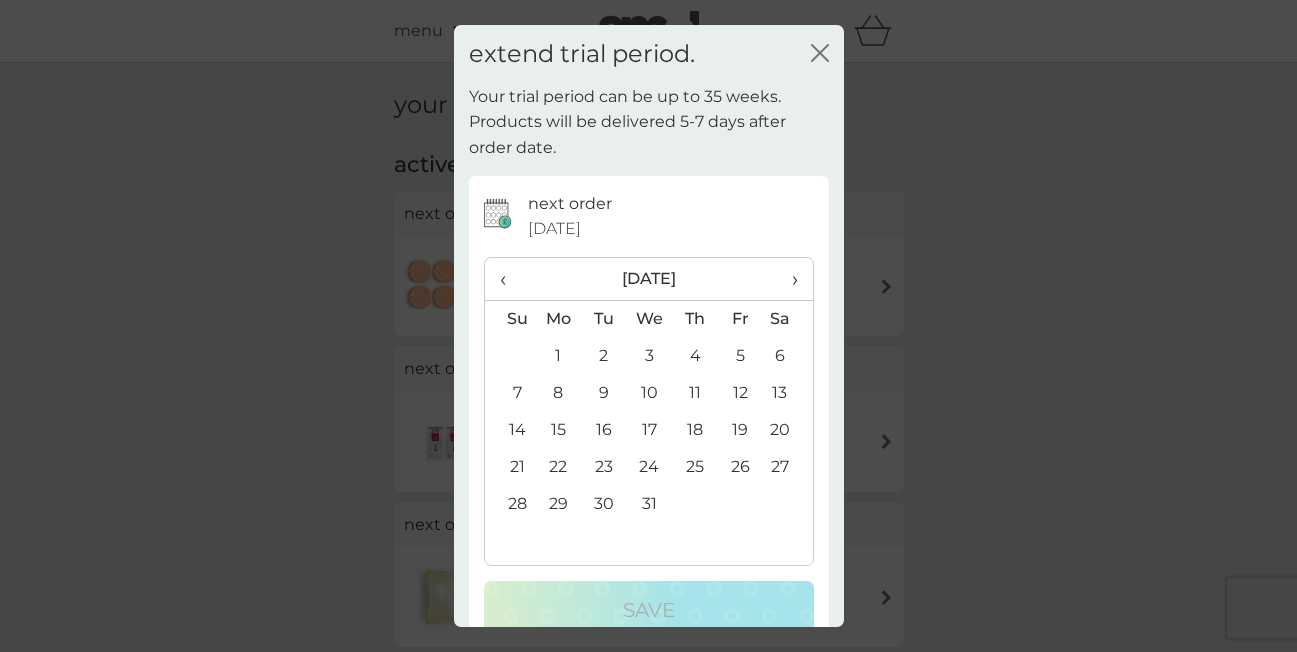 click on "›" at bounding box center (787, 279) 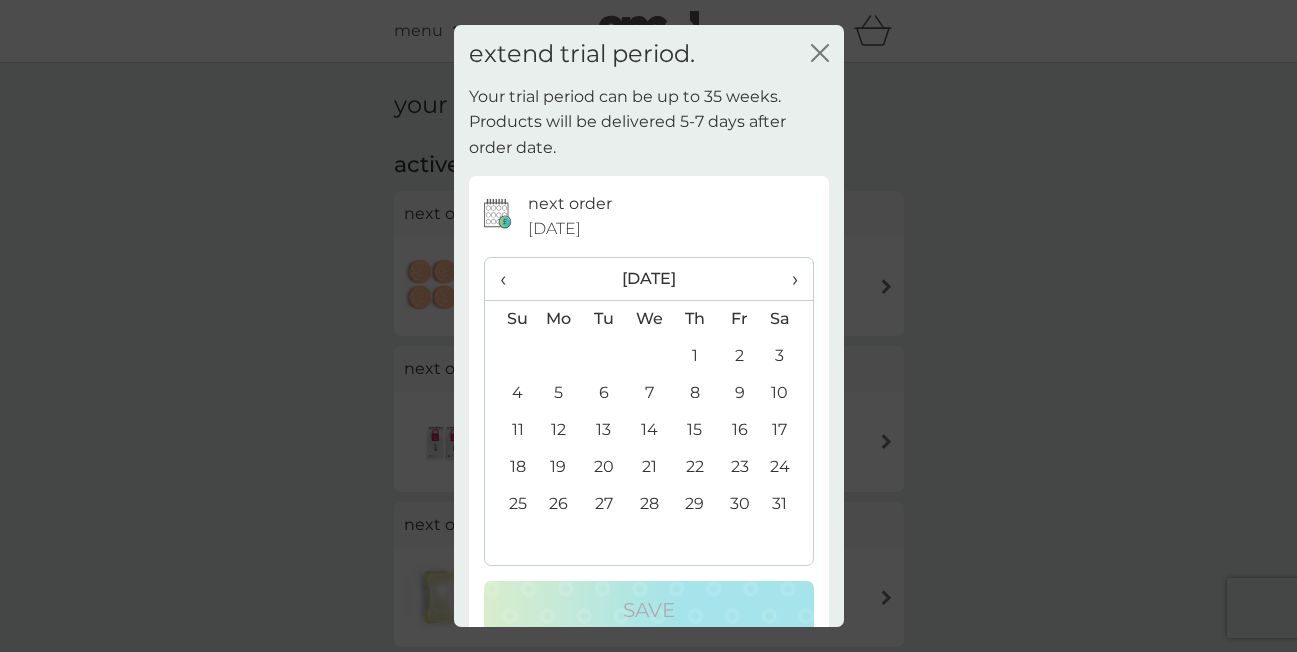 click on "31" at bounding box center [787, 504] 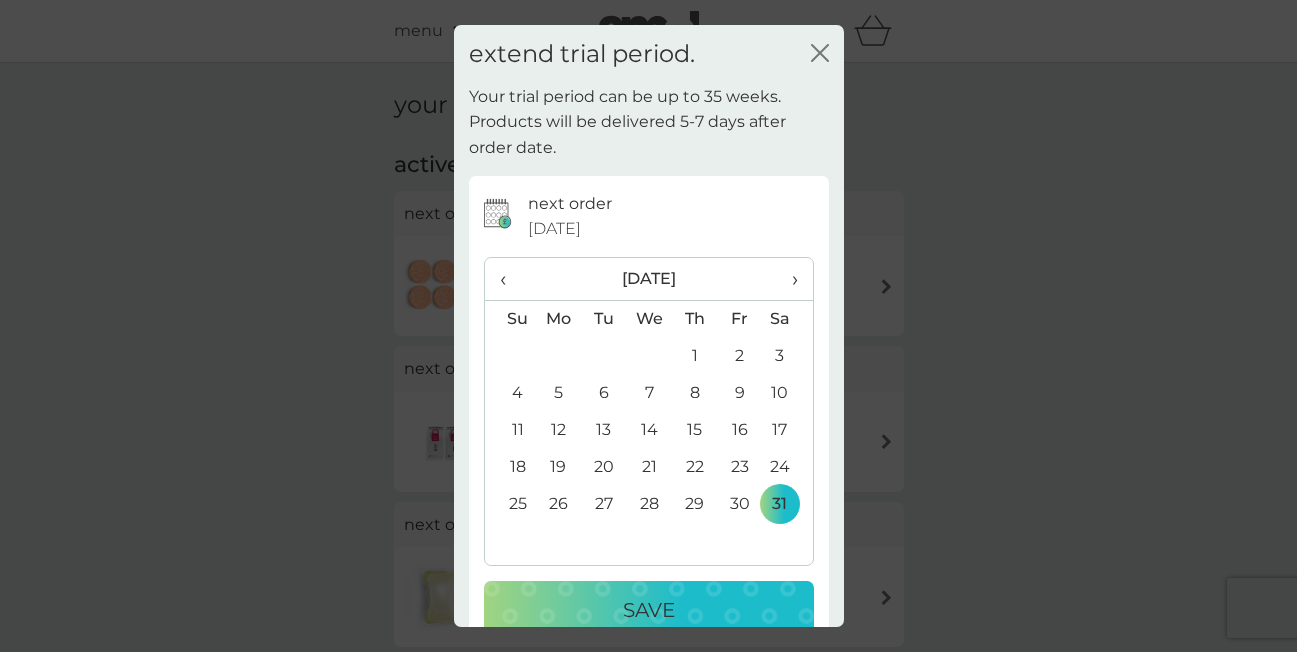 click on "Save" at bounding box center [649, 610] 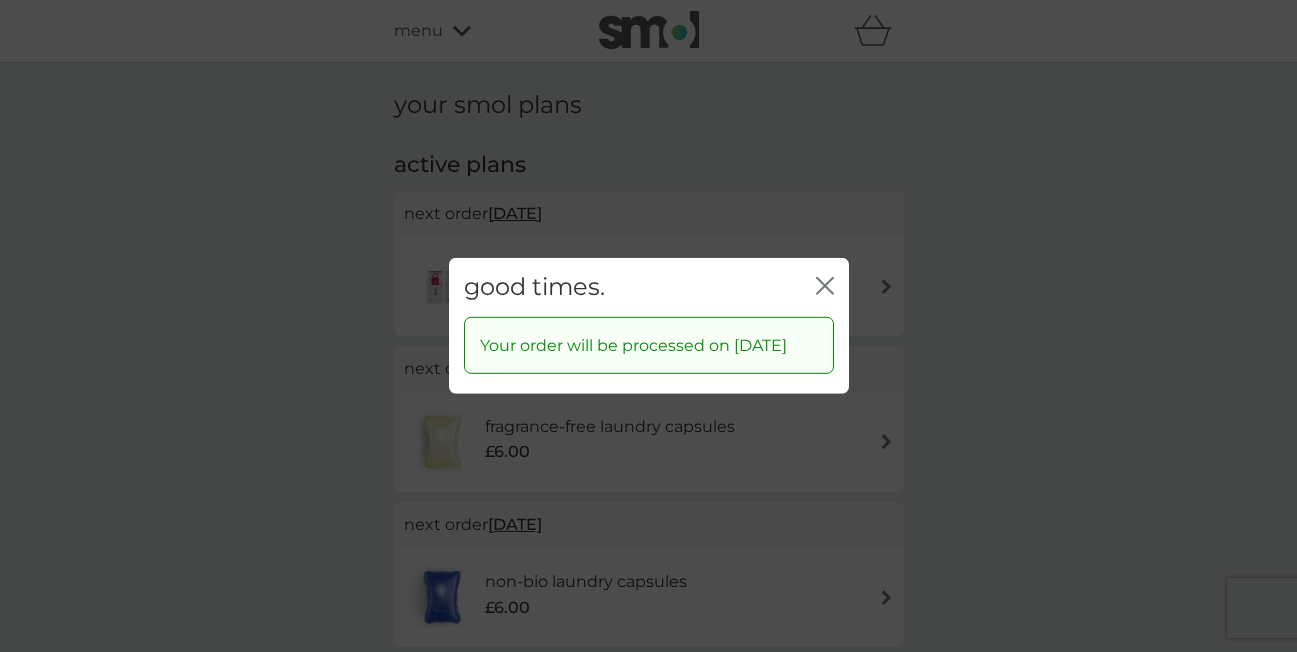 click on "close" 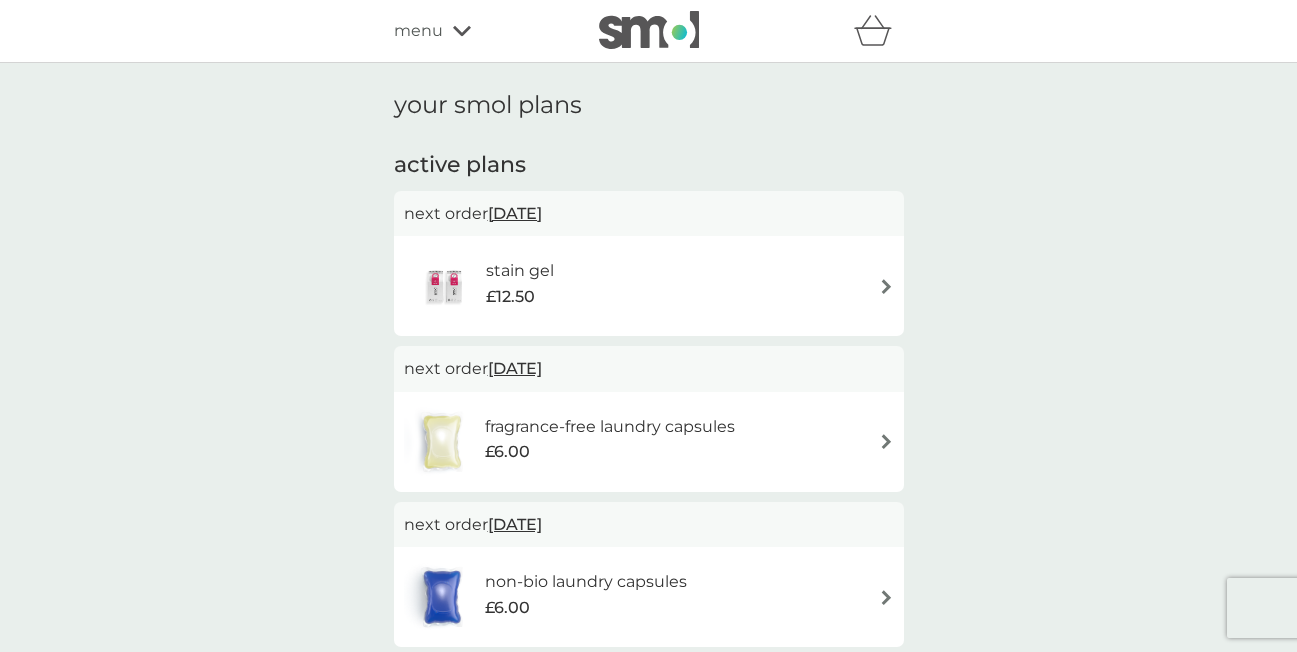 click on "12 Oct 2025" at bounding box center (515, 213) 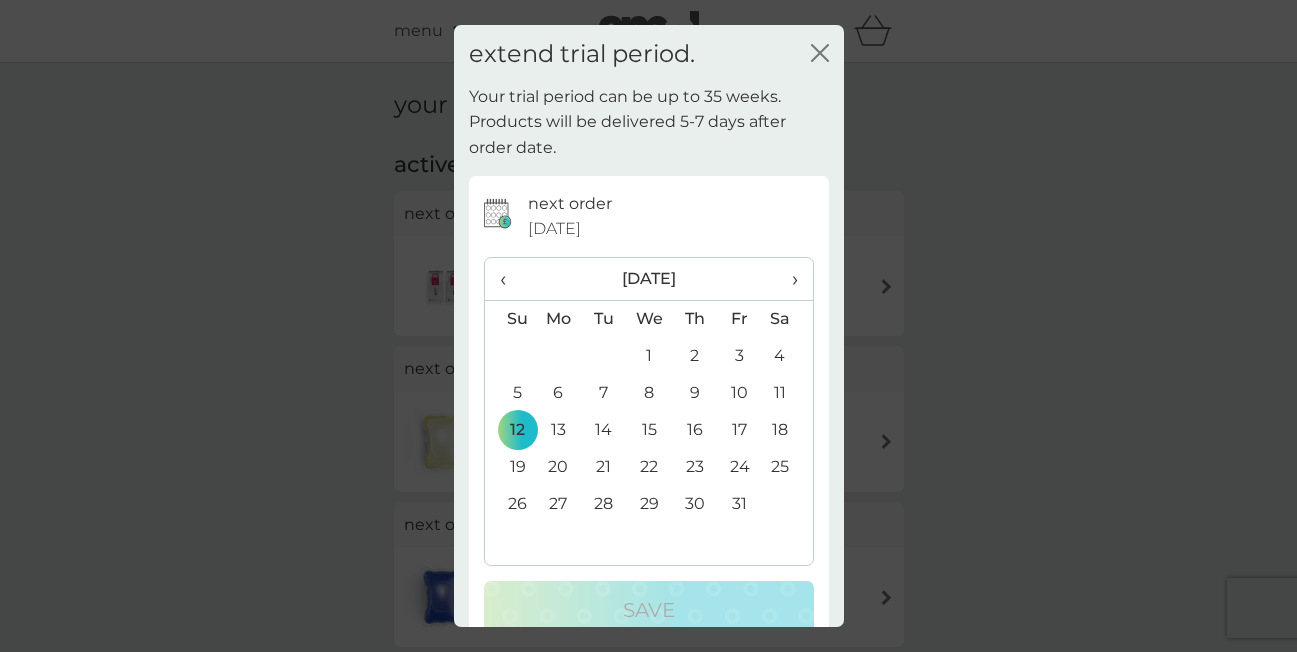click on "›" at bounding box center (787, 279) 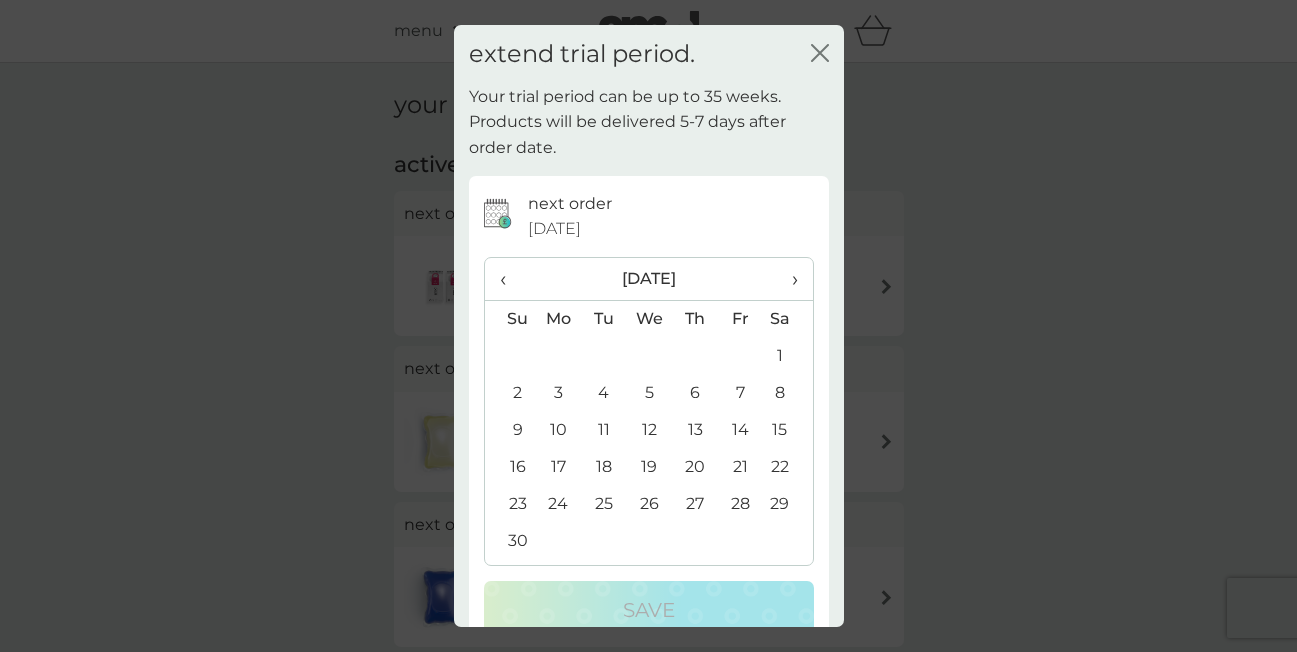 click on "›" at bounding box center (787, 279) 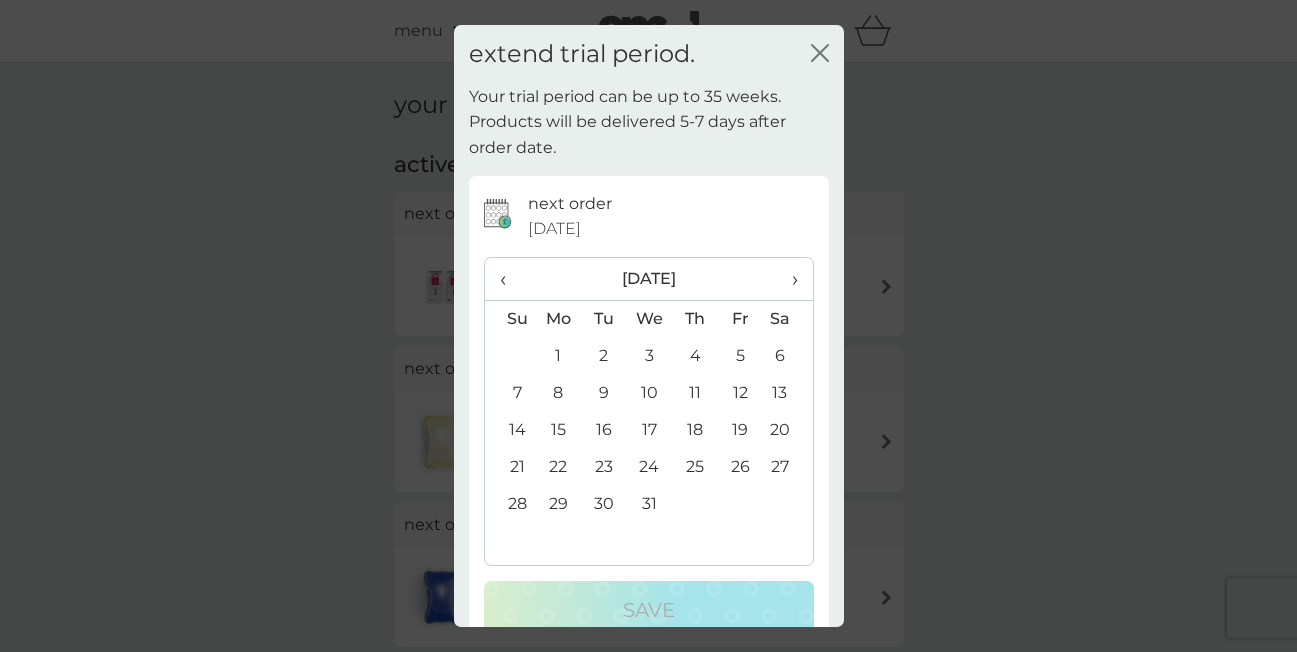 click on "›" at bounding box center [787, 279] 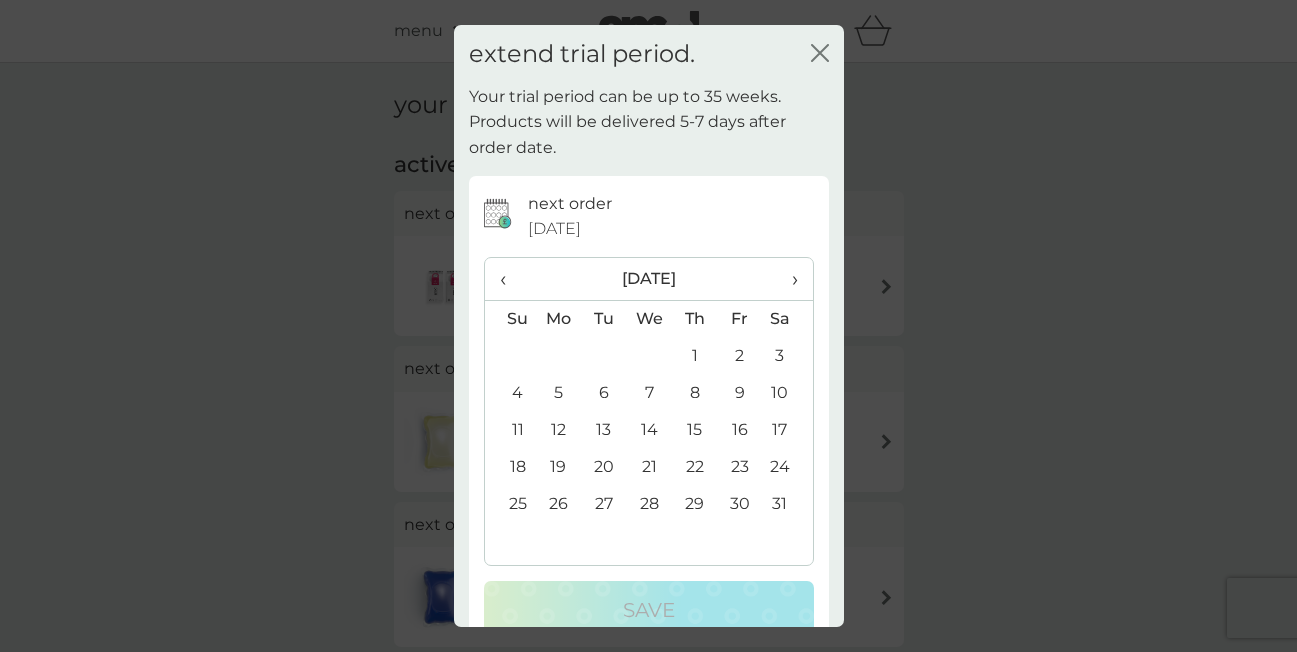 click on "›" at bounding box center (787, 279) 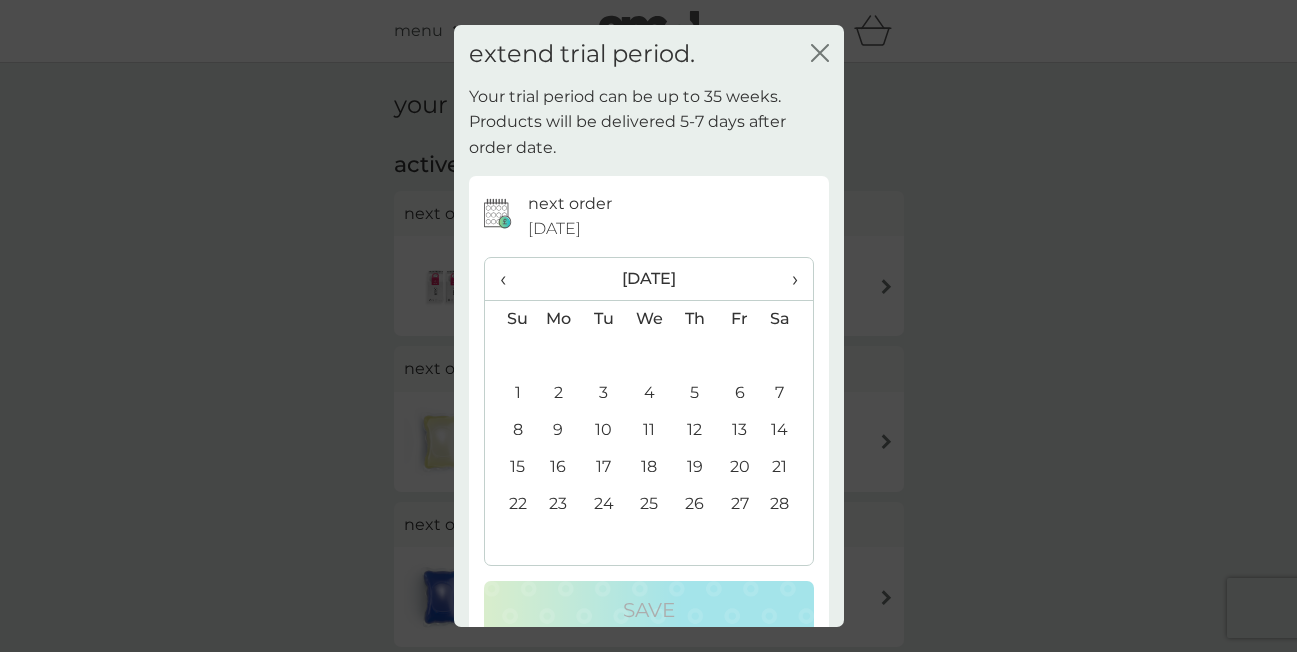 click on "›" at bounding box center [787, 279] 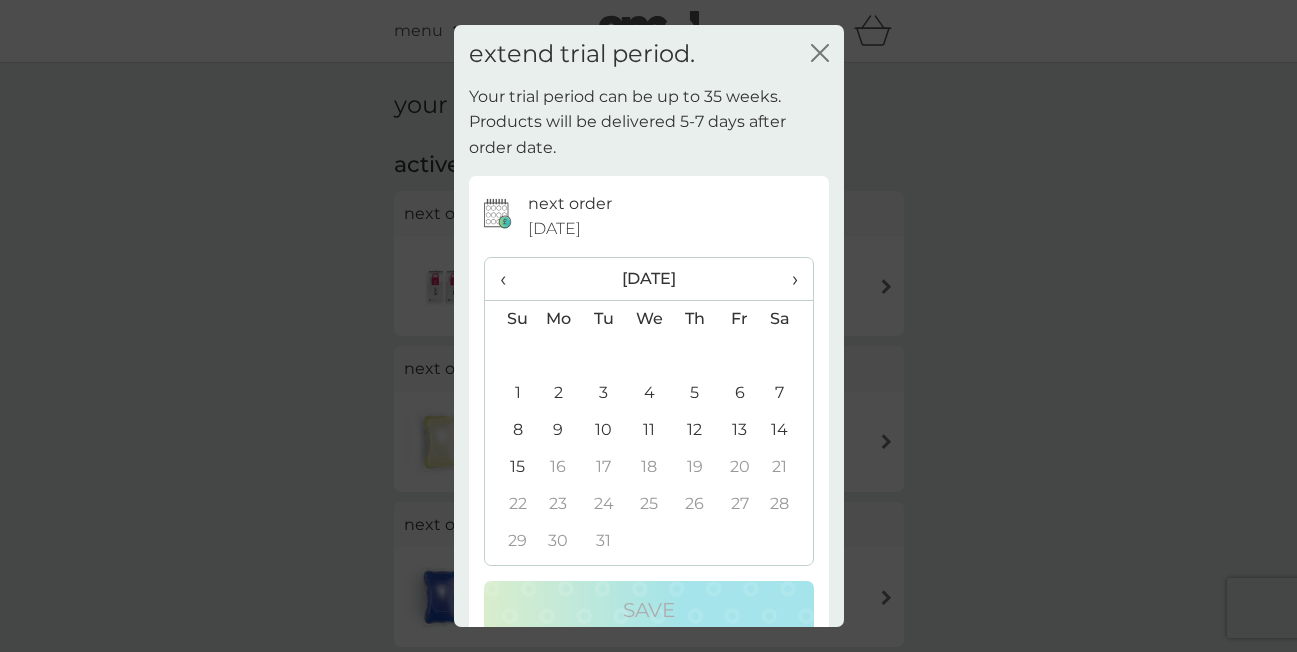 click on "‹" at bounding box center [510, 279] 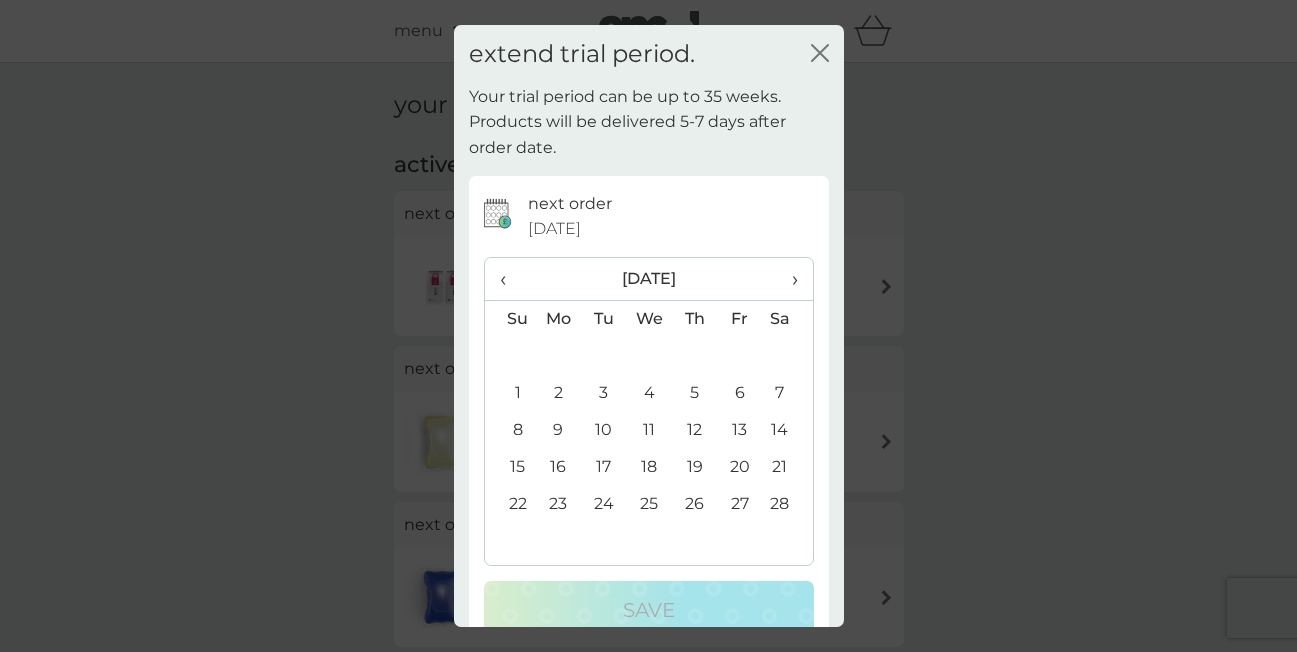 click on "‹" at bounding box center [510, 279] 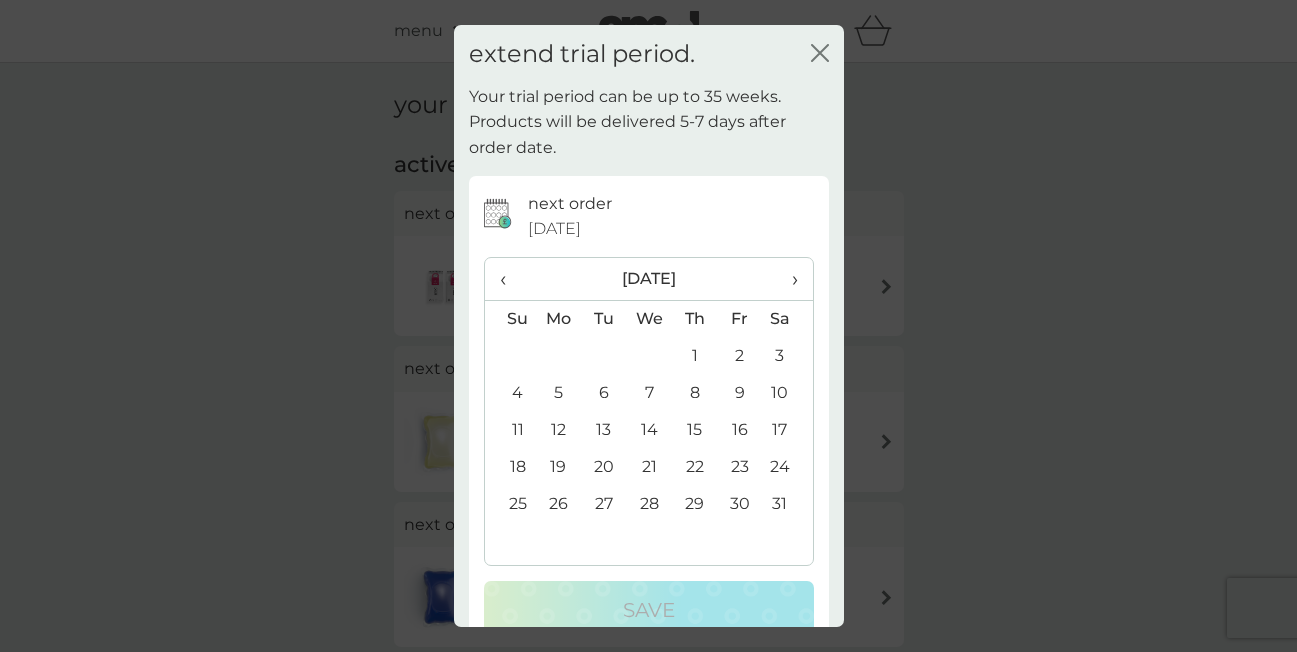 click on "31" at bounding box center [787, 504] 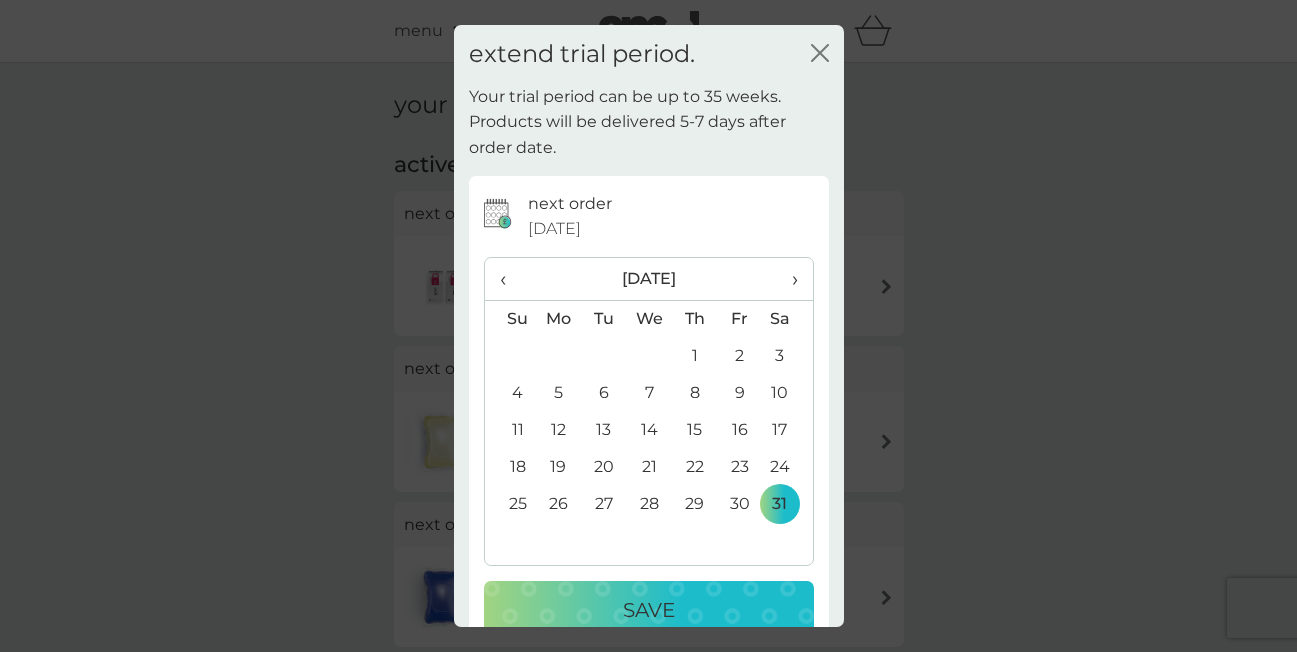 click on "Save" at bounding box center (649, 610) 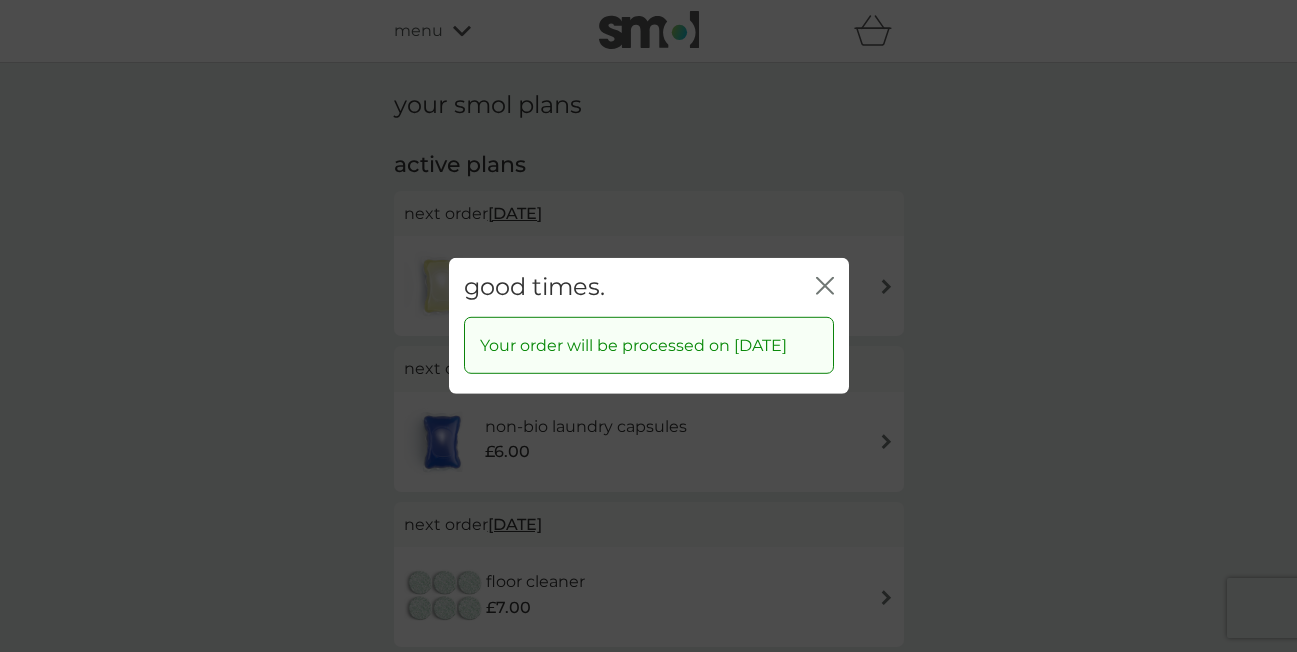click on "close" 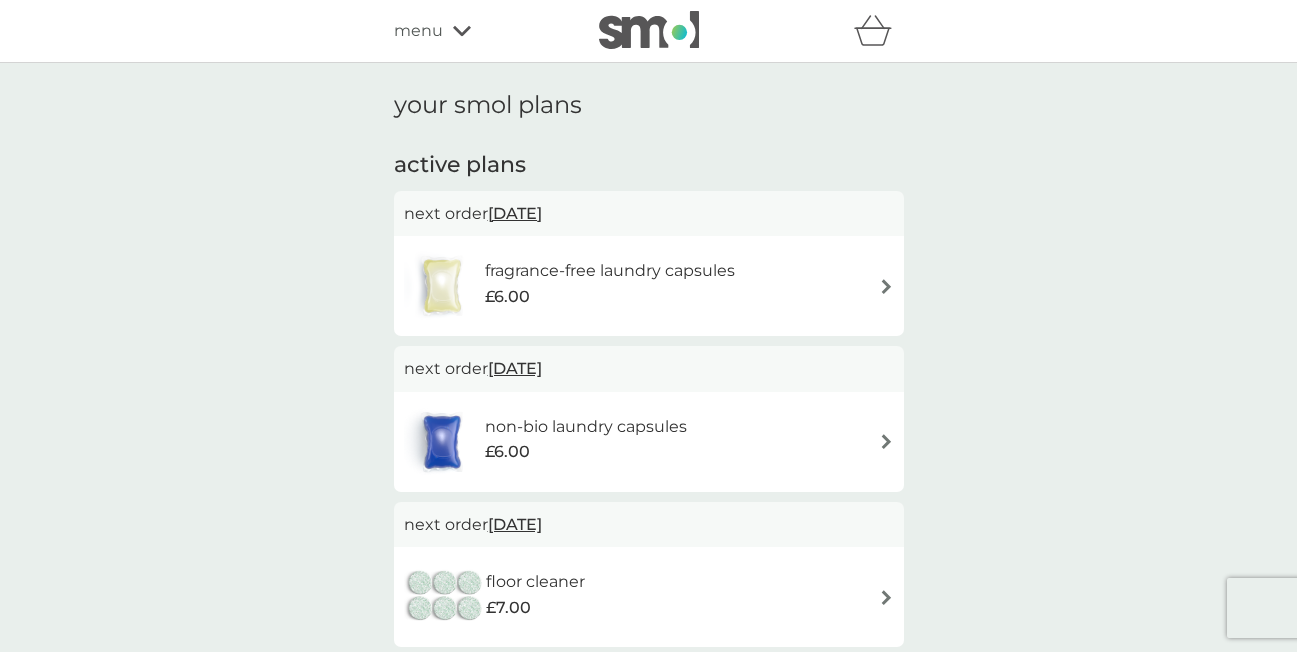 click on "9 Nov 2025" at bounding box center [515, 368] 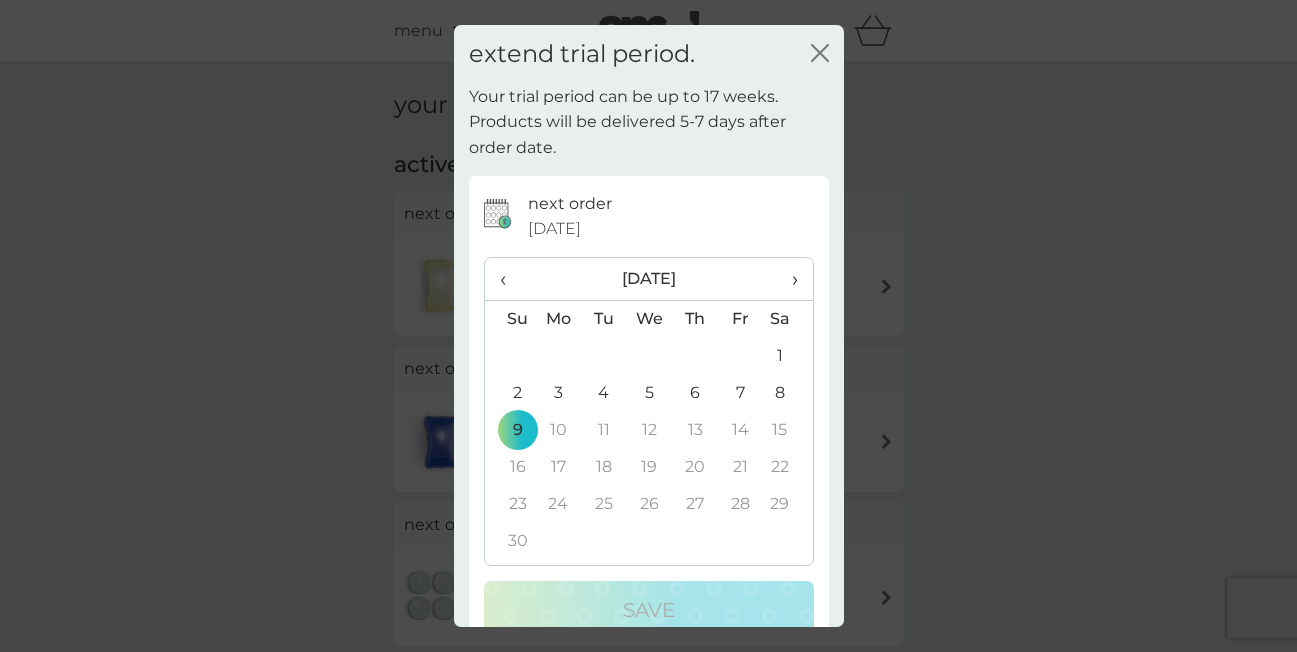 click on "›" at bounding box center [787, 279] 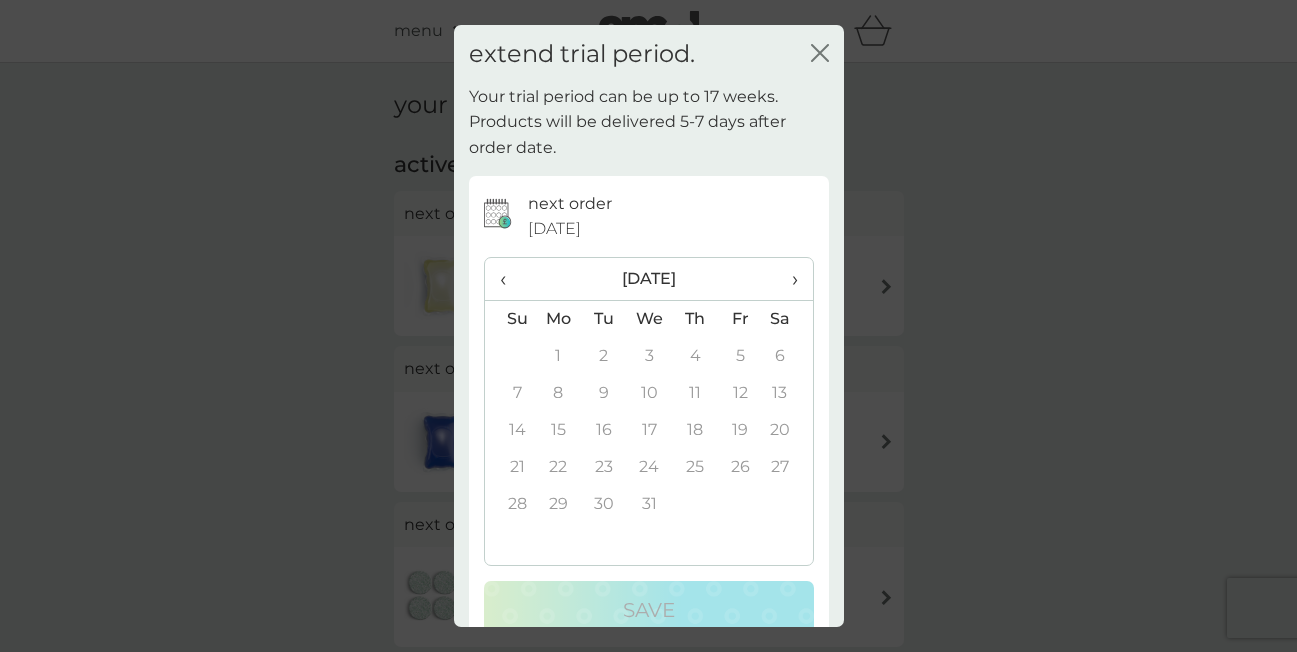 click on "close" 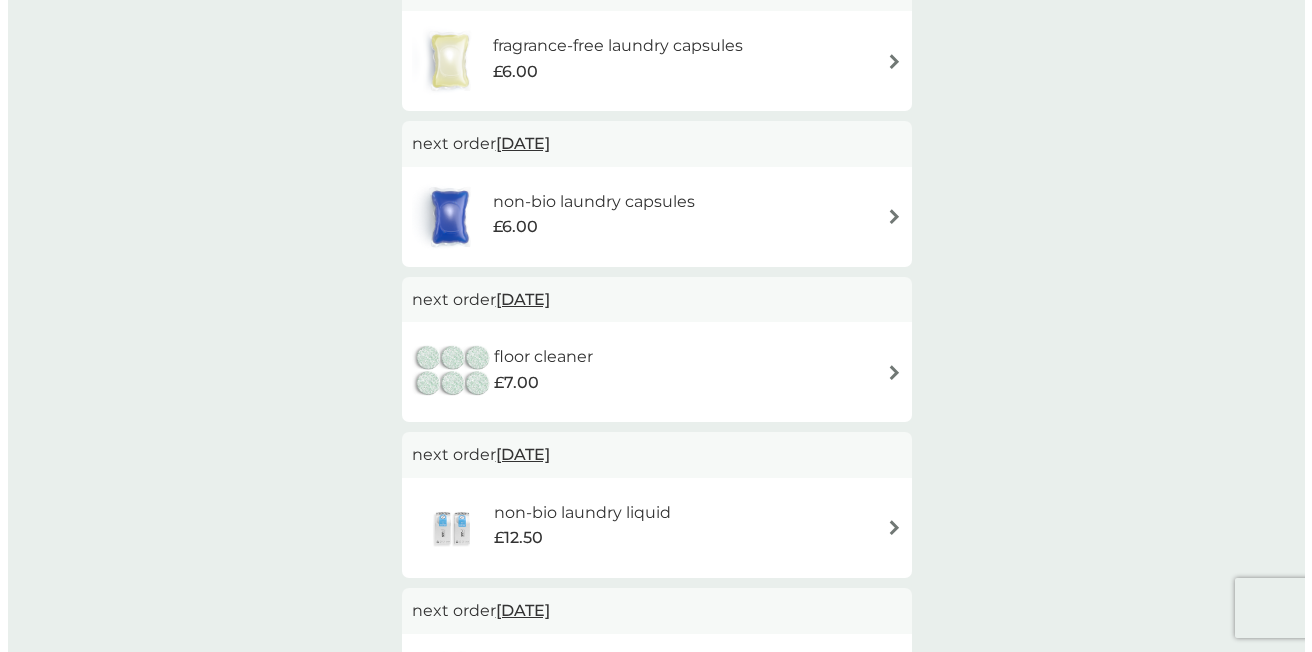 scroll, scrollTop: 0, scrollLeft: 0, axis: both 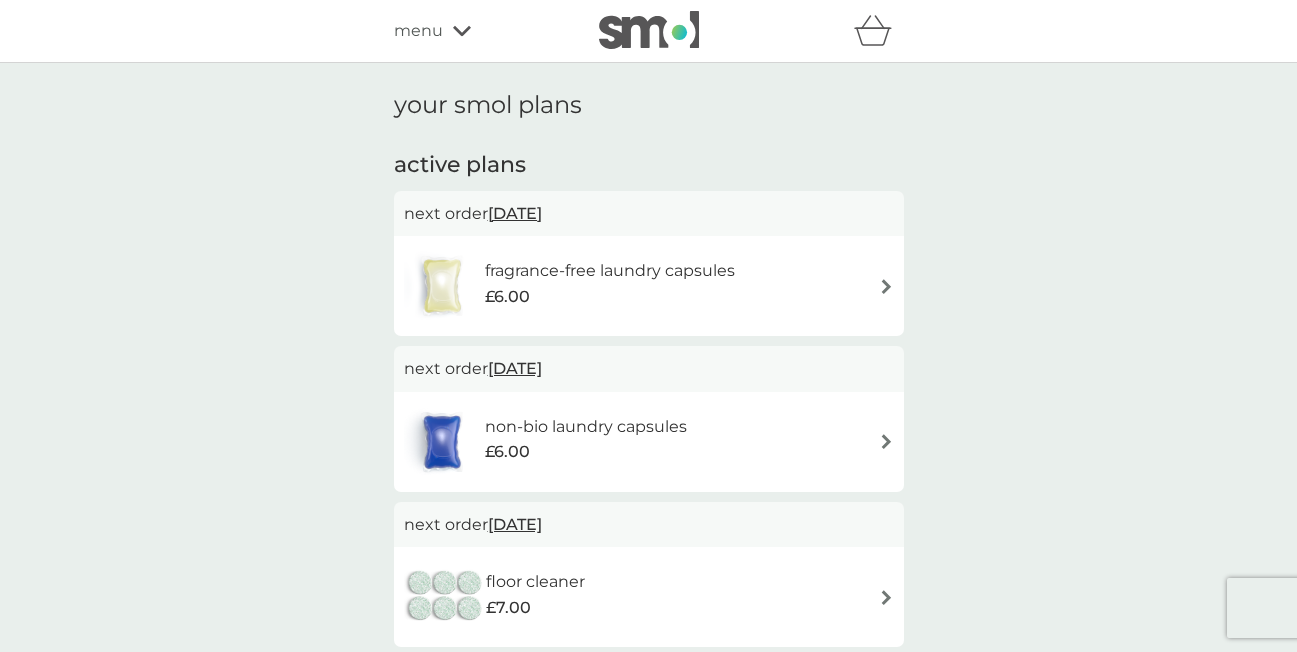click on "menu" at bounding box center (418, 31) 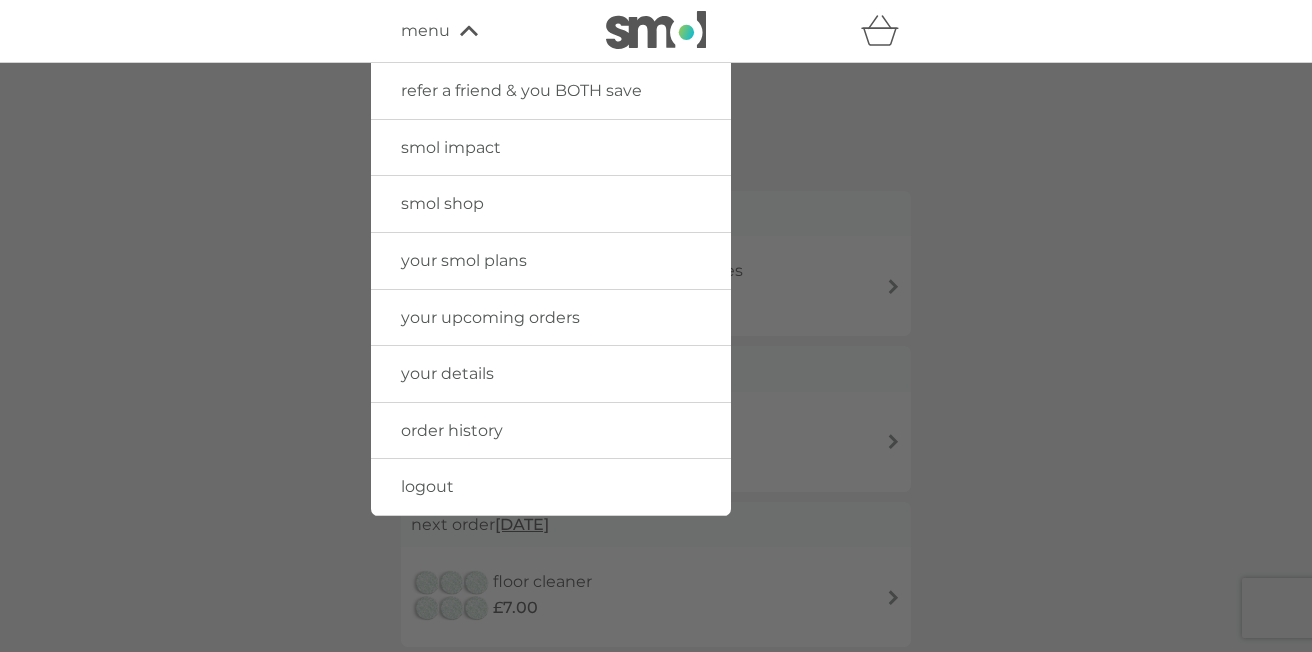 click on "logout" at bounding box center (427, 486) 